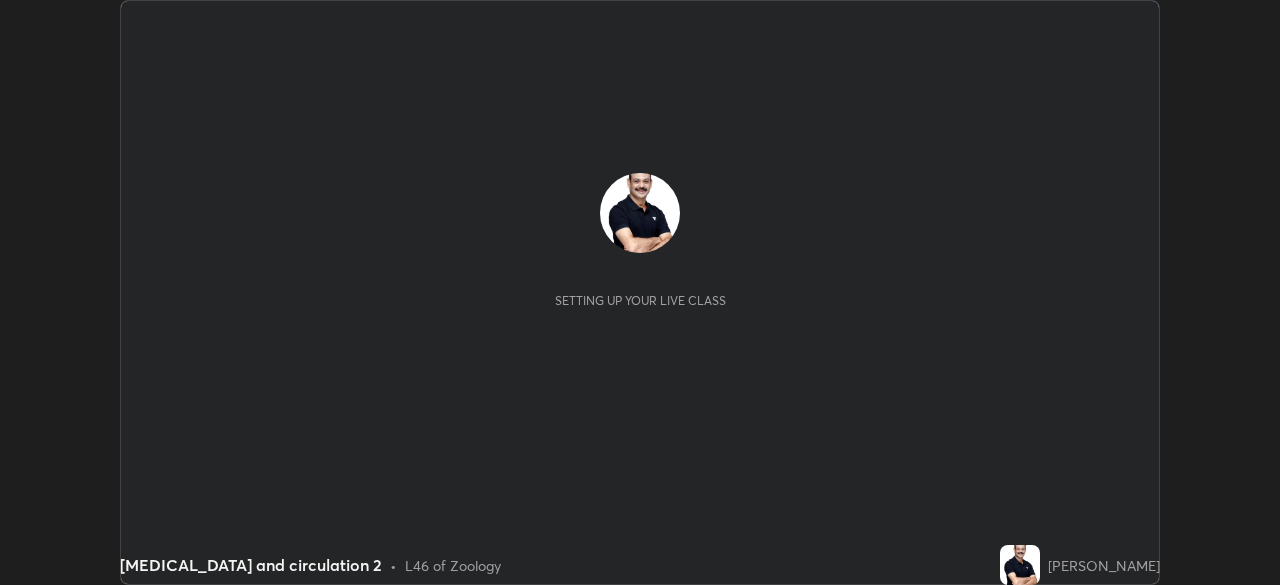scroll, scrollTop: 0, scrollLeft: 0, axis: both 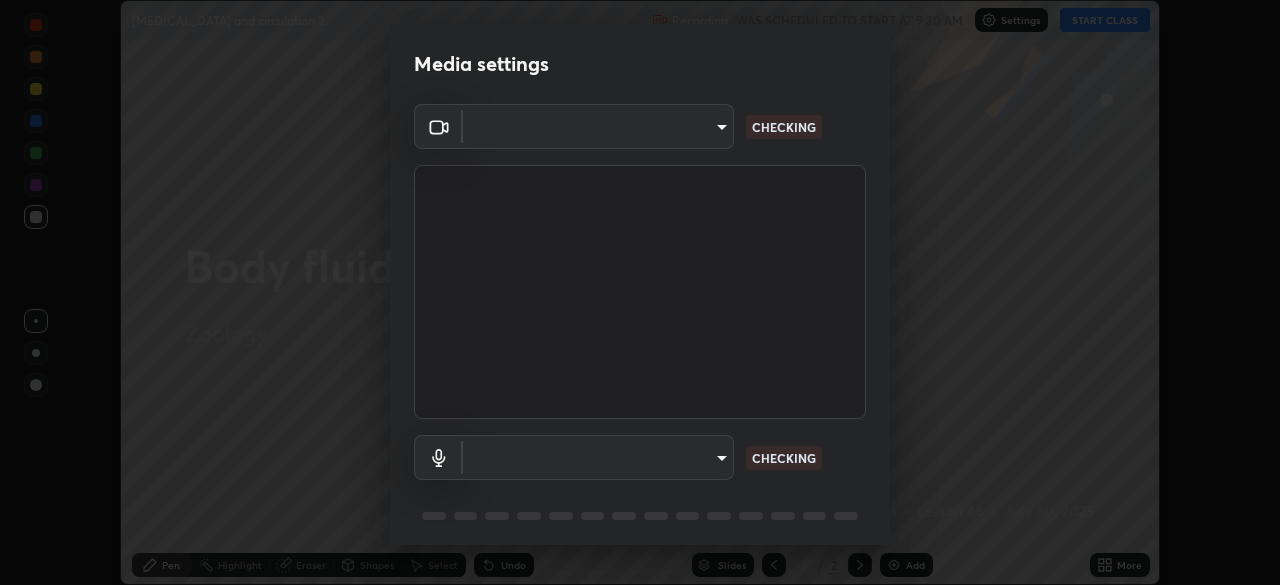 type on "cf4cade584ede8fb560bca5df173c6e0c2fab346f0fe5c0e134d57ffae5dbcad" 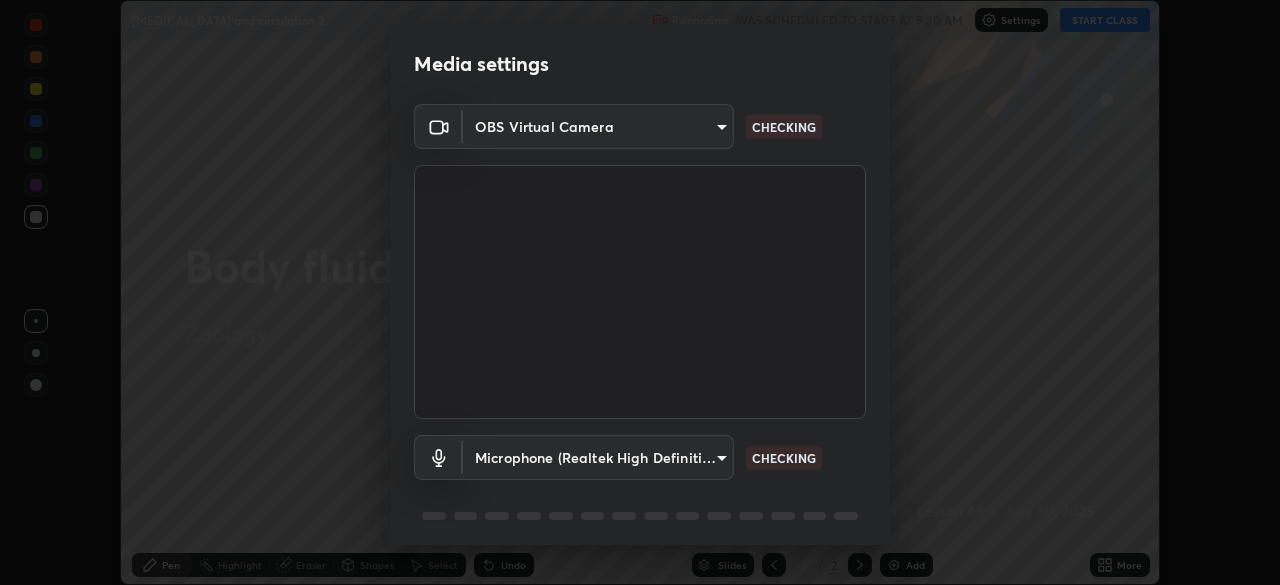 click on "Erase all [MEDICAL_DATA] and circulation 2 Recording WAS SCHEDULED TO START AT  9:30 AM Settings START CLASS Setting up your live class [MEDICAL_DATA] and circulation 2 • L46 of Zoology [PERSON_NAME] Pen Highlight Eraser Shapes Select Undo Slides 2 / 2 Add More No doubts shared Encourage your learners to ask a doubt for better clarity Report an issue Reason for reporting Buffering Chat not working Audio - Video sync issue Educator video quality low ​ Attach an image Report Media settings OBS Virtual Camera cf4cade584ede8fb560bca5df173c6e0c2fab346f0fe5c0e134d57ffae5dbcad CHECKING Microphone (Realtek High Definition Audio) 2c7ce03bf44361b7ba6d686ec062d0a68e8820996cf89e2862210030541b57e2 CHECKING 1 / 5 Next" at bounding box center [640, 292] 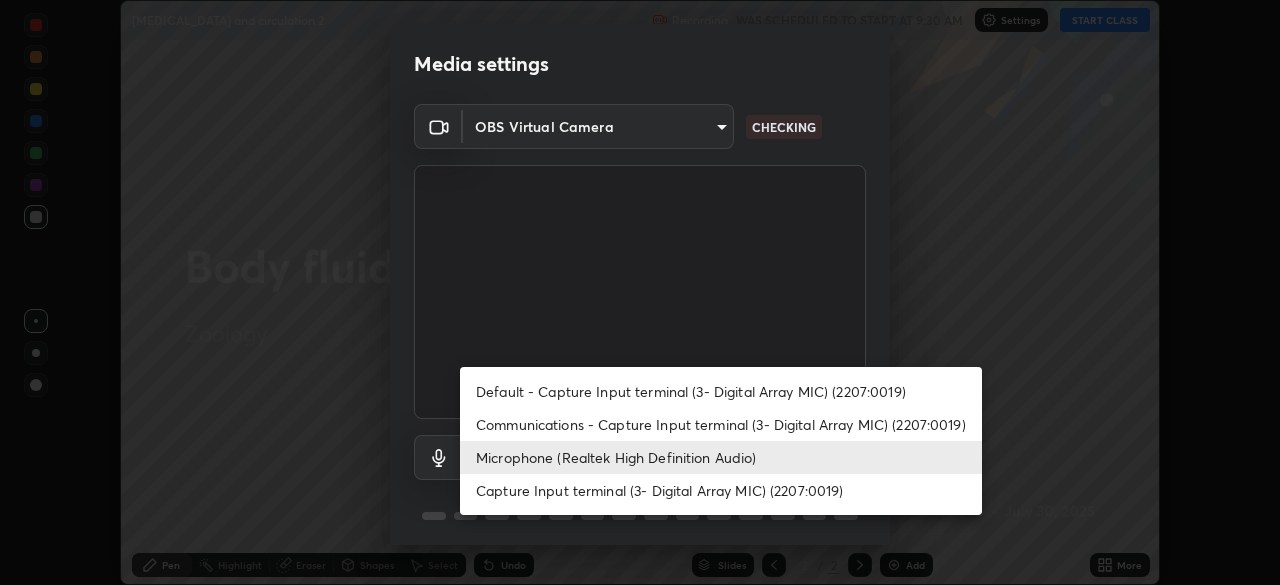 click on "Communications - Capture Input terminal (3- Digital Array MIC) (2207:0019)" at bounding box center (721, 424) 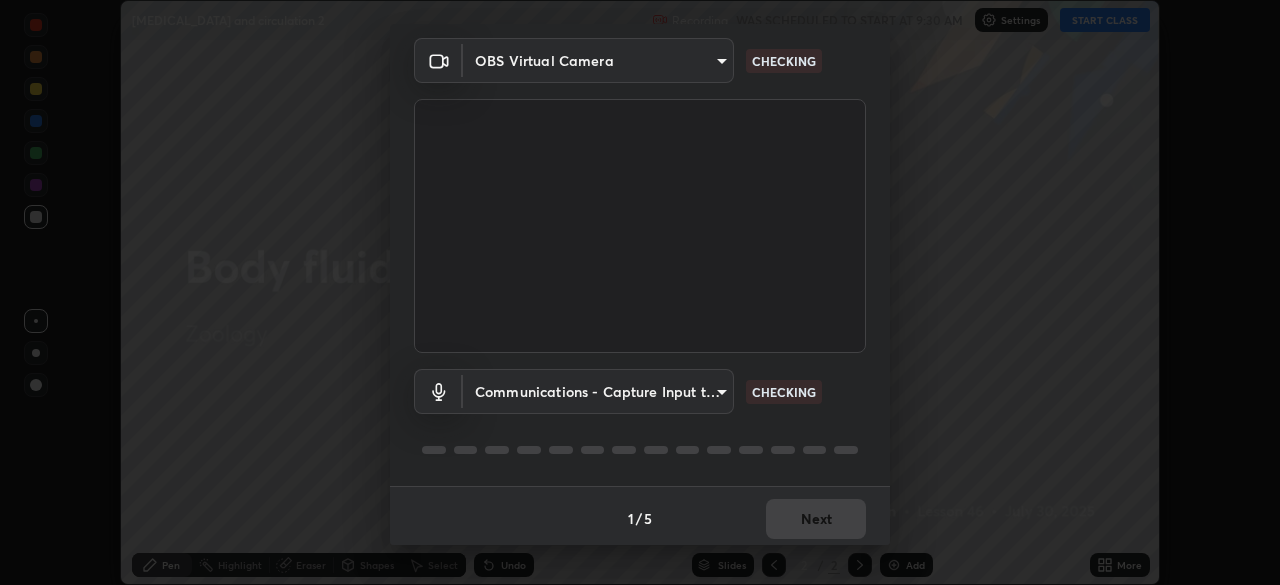 scroll, scrollTop: 71, scrollLeft: 0, axis: vertical 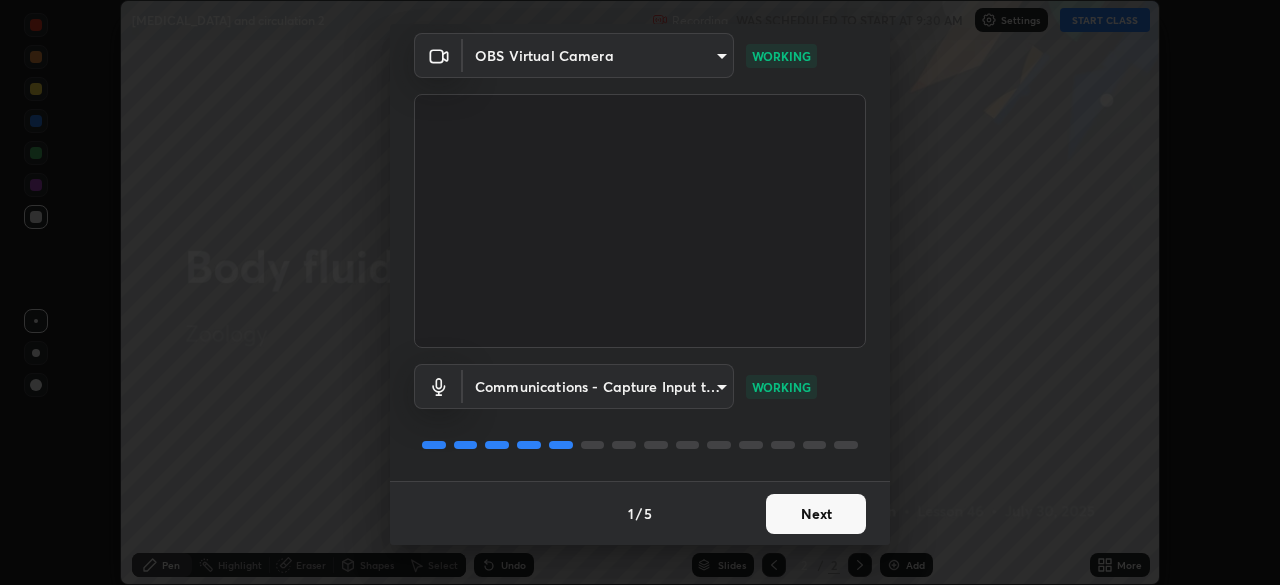 click on "Next" at bounding box center (816, 514) 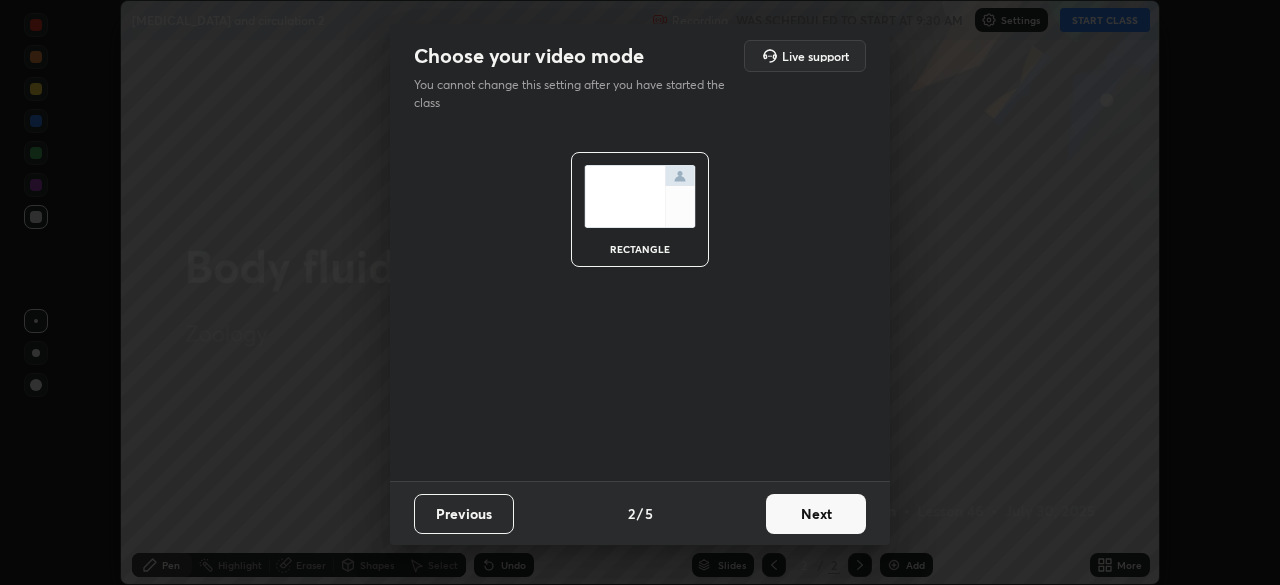 scroll, scrollTop: 0, scrollLeft: 0, axis: both 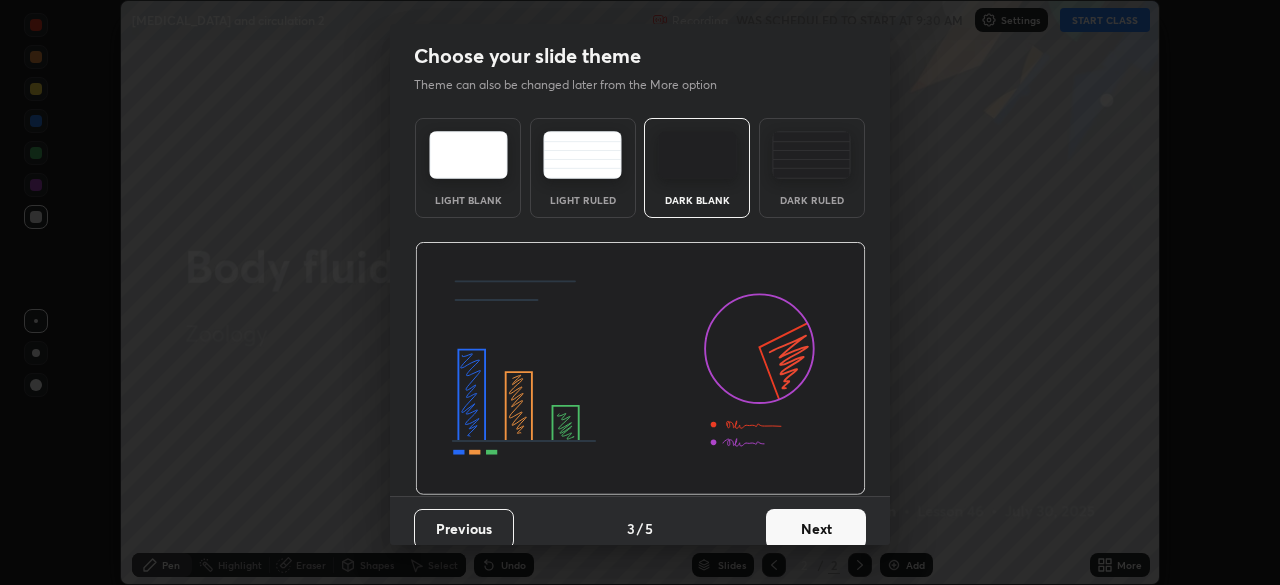 click on "Next" at bounding box center [816, 529] 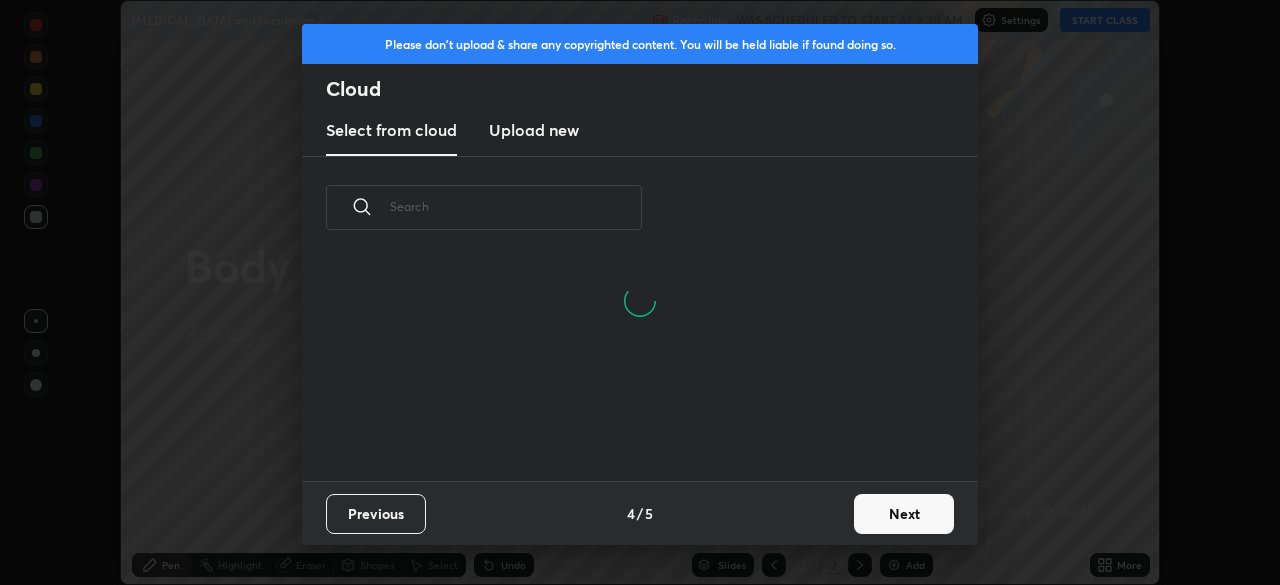 click at bounding box center (516, 206) 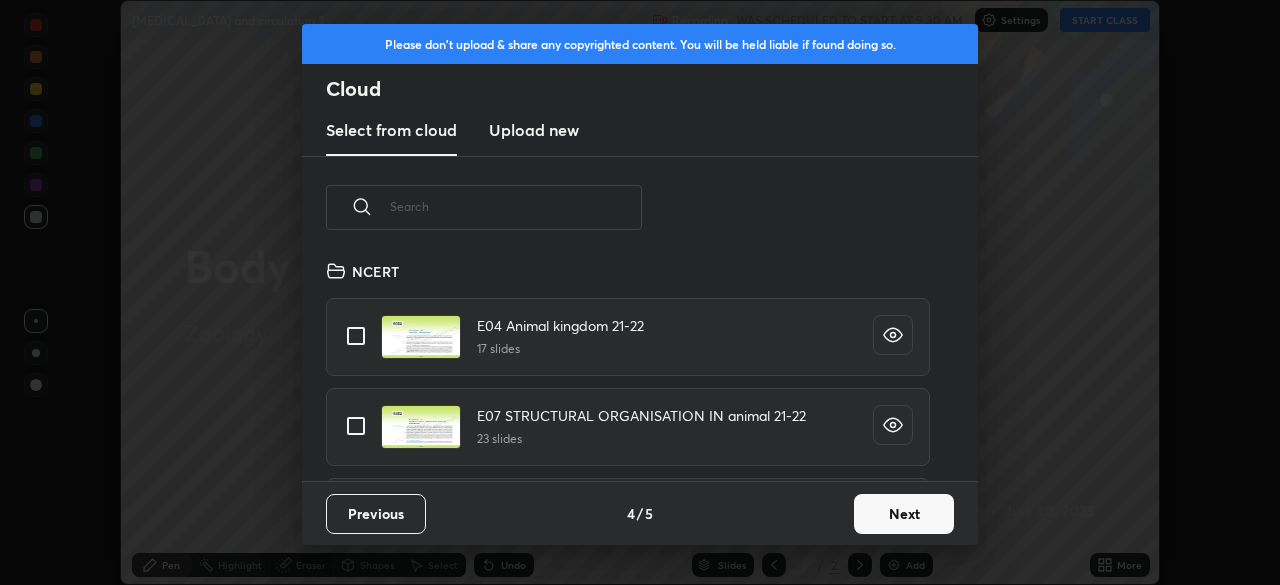 scroll, scrollTop: 7, scrollLeft: 11, axis: both 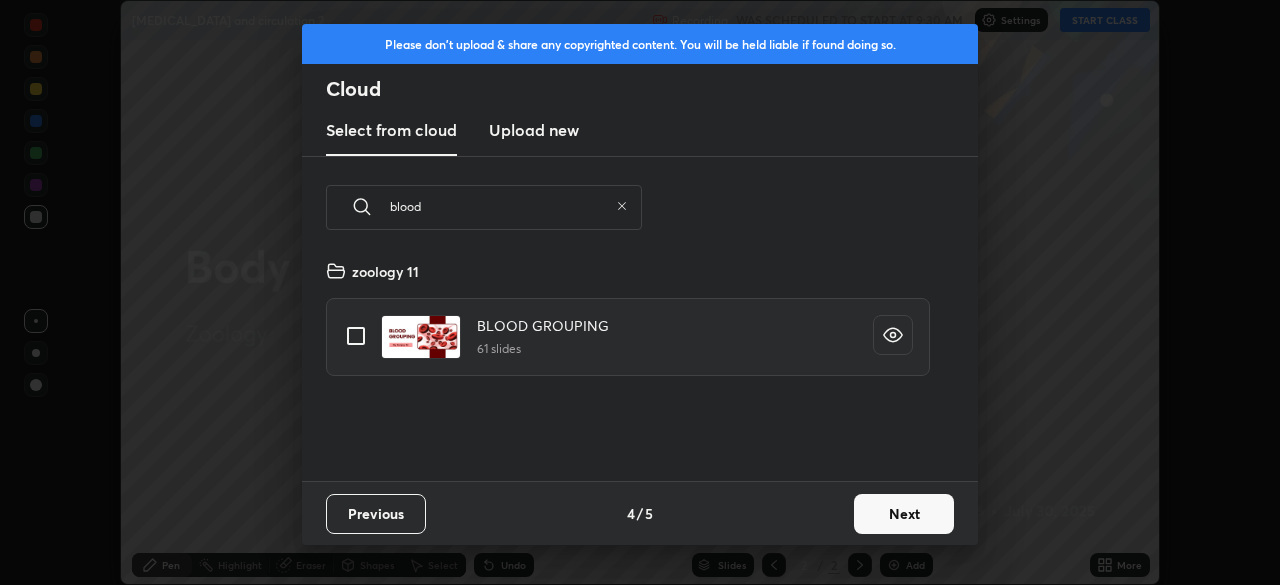 type on "blood" 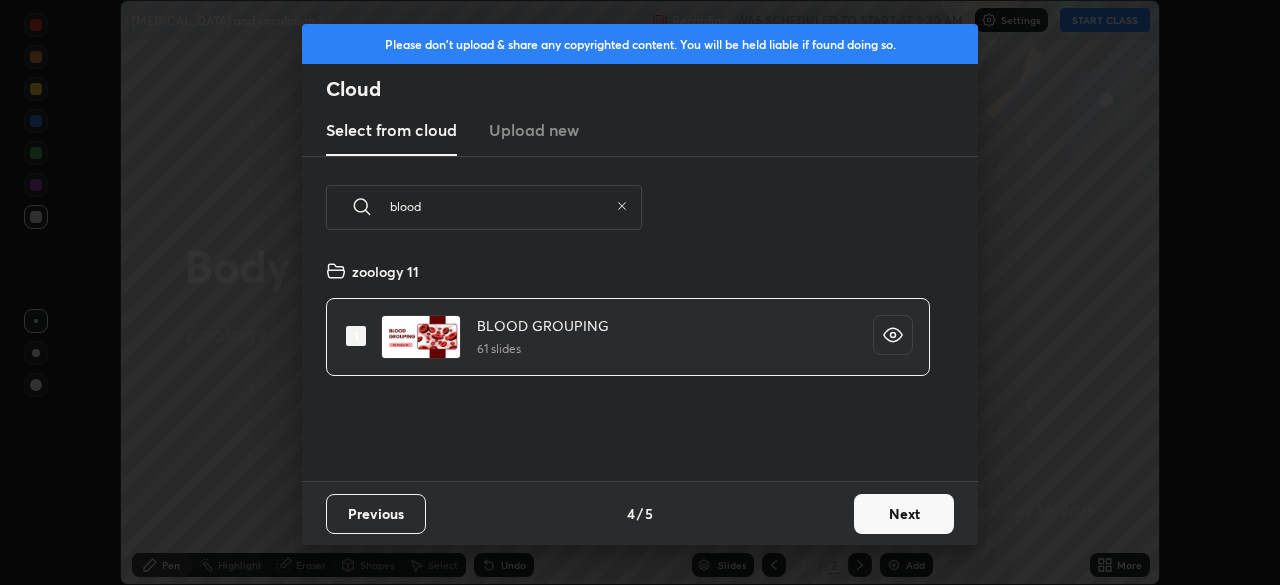 click on "Next" at bounding box center [904, 514] 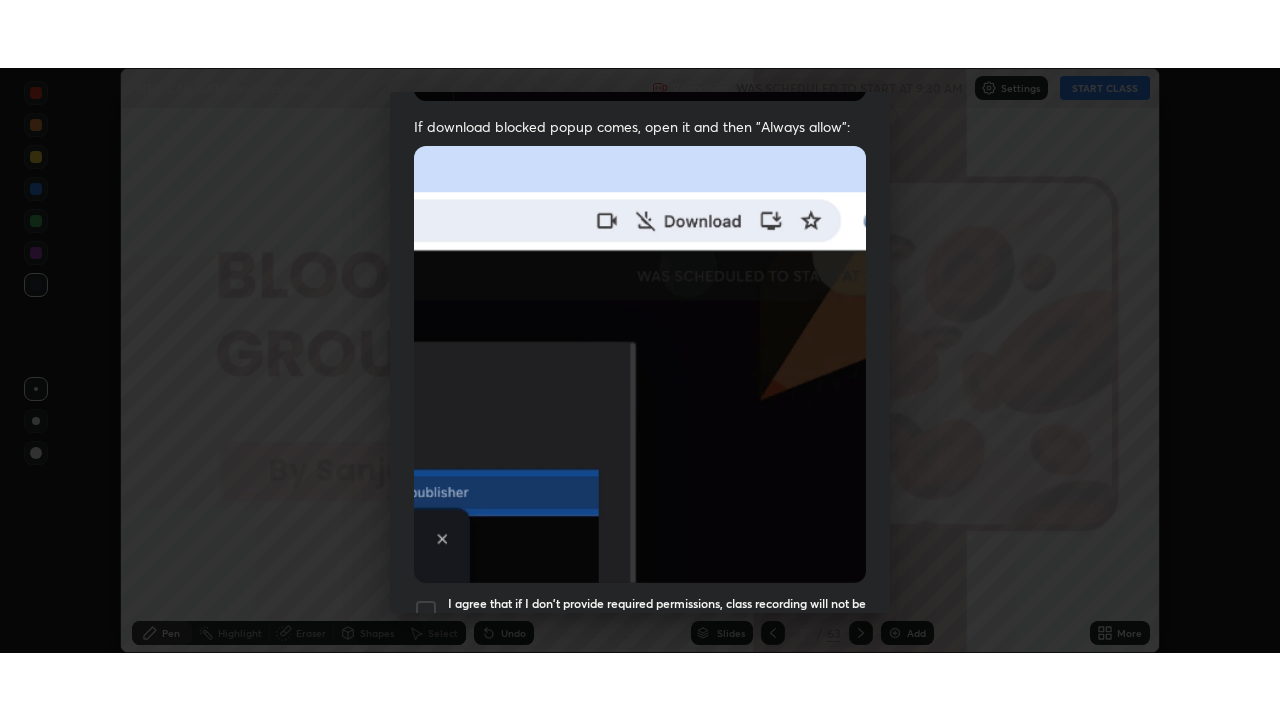 scroll, scrollTop: 479, scrollLeft: 0, axis: vertical 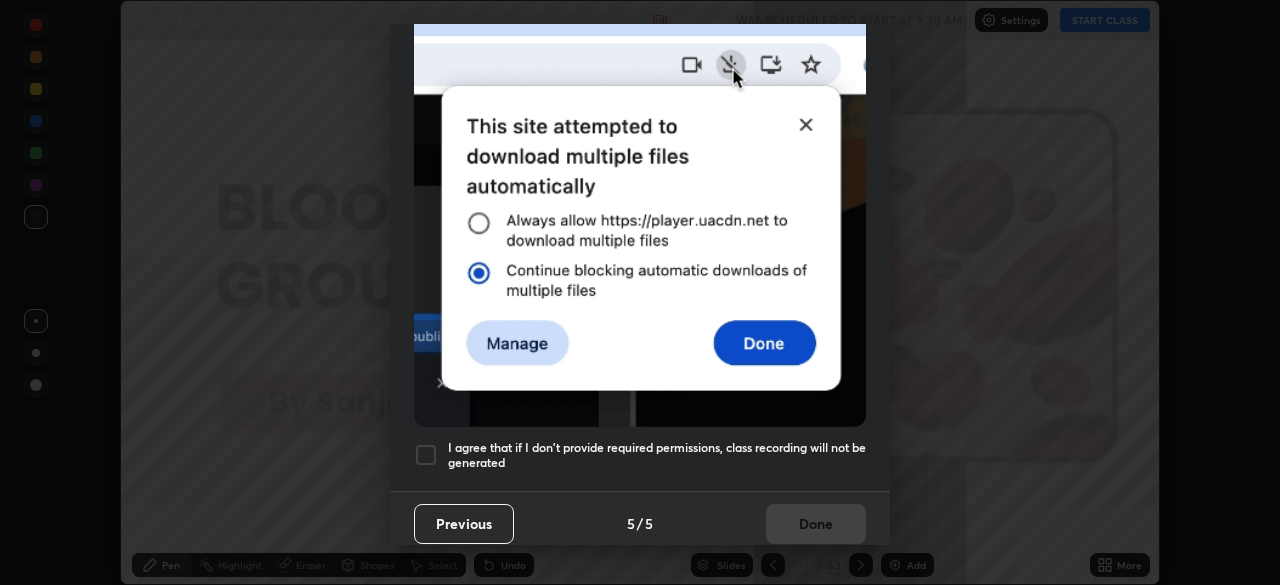 click at bounding box center [426, 455] 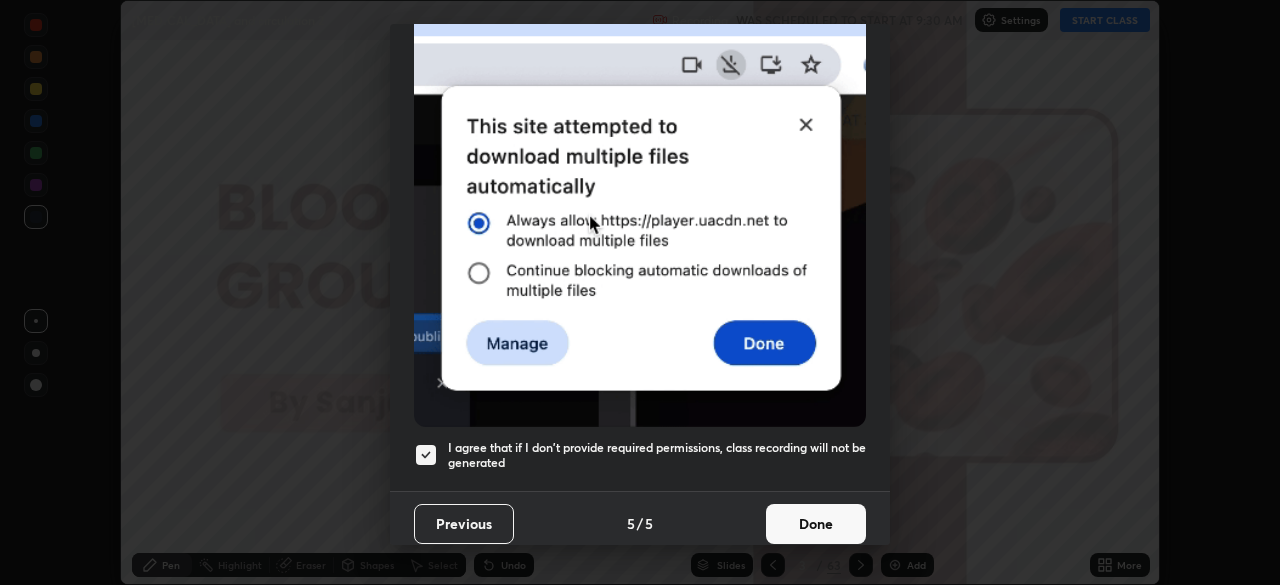 click on "Done" at bounding box center (816, 524) 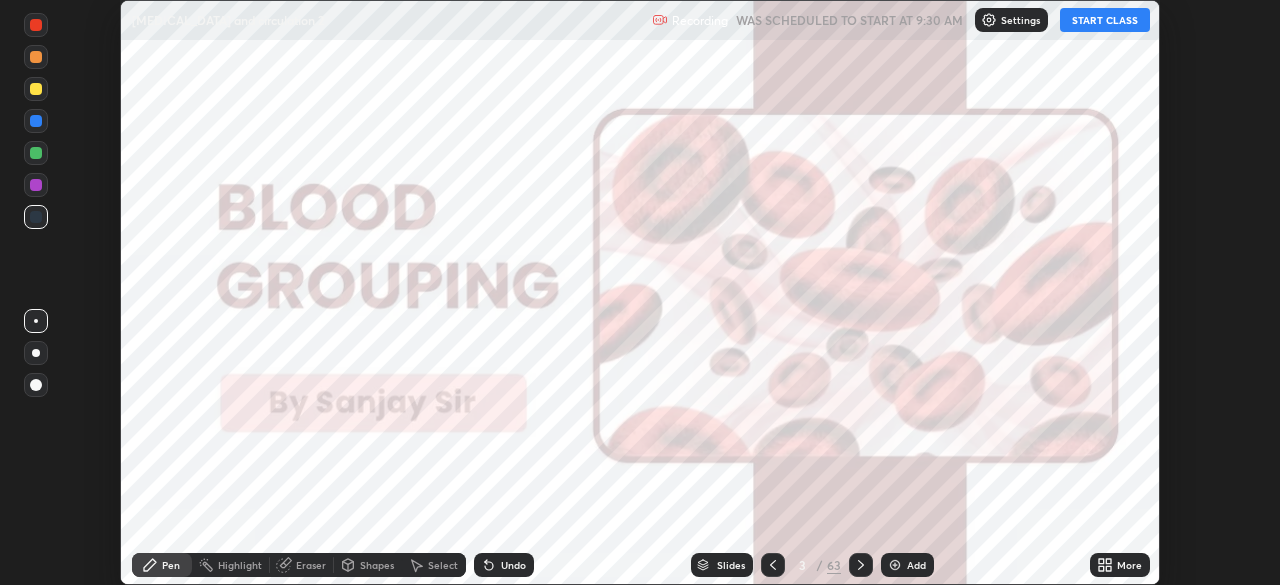 click on "START CLASS" at bounding box center (1105, 20) 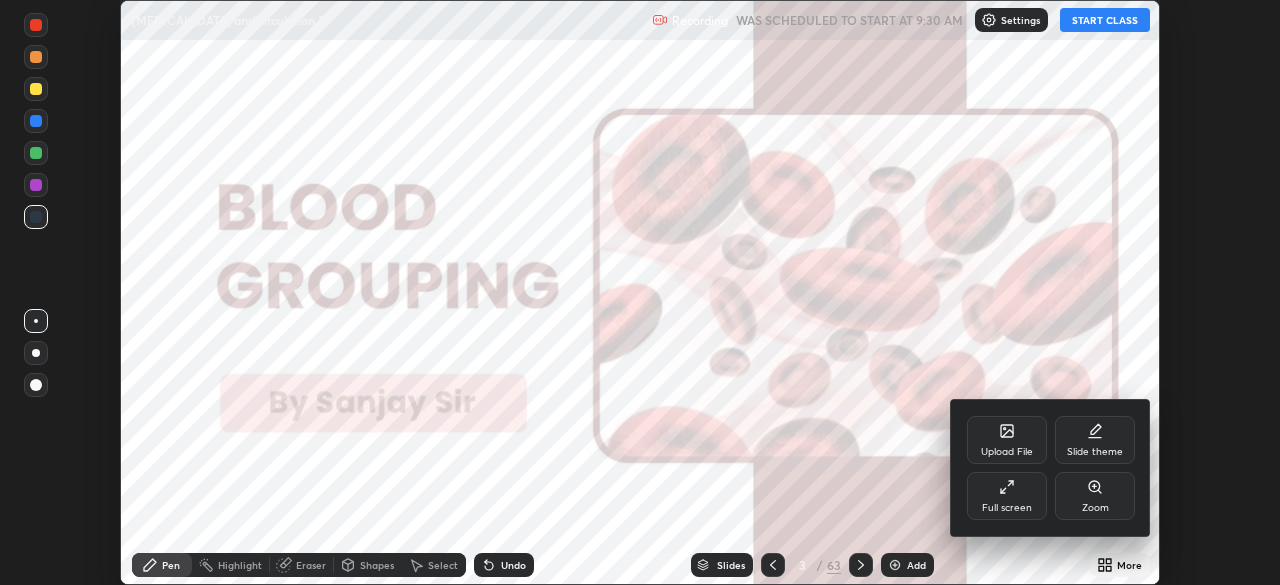 click on "Full screen" at bounding box center [1007, 508] 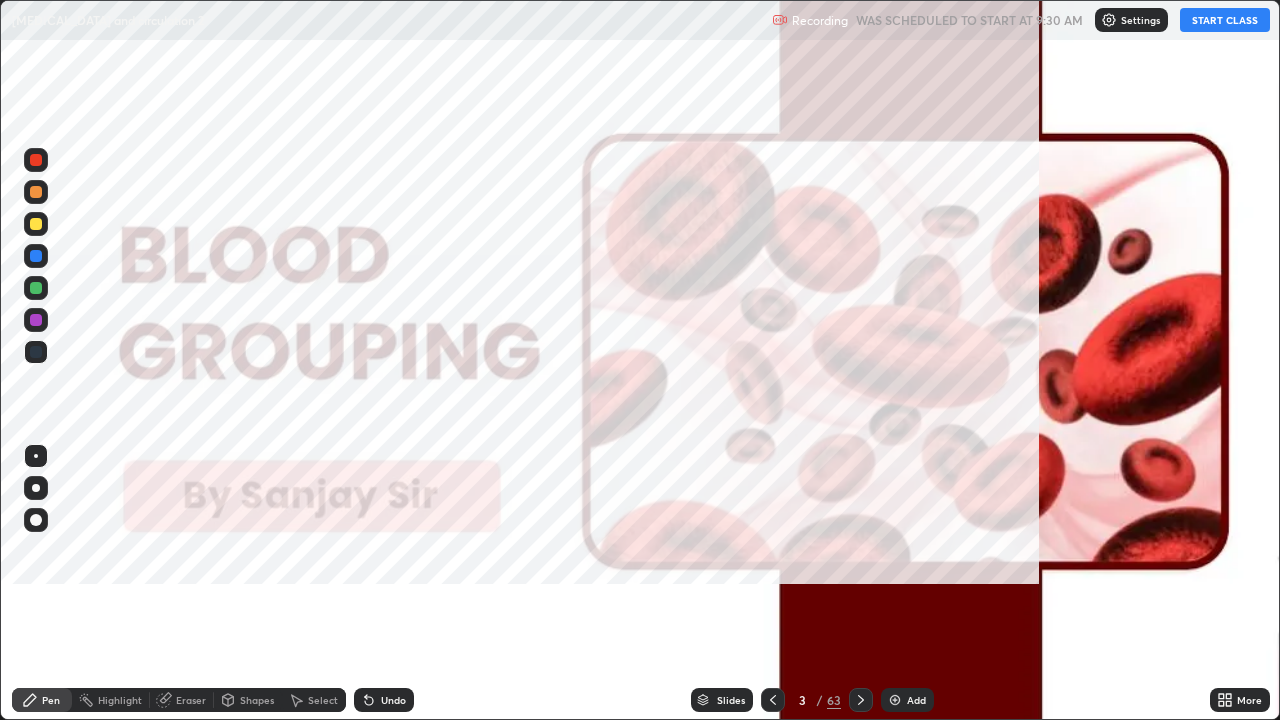scroll, scrollTop: 99280, scrollLeft: 98720, axis: both 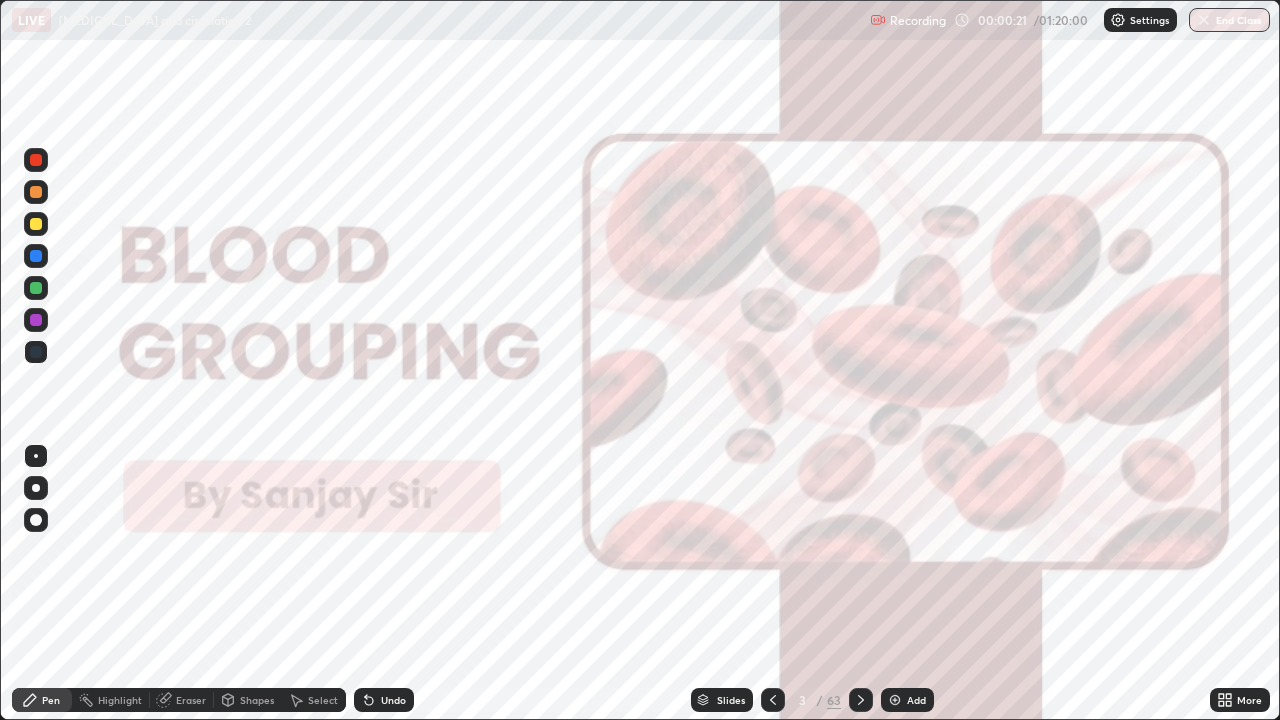 click on "Slides" at bounding box center [731, 700] 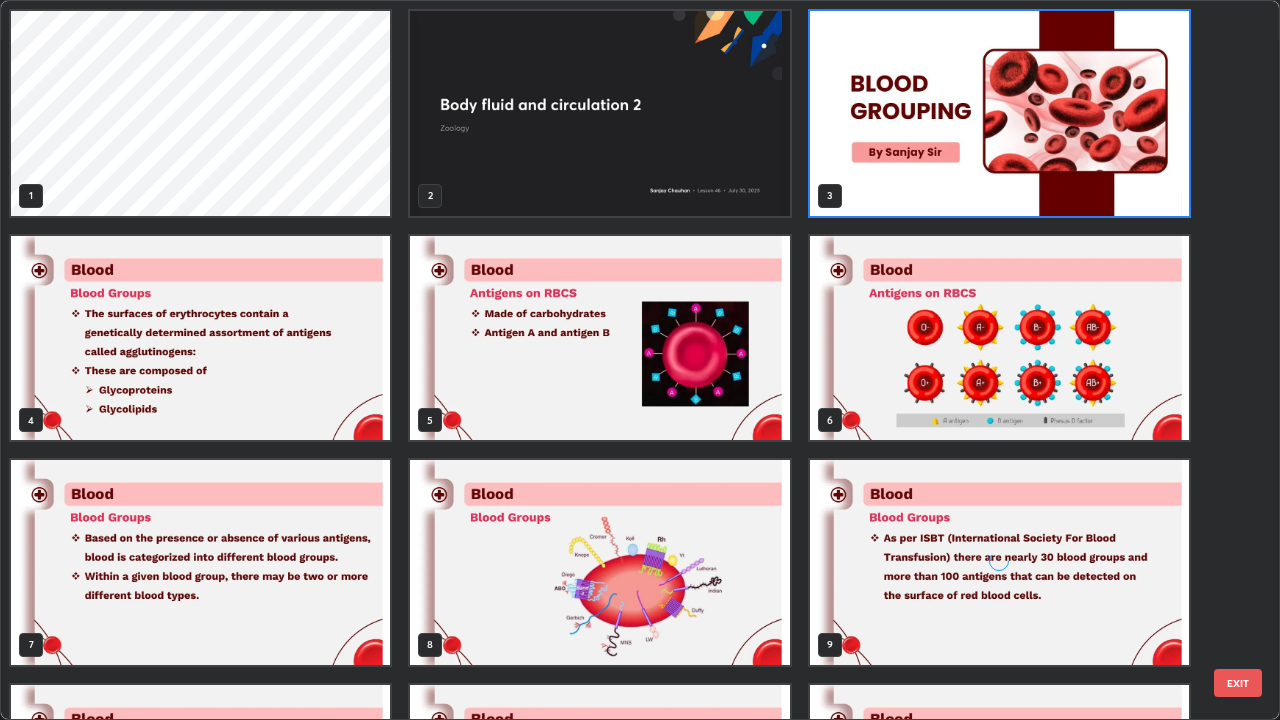 scroll, scrollTop: 7, scrollLeft: 11, axis: both 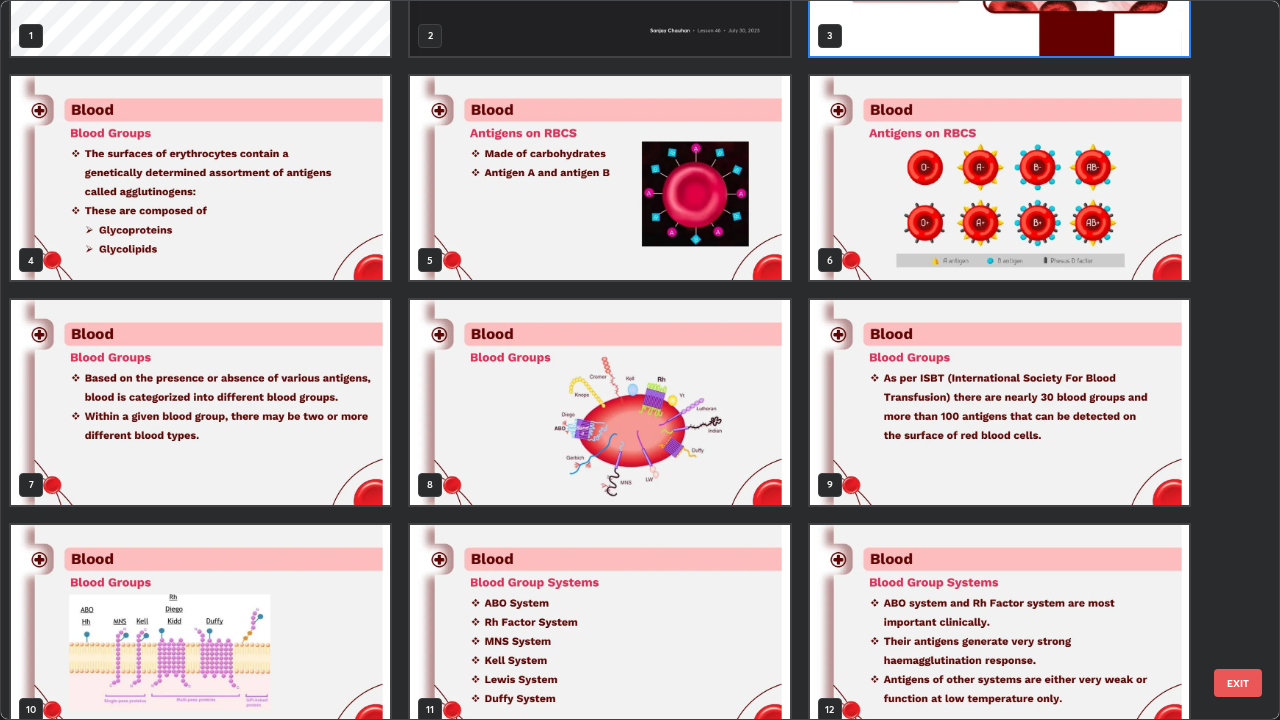 click at bounding box center [599, 402] 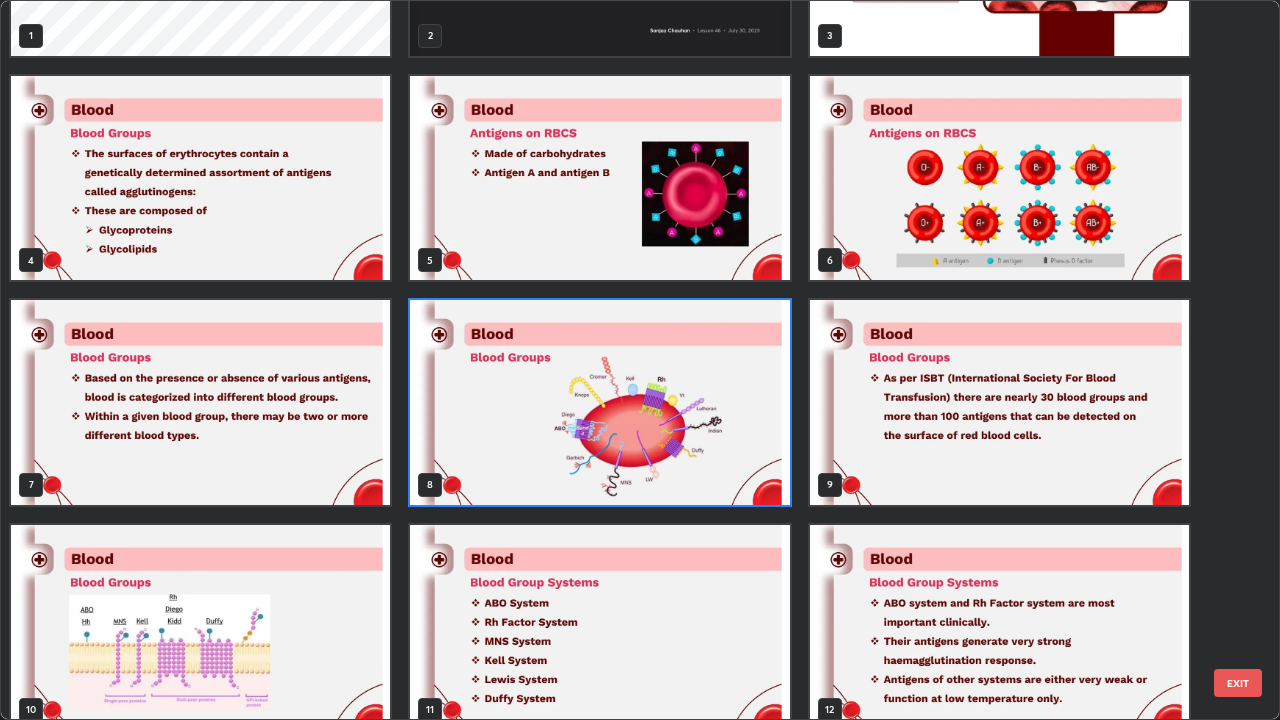 click at bounding box center [599, 402] 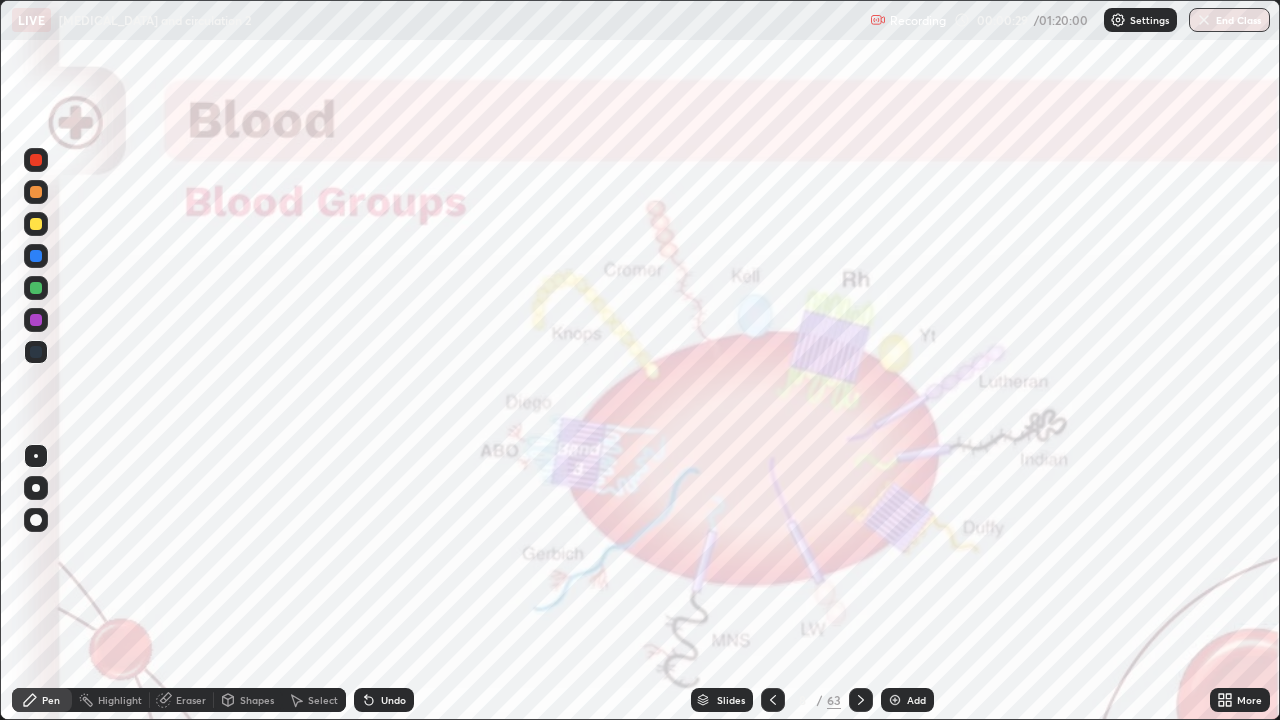click at bounding box center (36, 320) 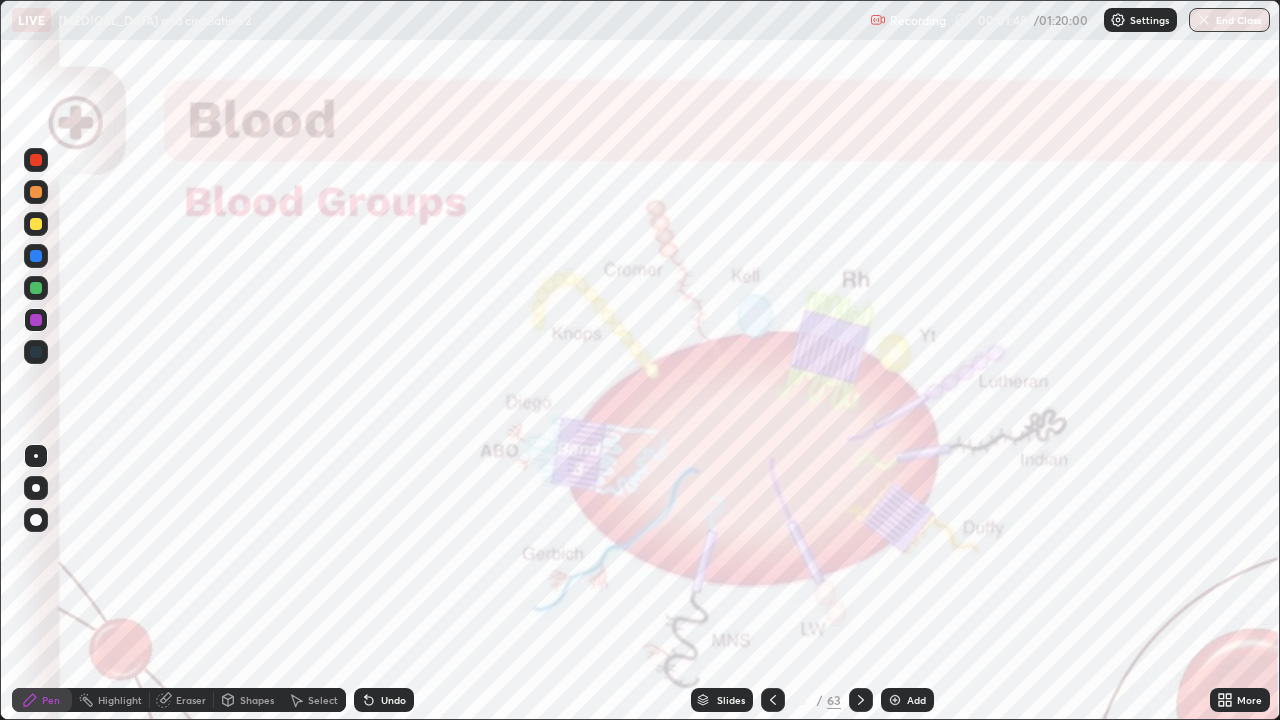 click on "Eraser" at bounding box center (191, 700) 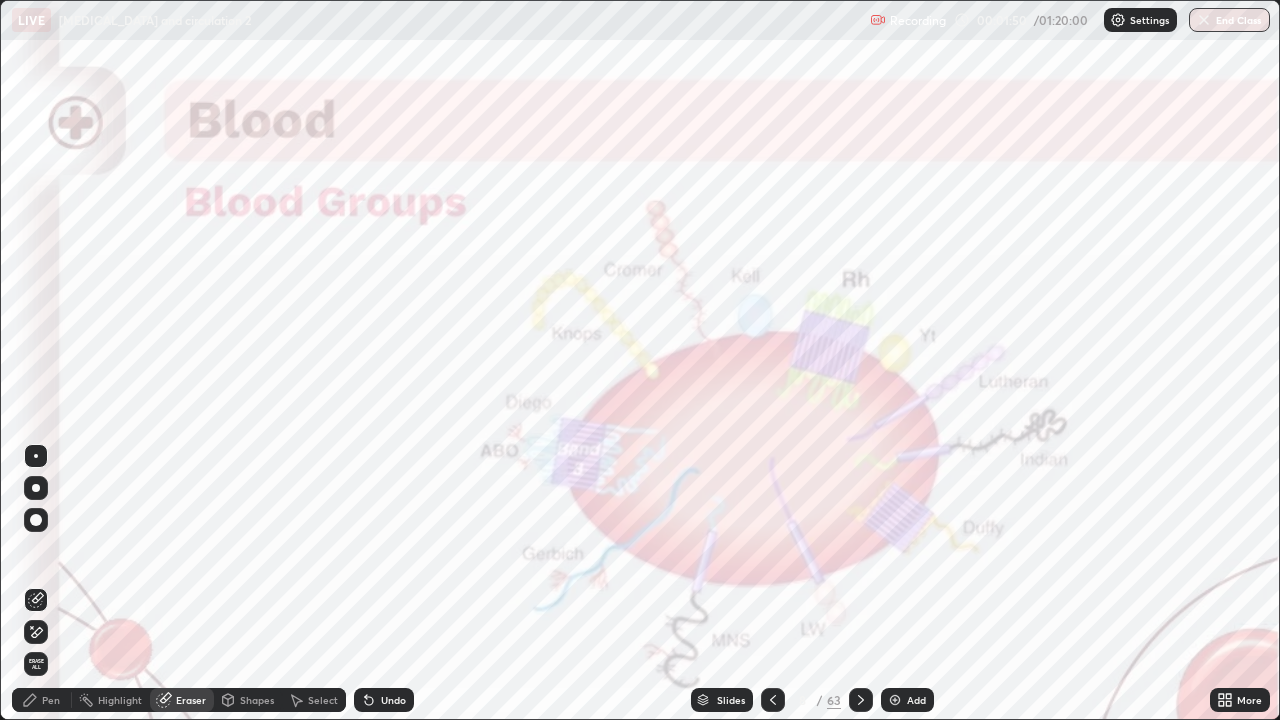 click on "Erase all" at bounding box center [36, 664] 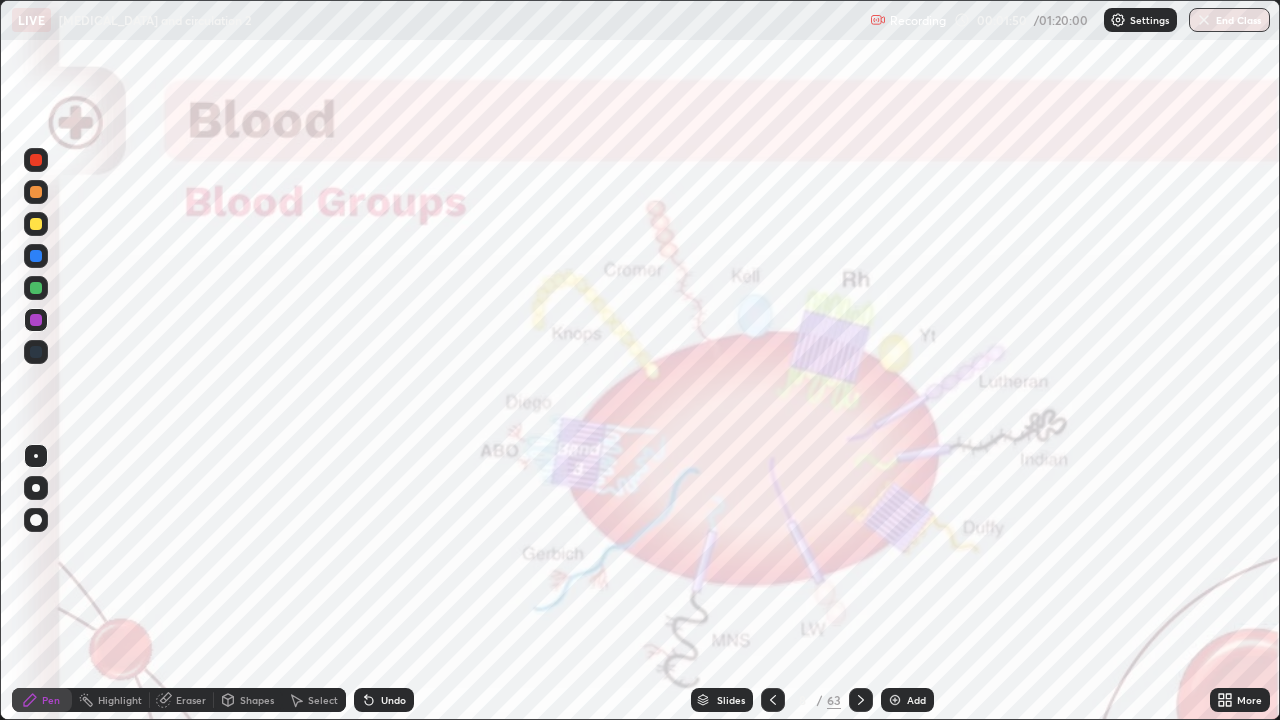 click on "Pen" at bounding box center [51, 700] 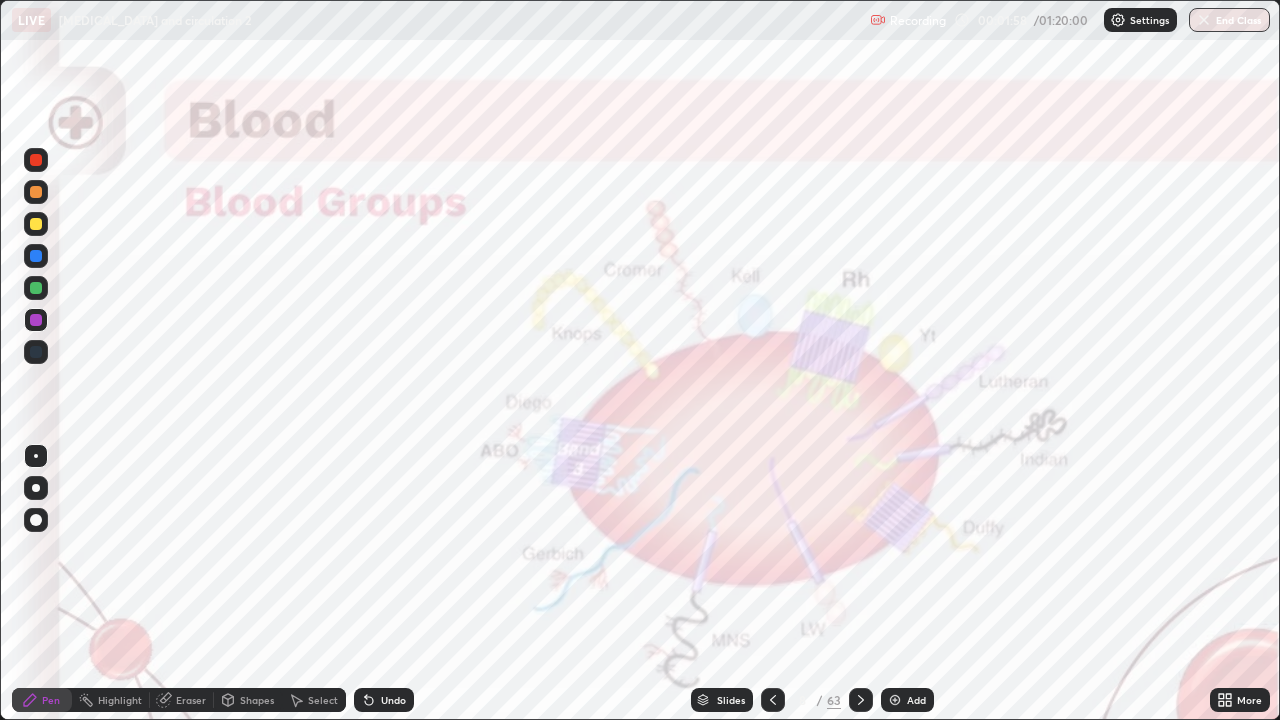click at bounding box center (36, 352) 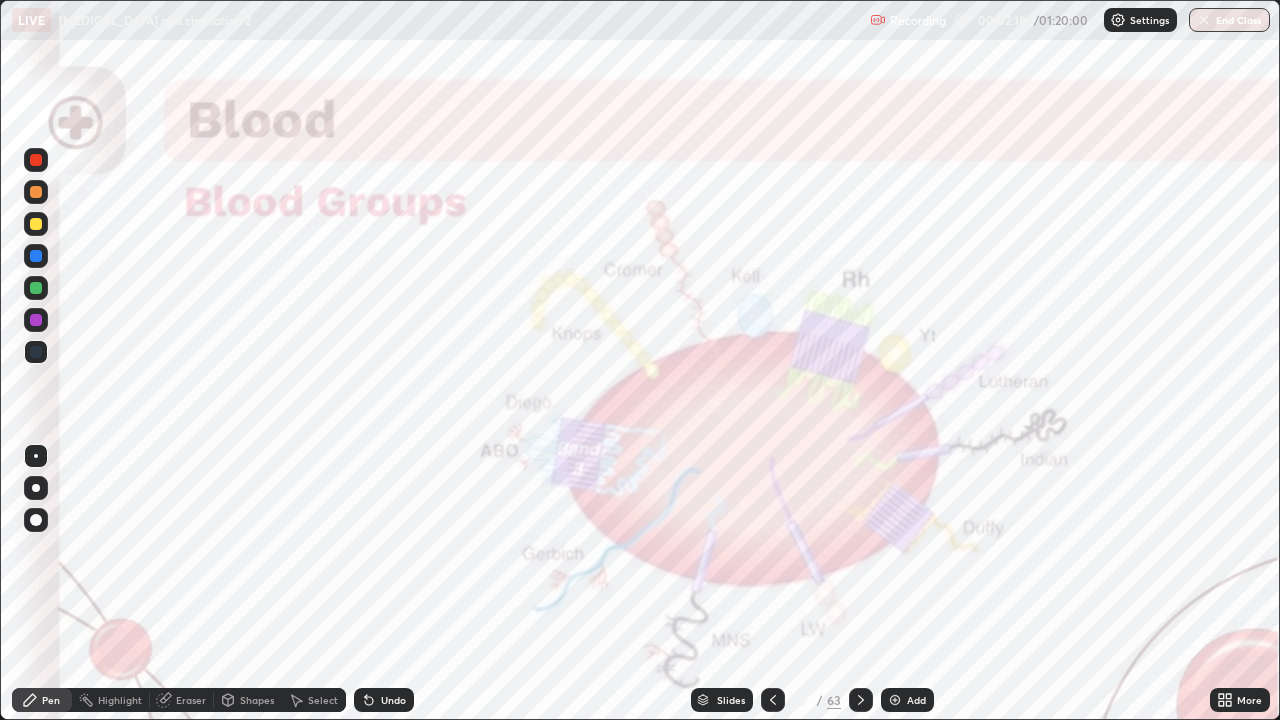 click on "Eraser" at bounding box center (191, 700) 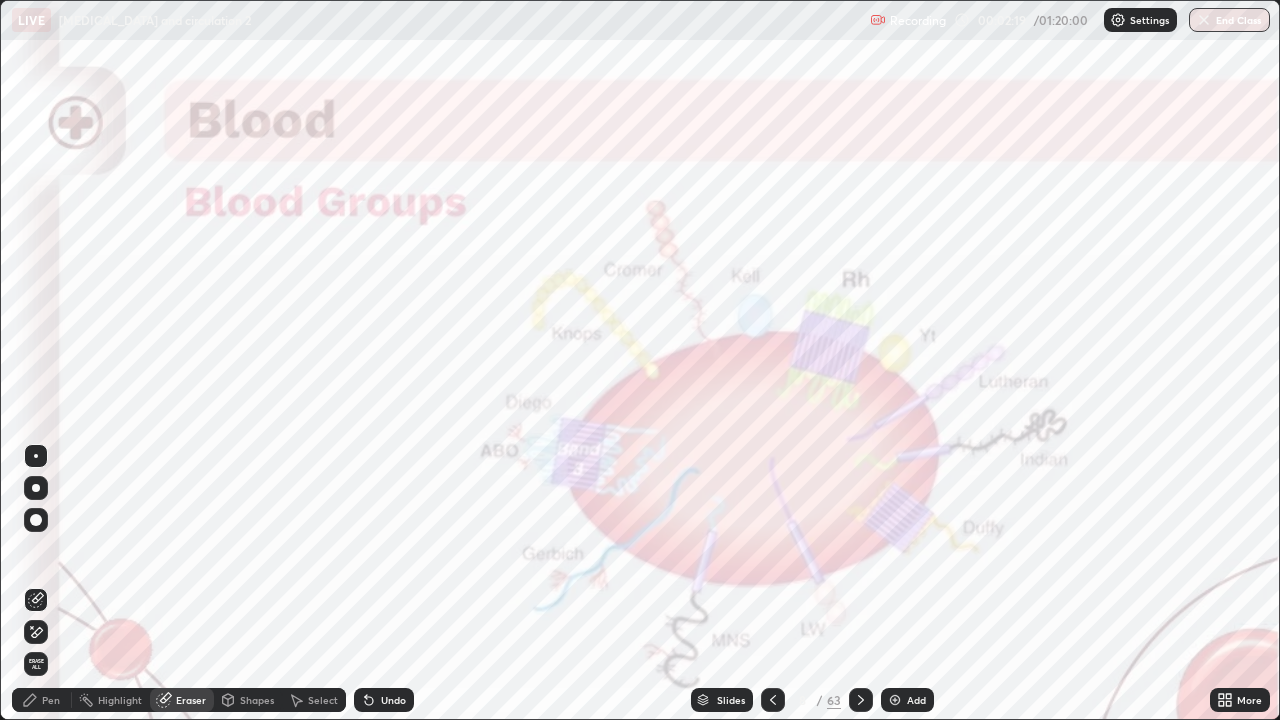 click on "Erase all" at bounding box center (36, 664) 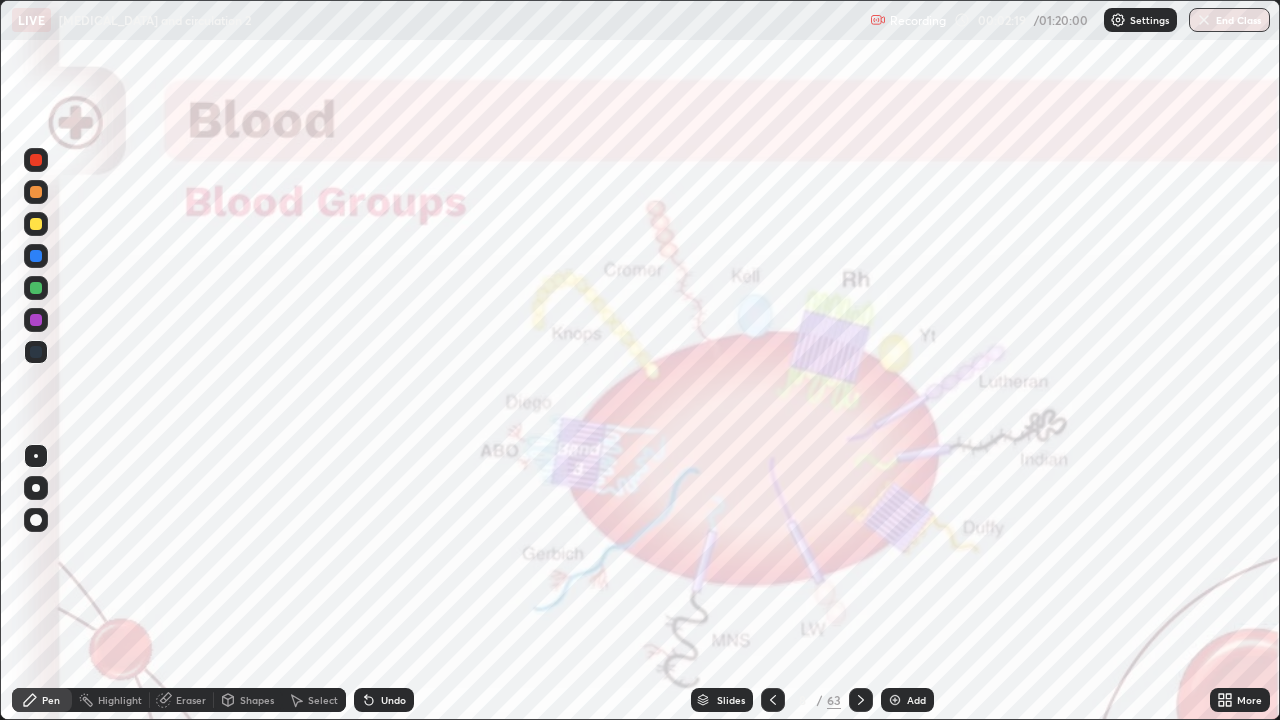 click on "Pen" at bounding box center (51, 700) 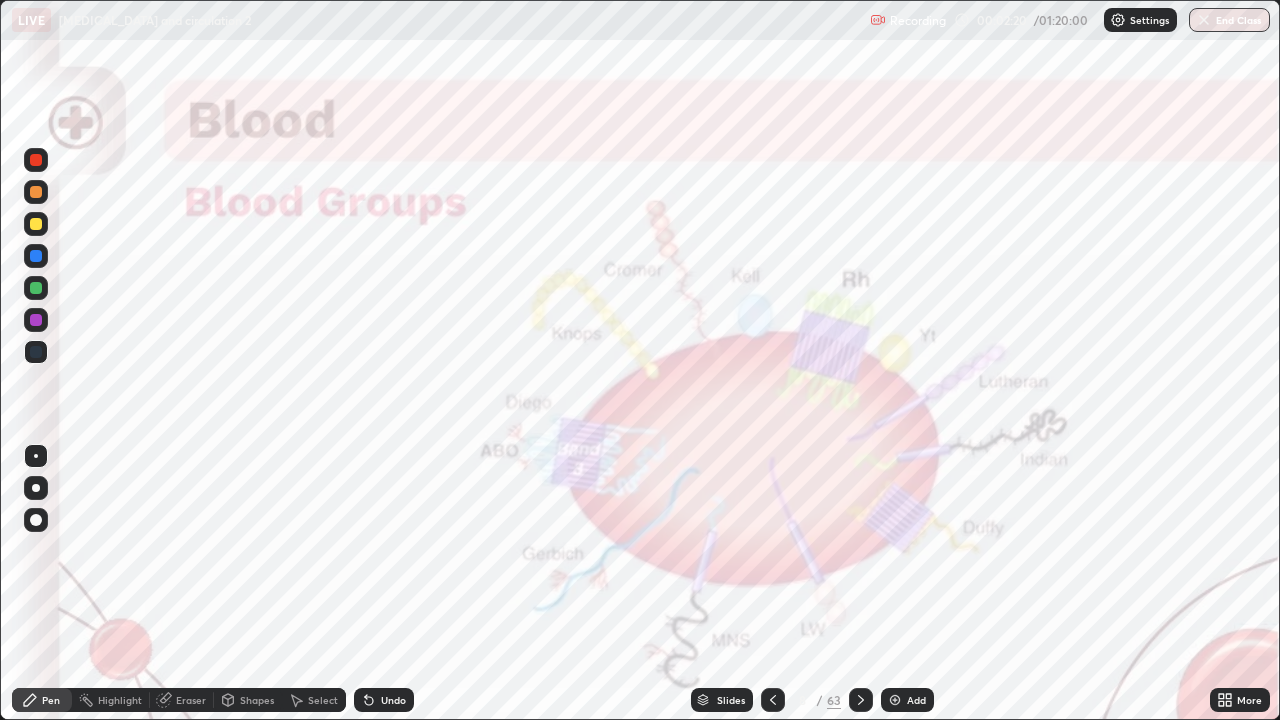 click at bounding box center (36, 352) 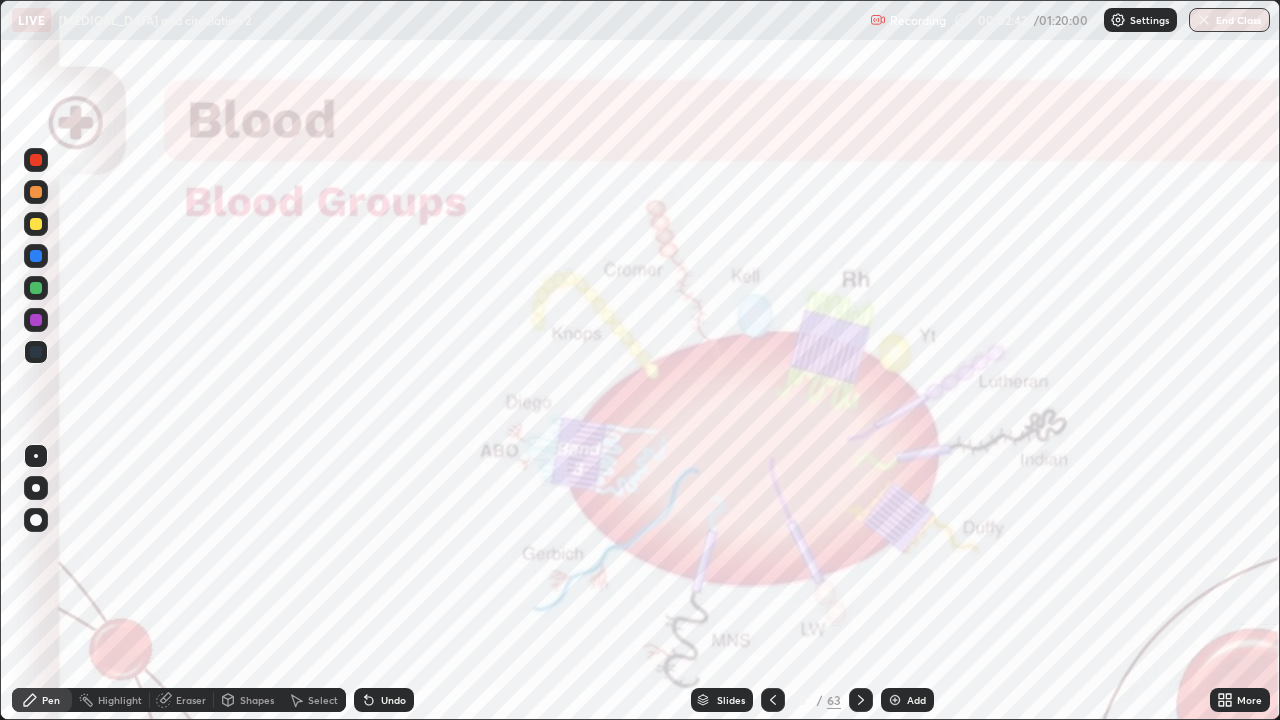 click 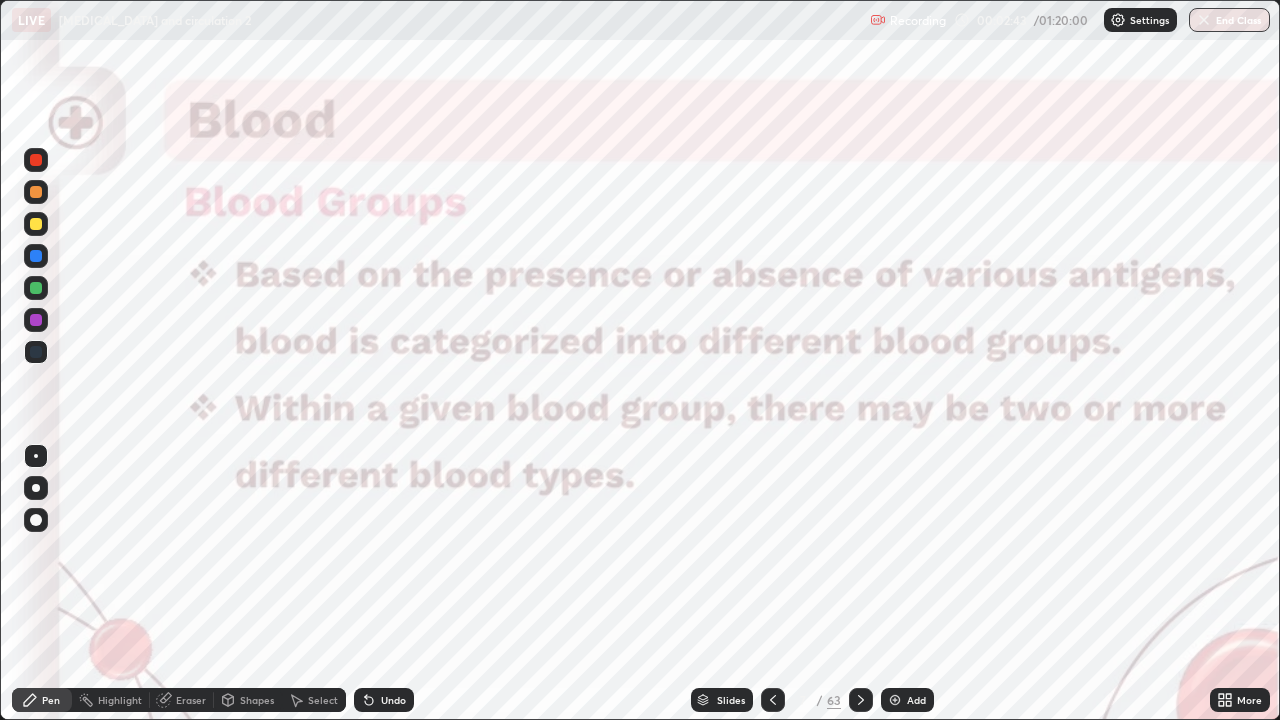 click at bounding box center (773, 700) 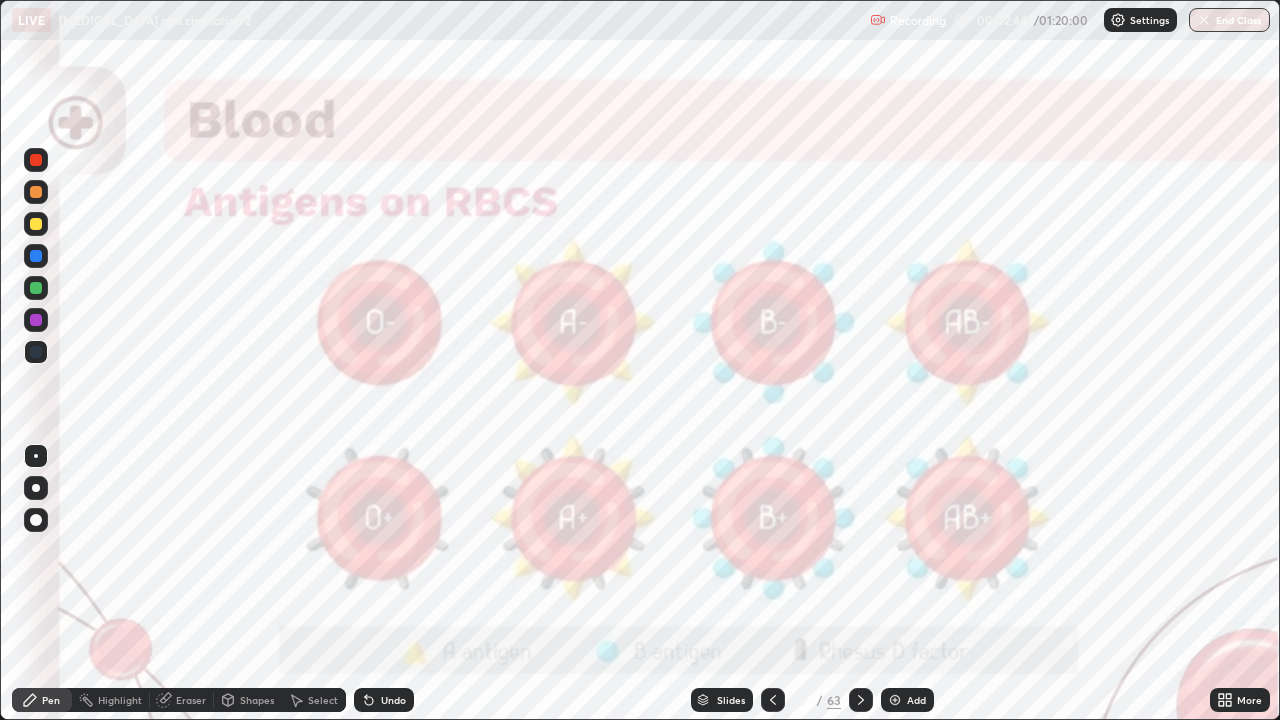 click 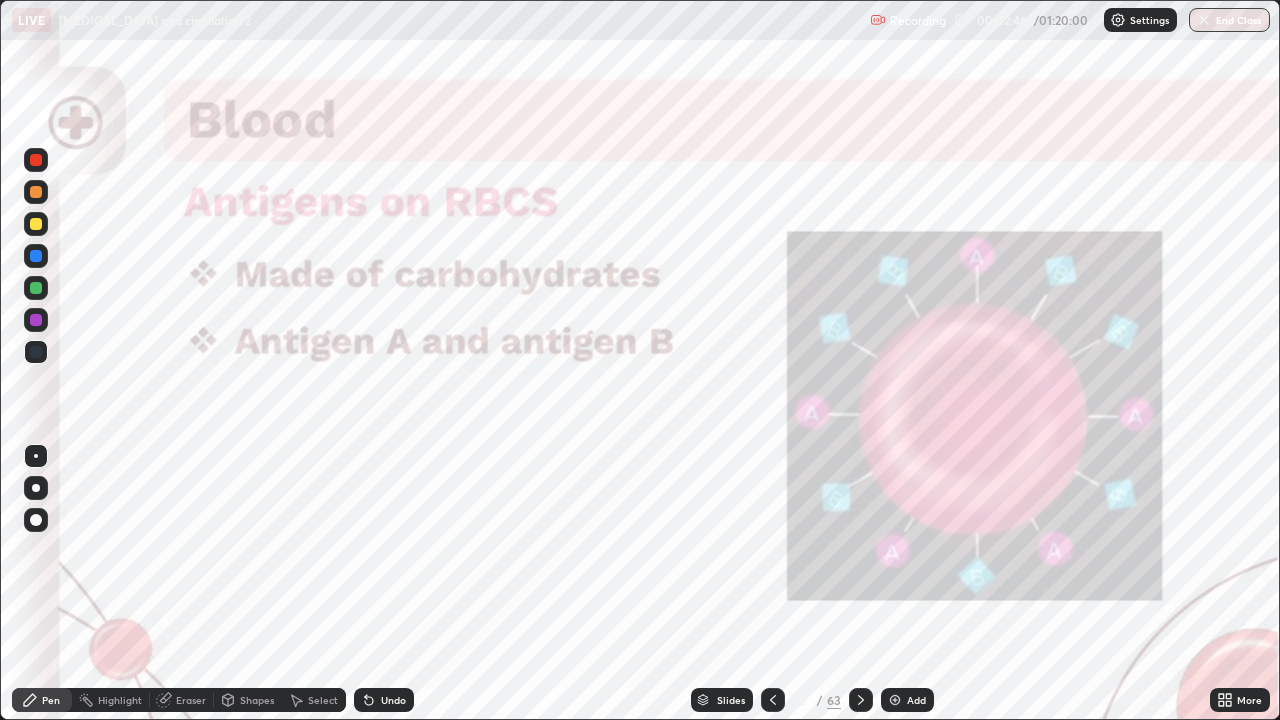 click 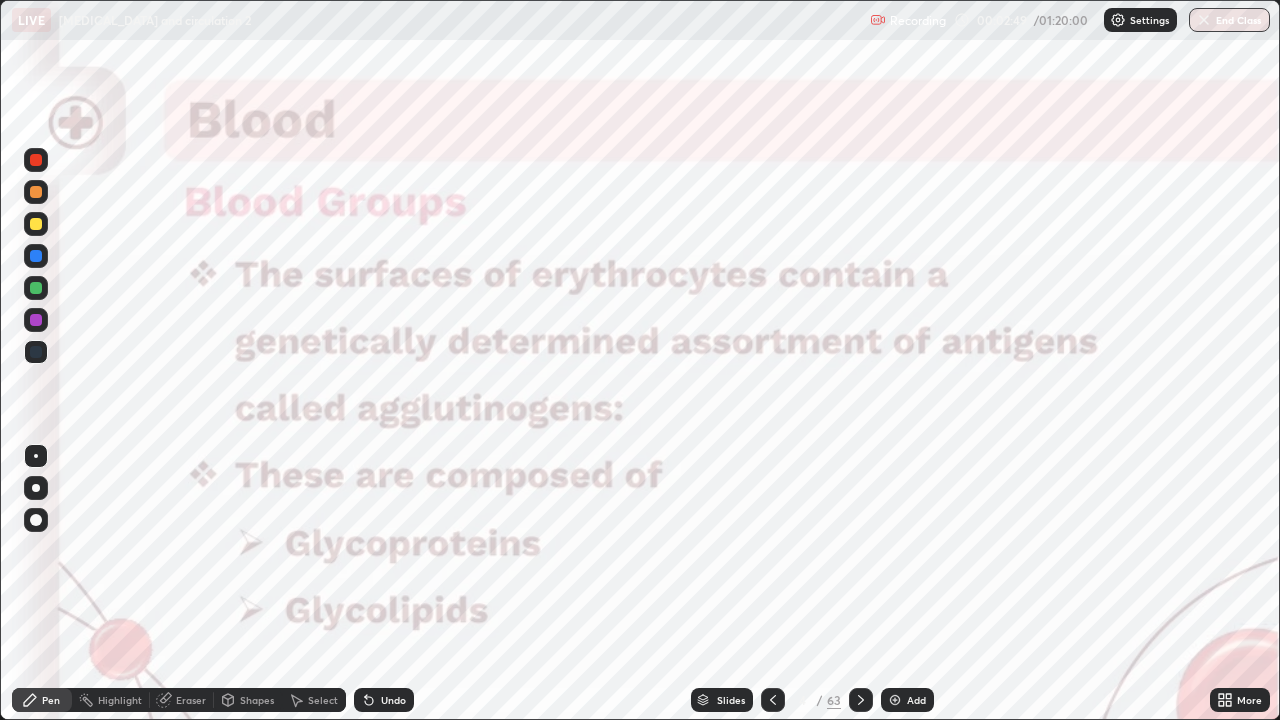 click at bounding box center [773, 700] 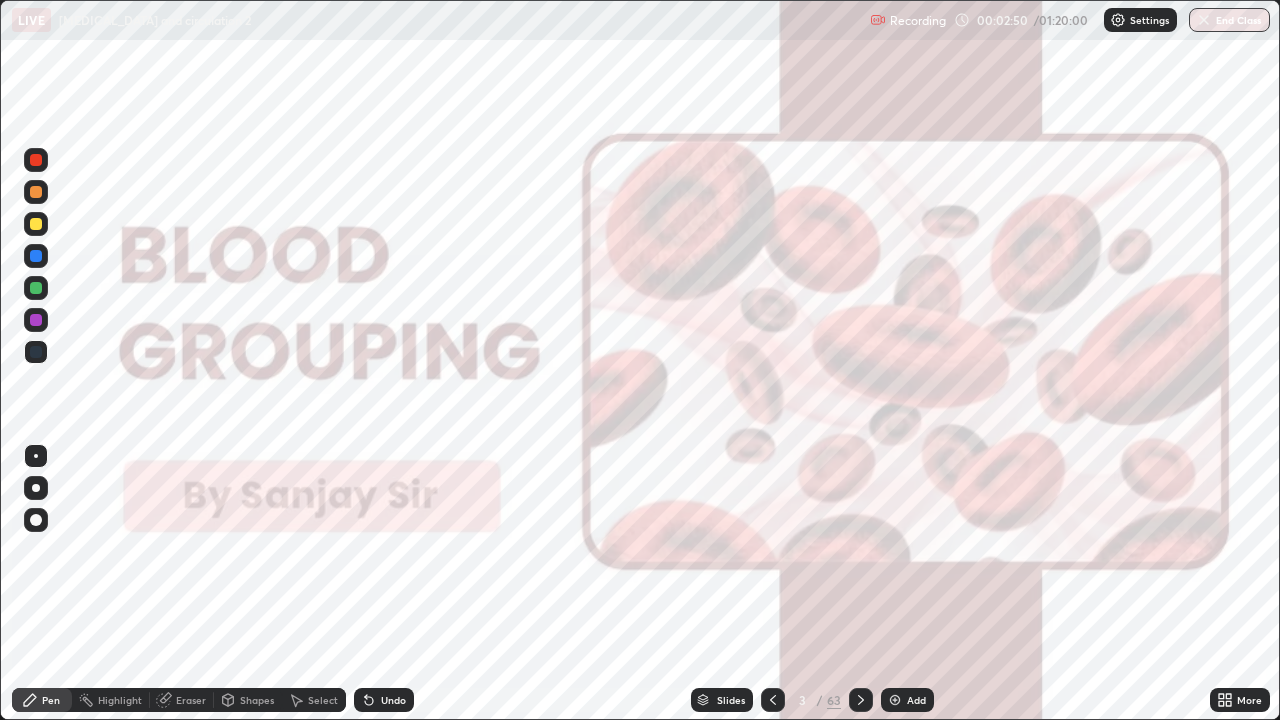 click 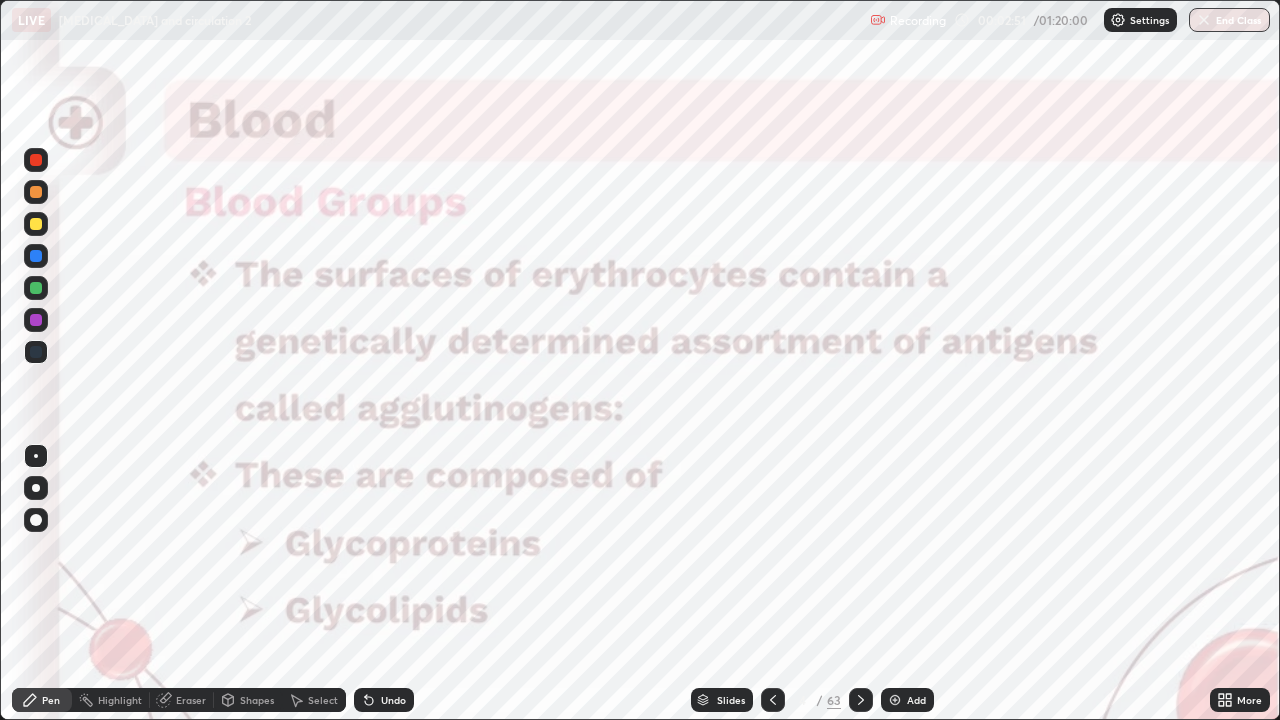 click 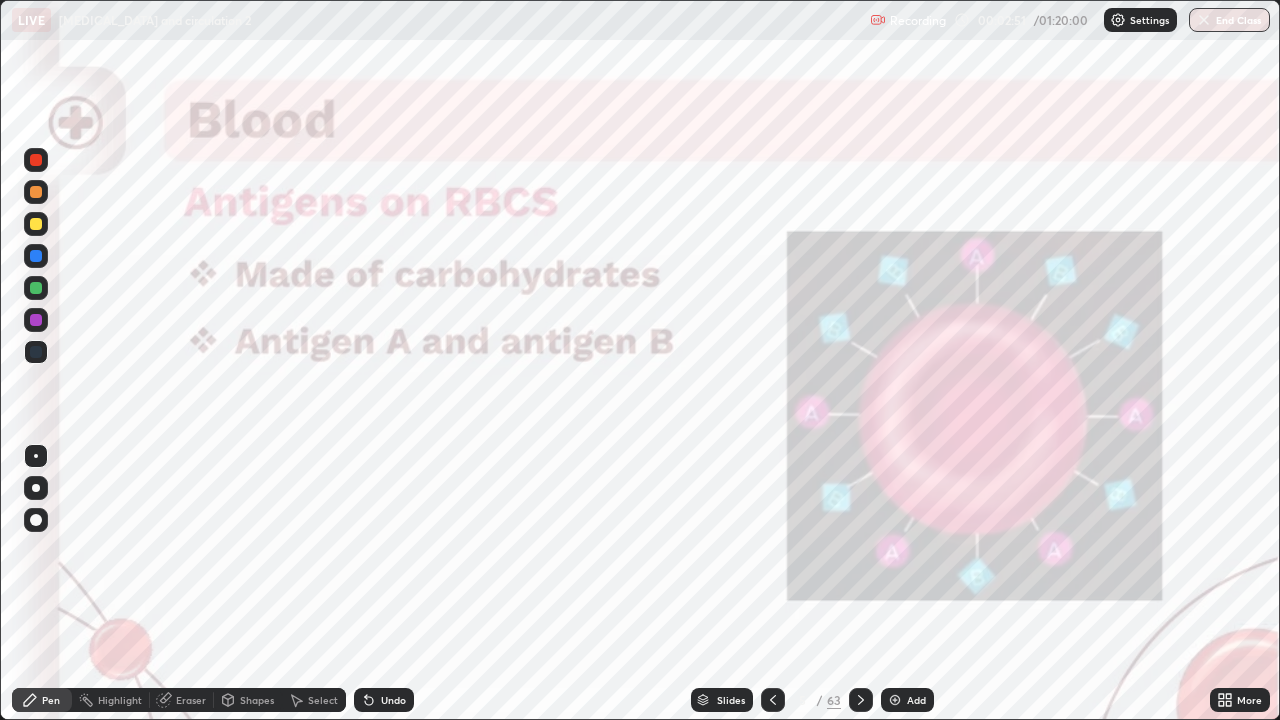 click 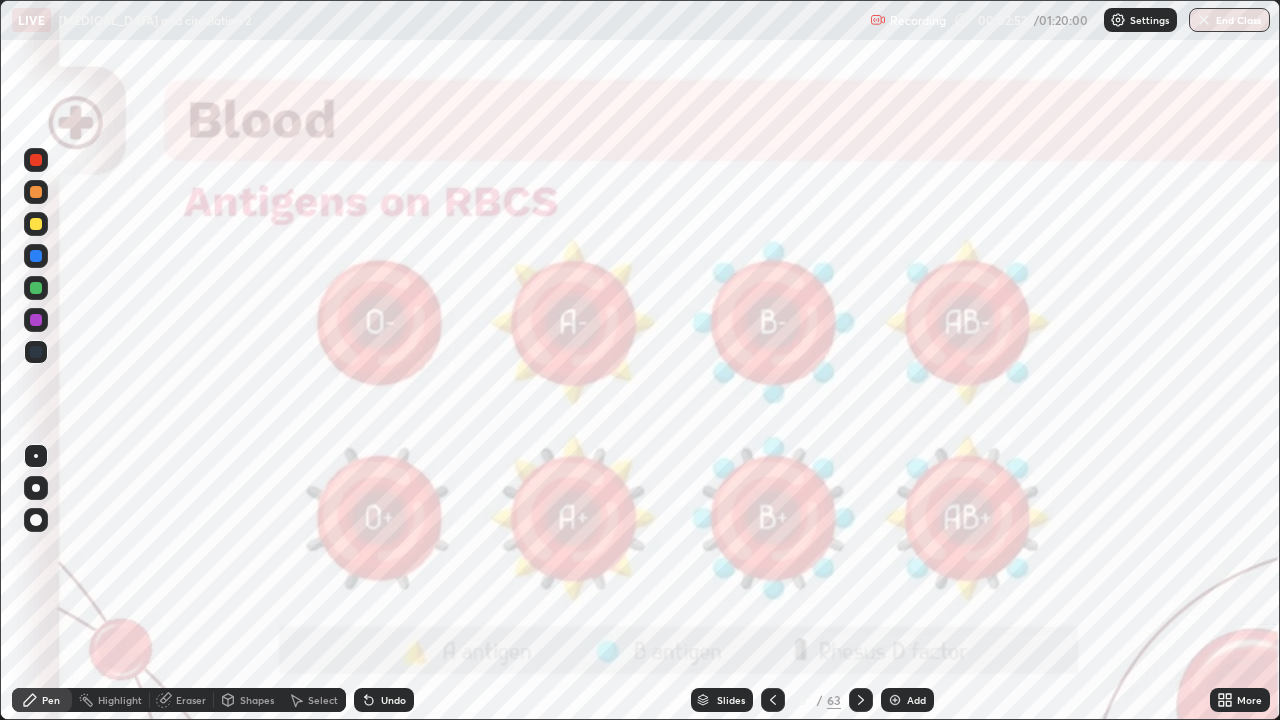 click 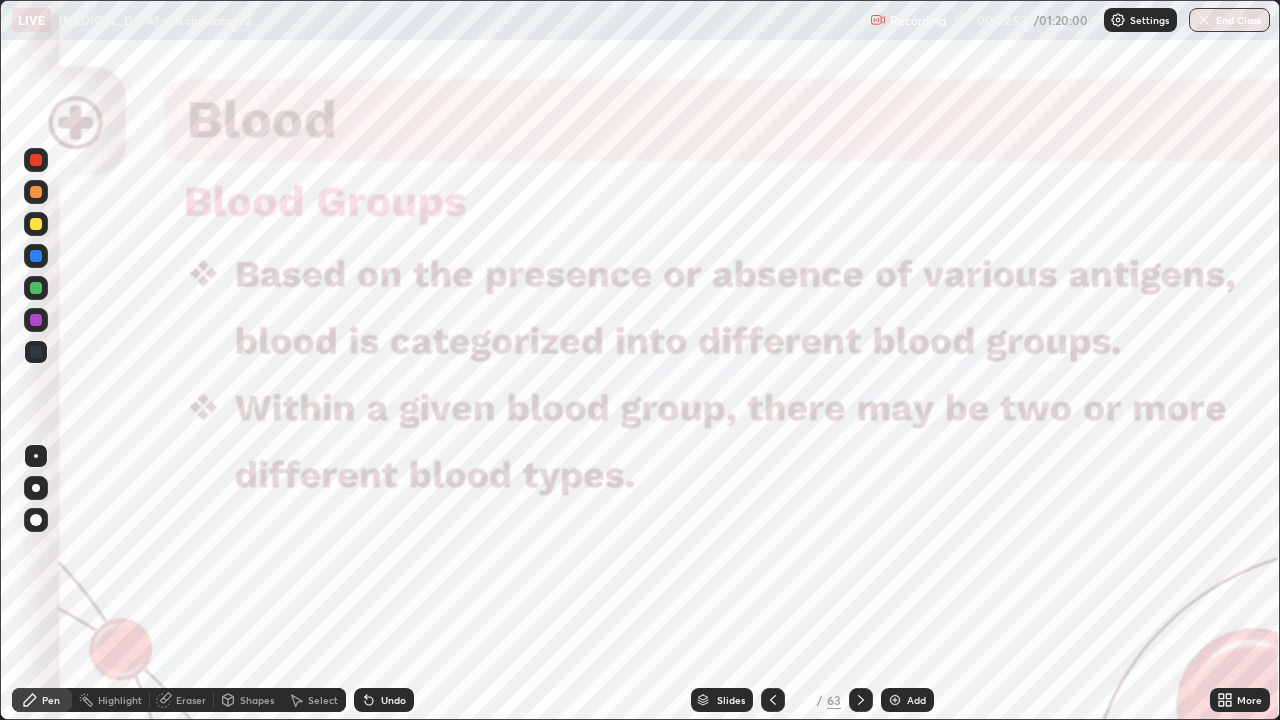 click at bounding box center (861, 700) 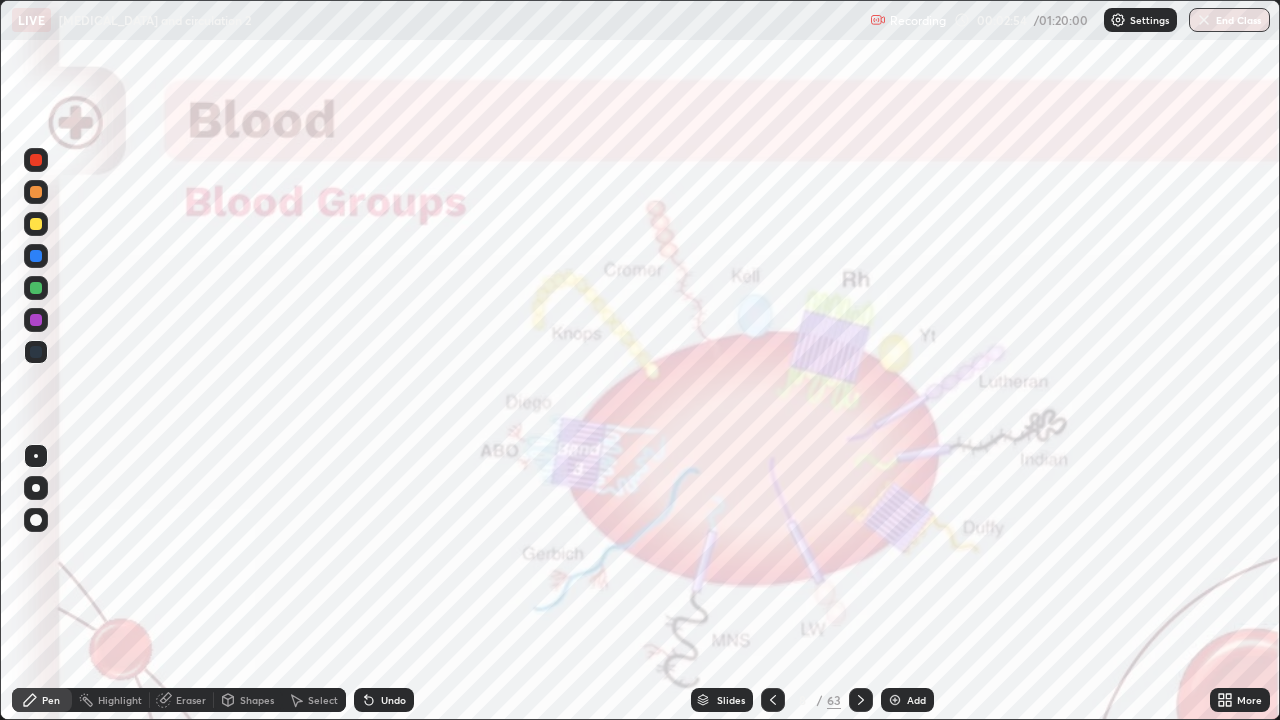 click at bounding box center [773, 700] 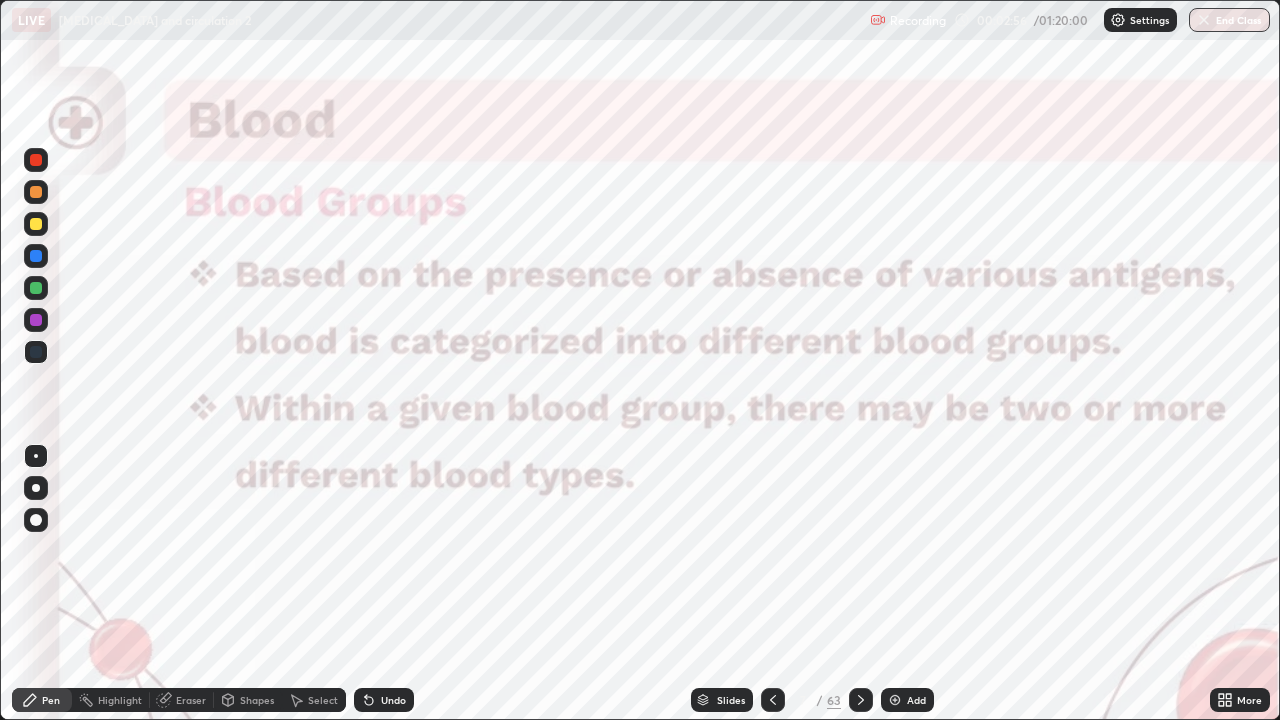 click at bounding box center [861, 700] 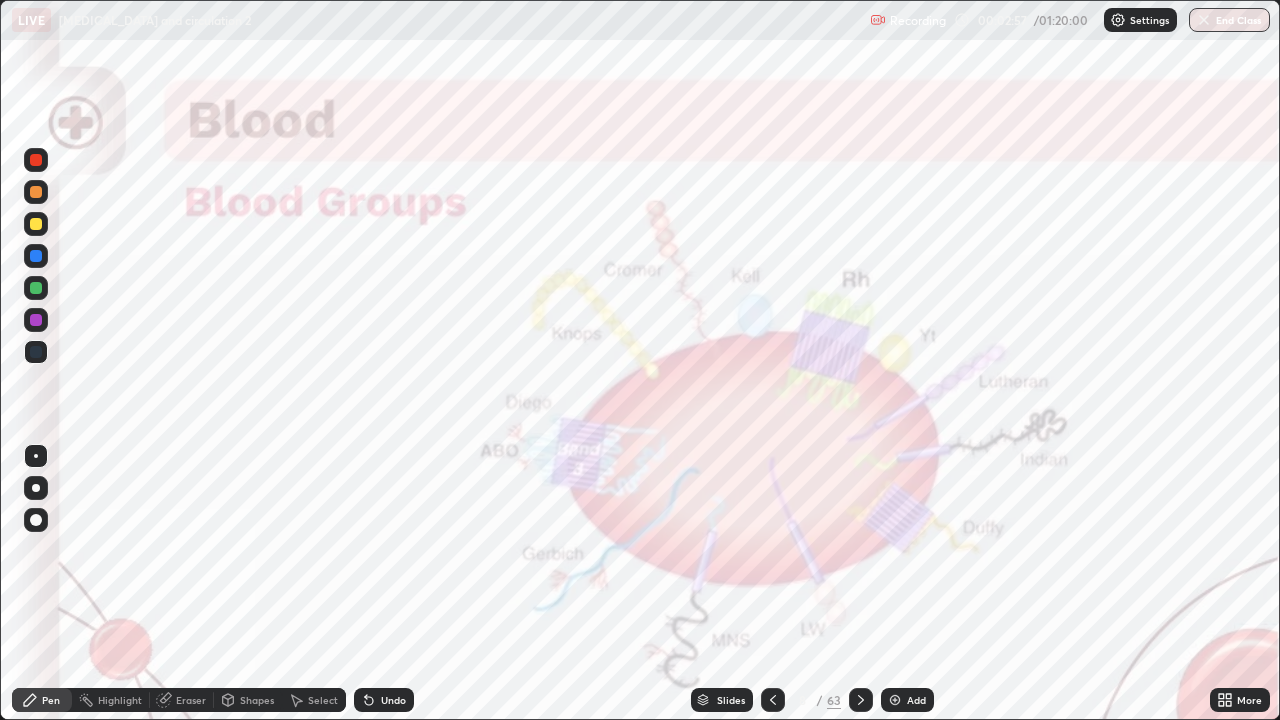 click 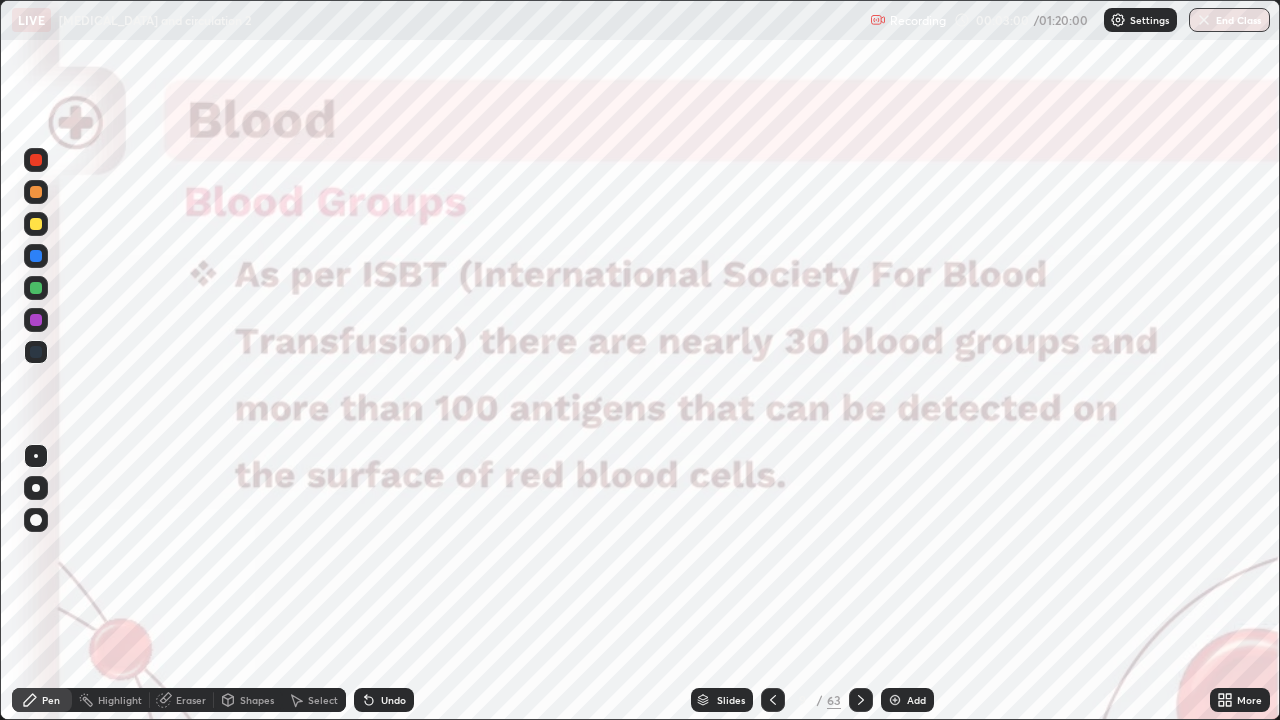 click at bounding box center [861, 700] 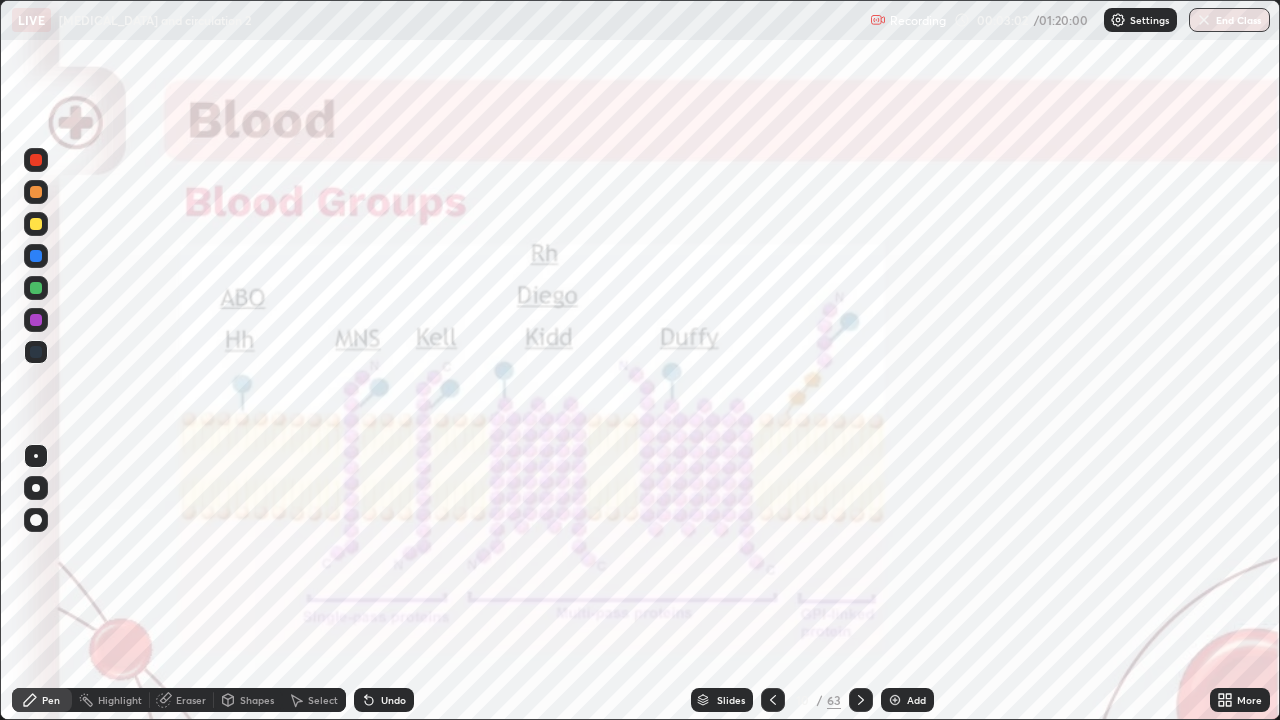 click 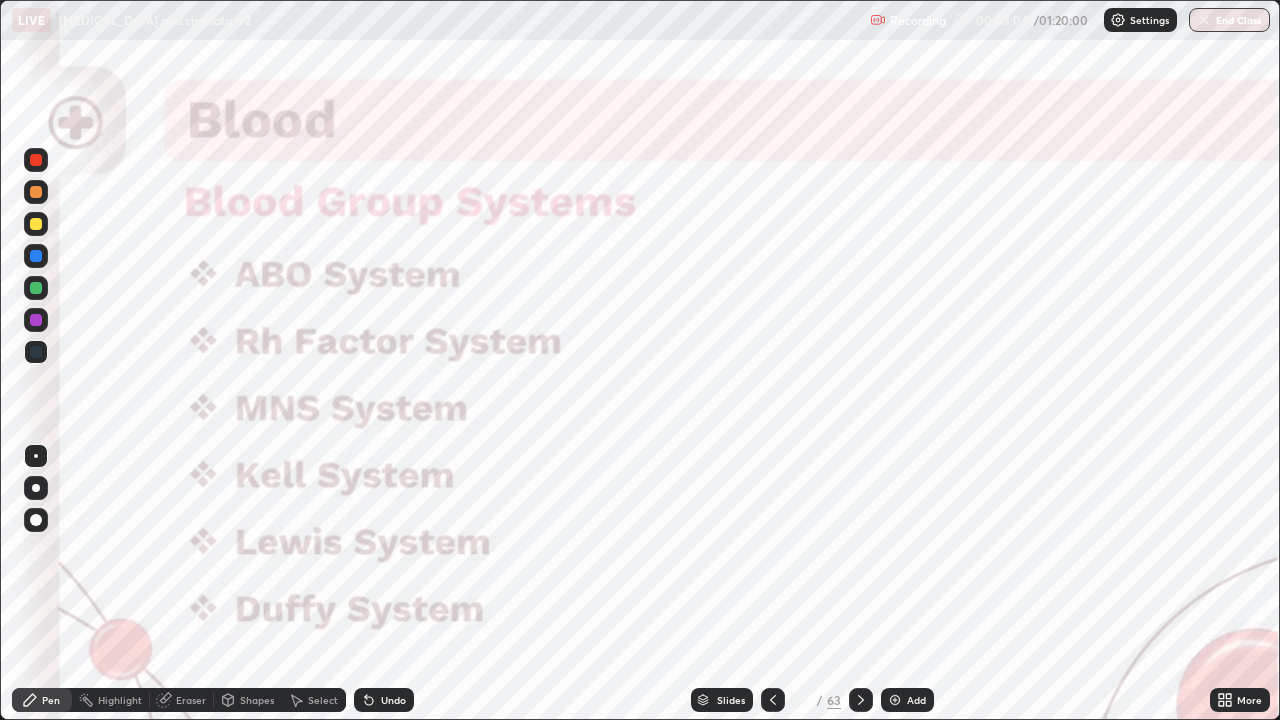 click on "Slides" at bounding box center [731, 700] 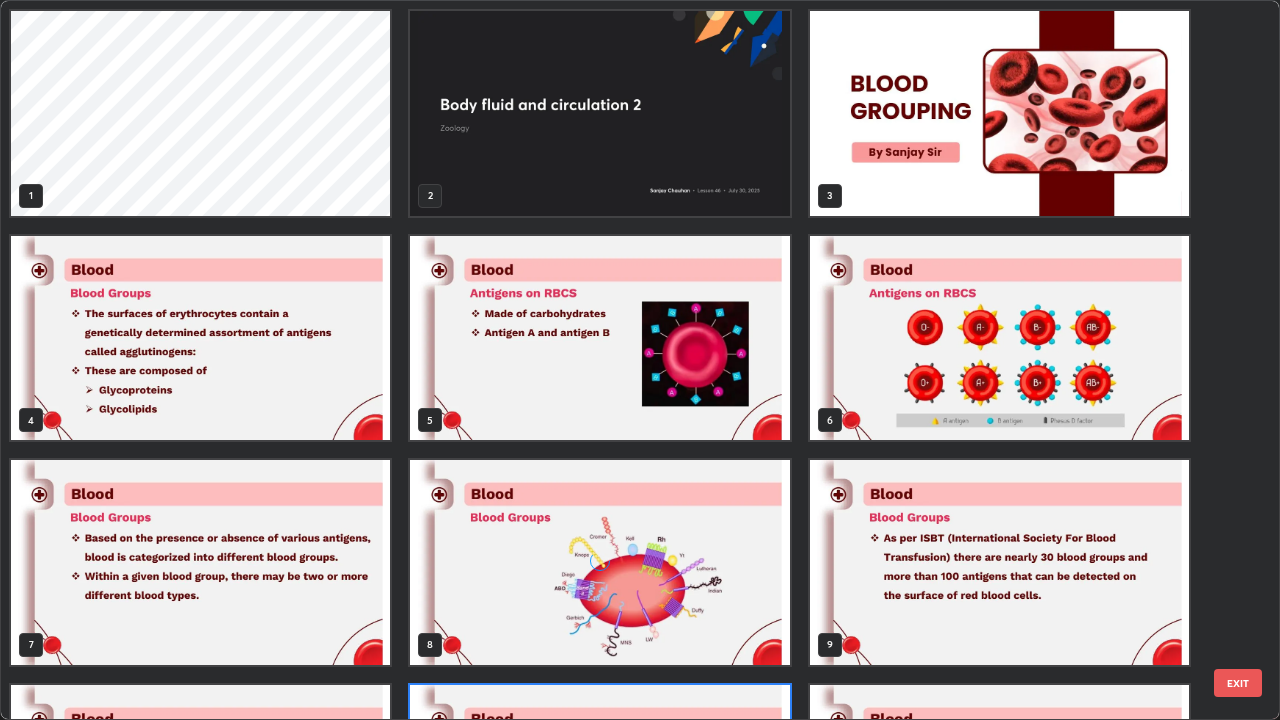 scroll, scrollTop: 180, scrollLeft: 0, axis: vertical 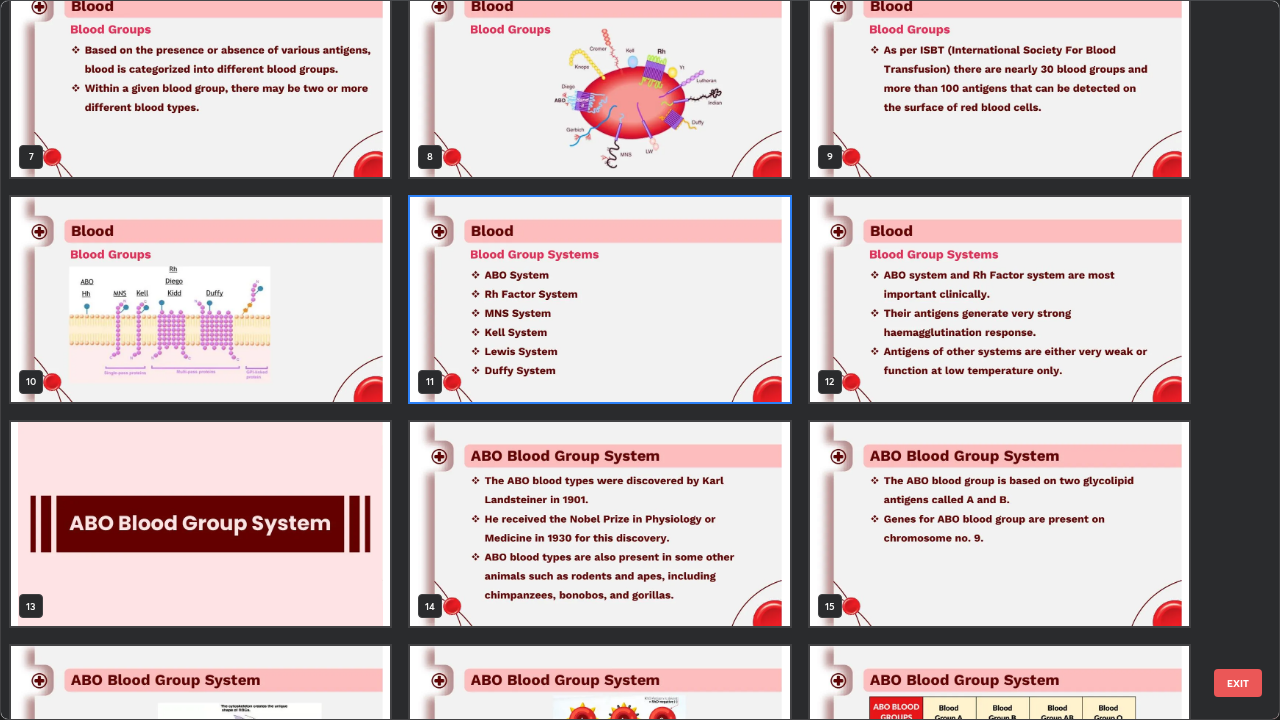 click at bounding box center [599, 524] 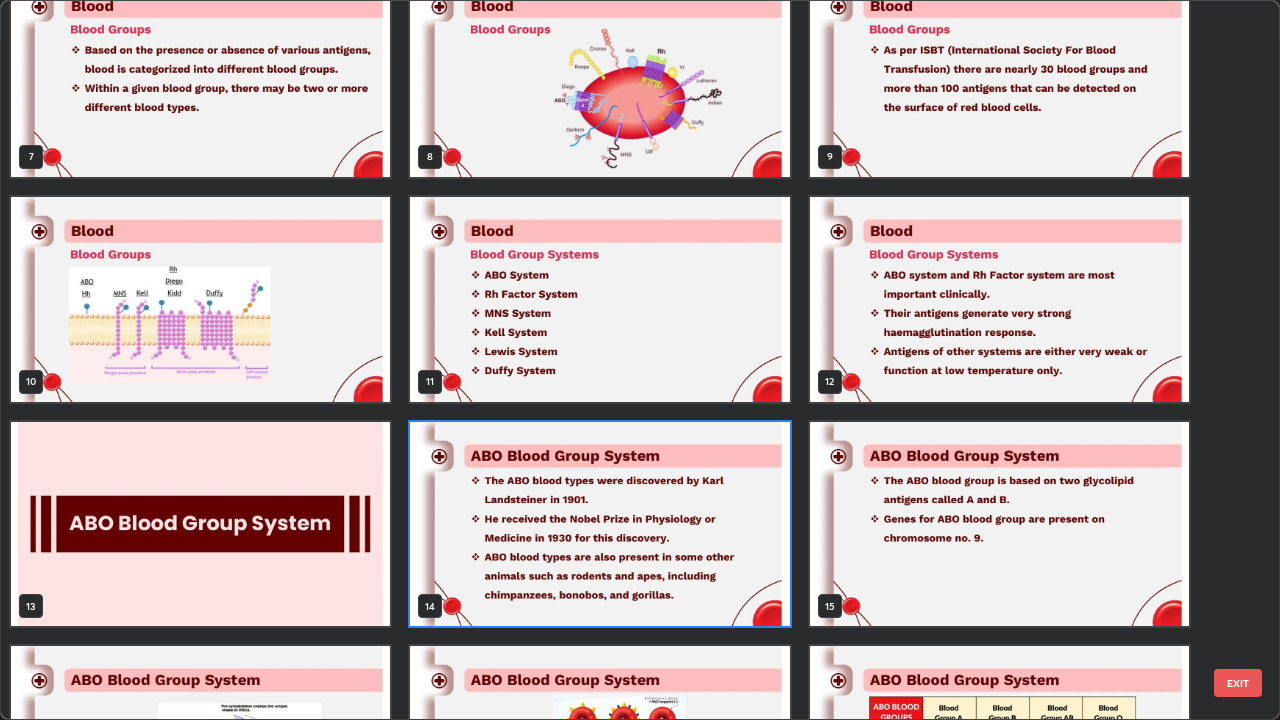 click at bounding box center (599, 524) 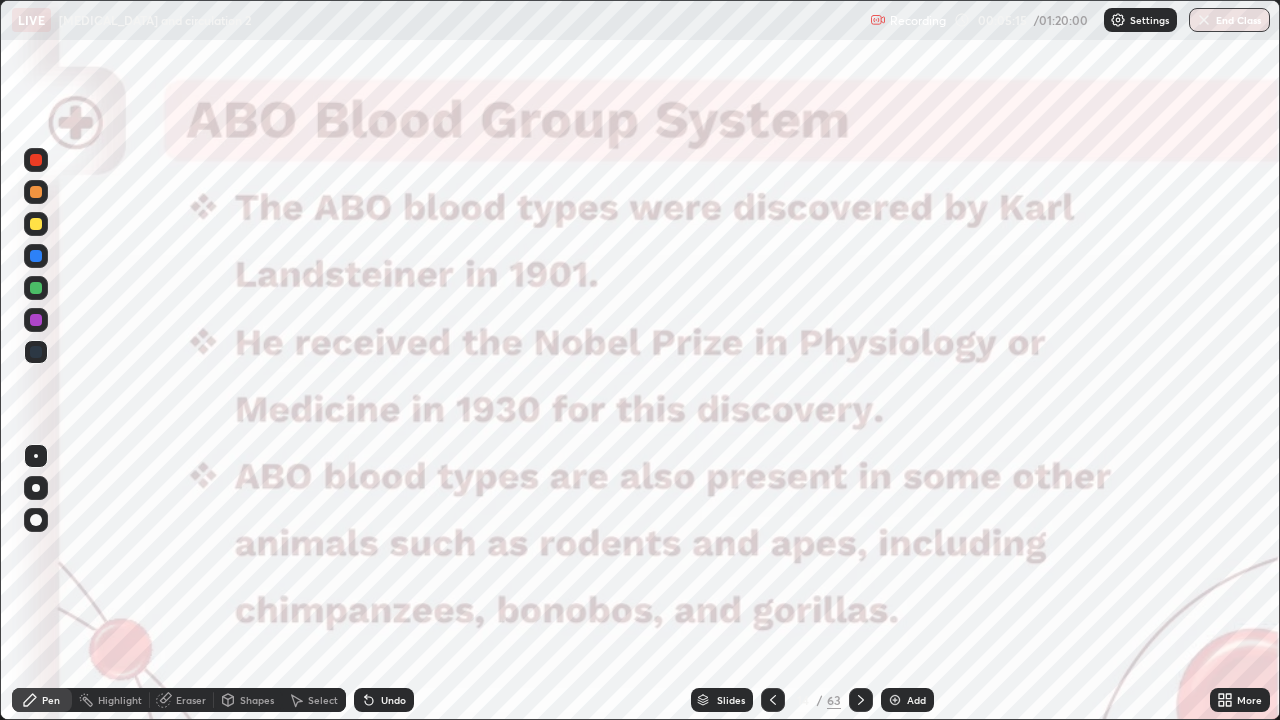 click 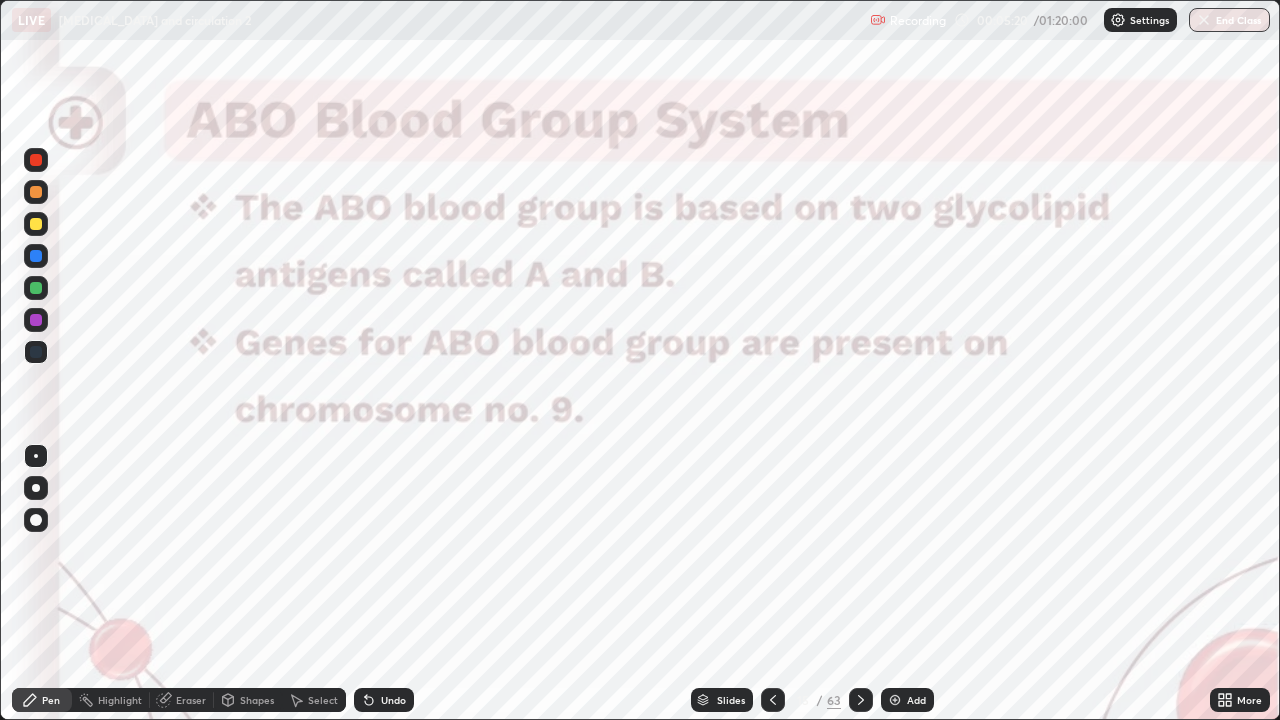 click at bounding box center (36, 352) 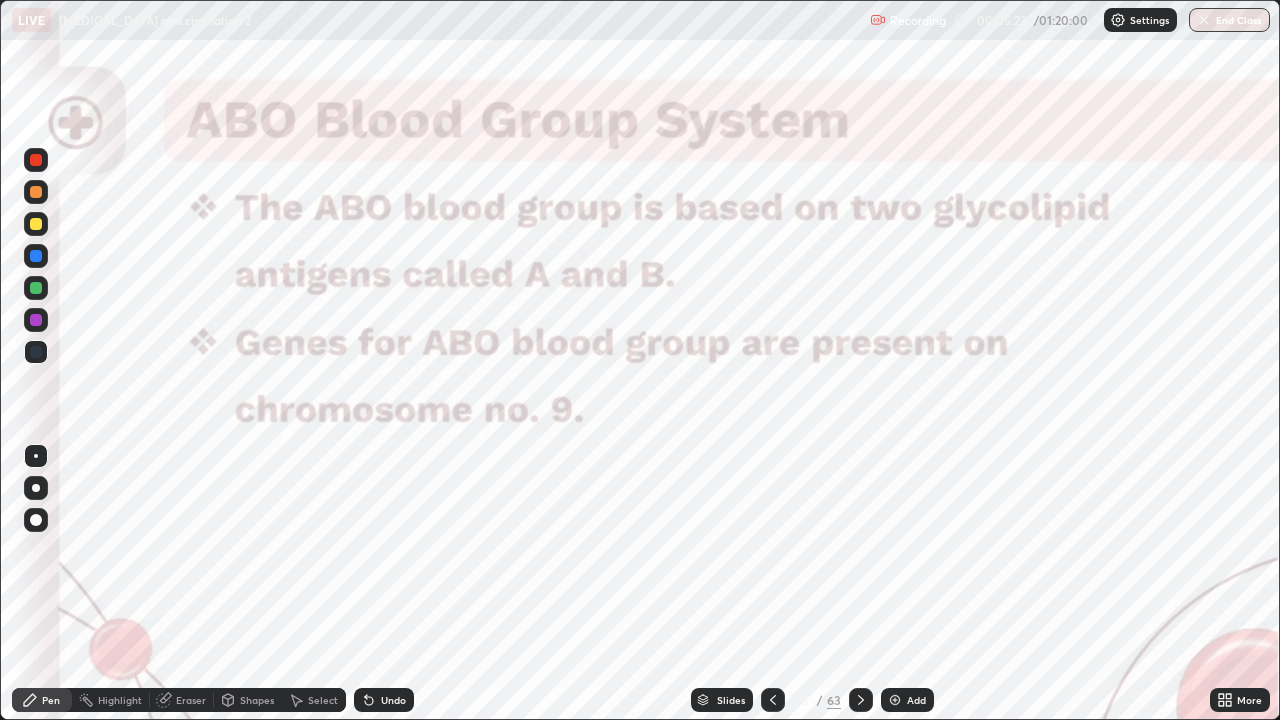 click at bounding box center [36, 320] 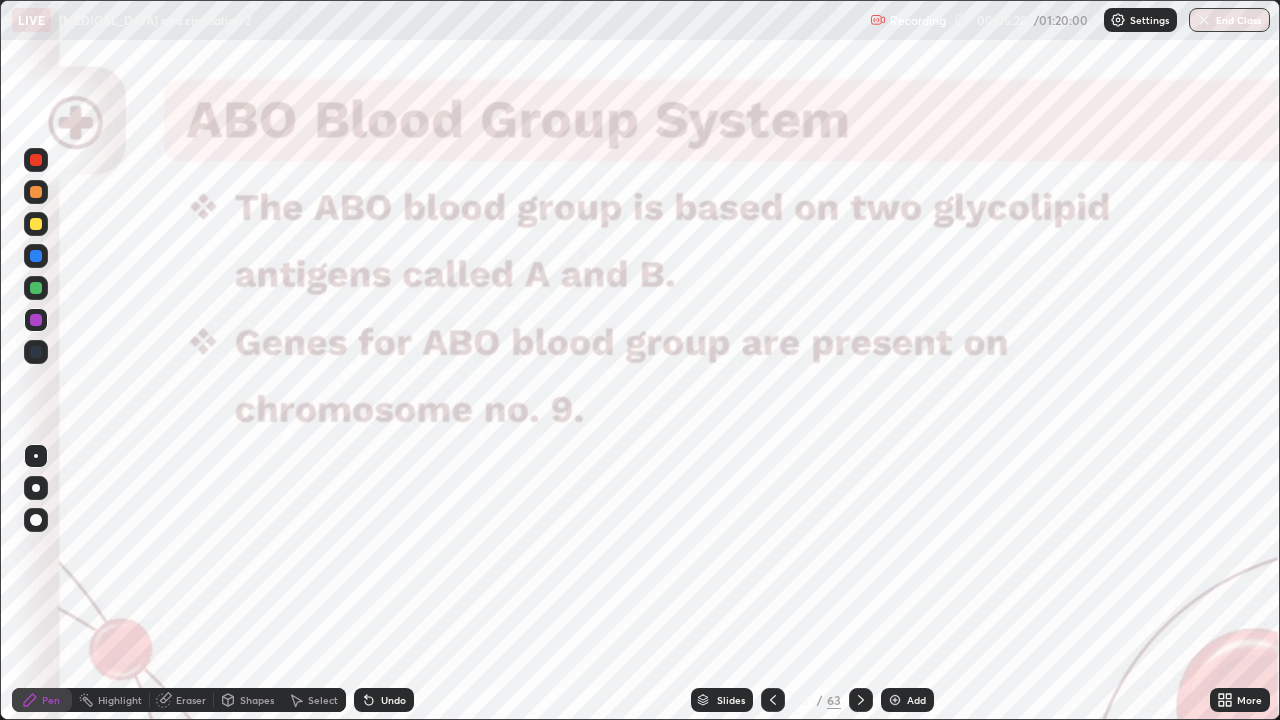 click at bounding box center [36, 288] 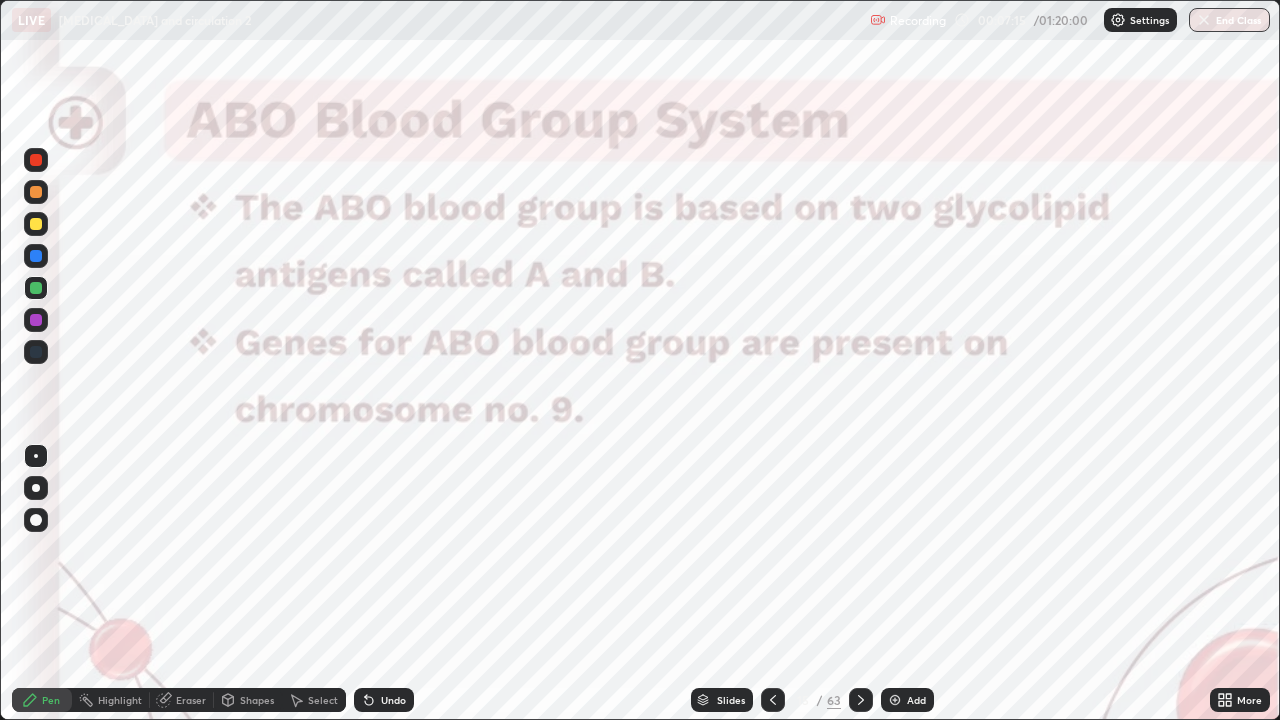 click on "Eraser" at bounding box center [191, 700] 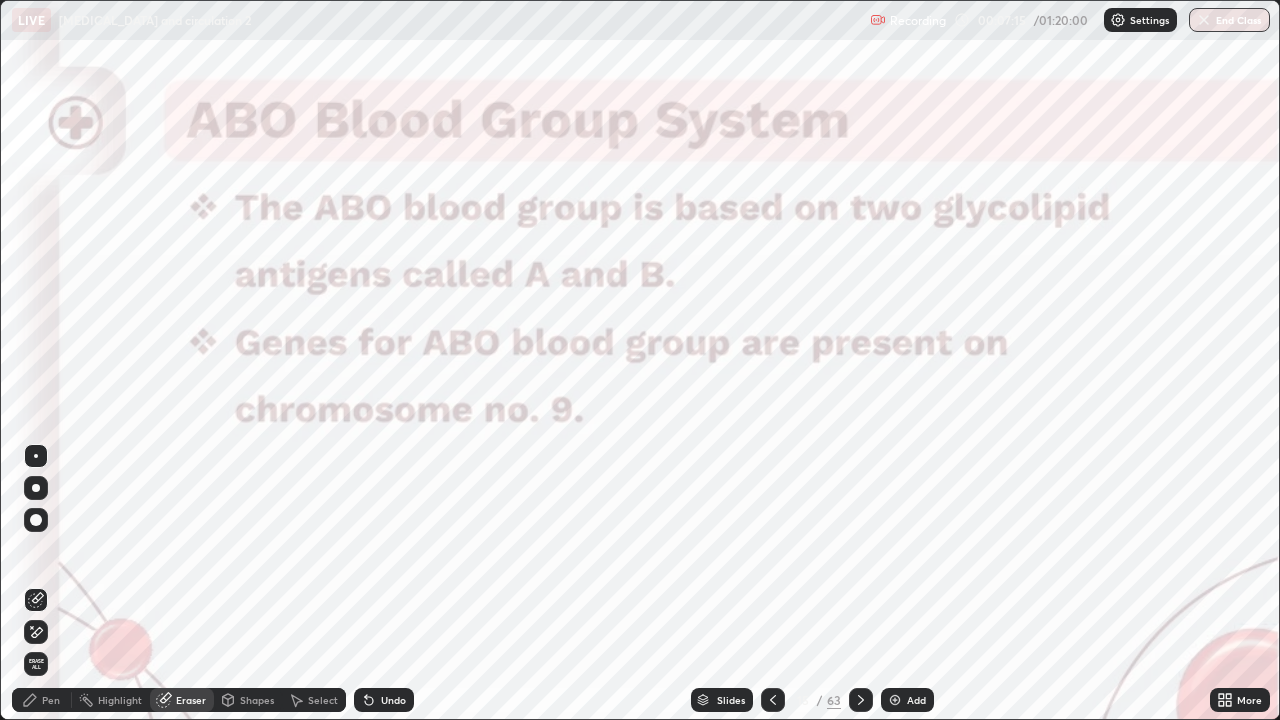 click on "Erase all" at bounding box center (36, 664) 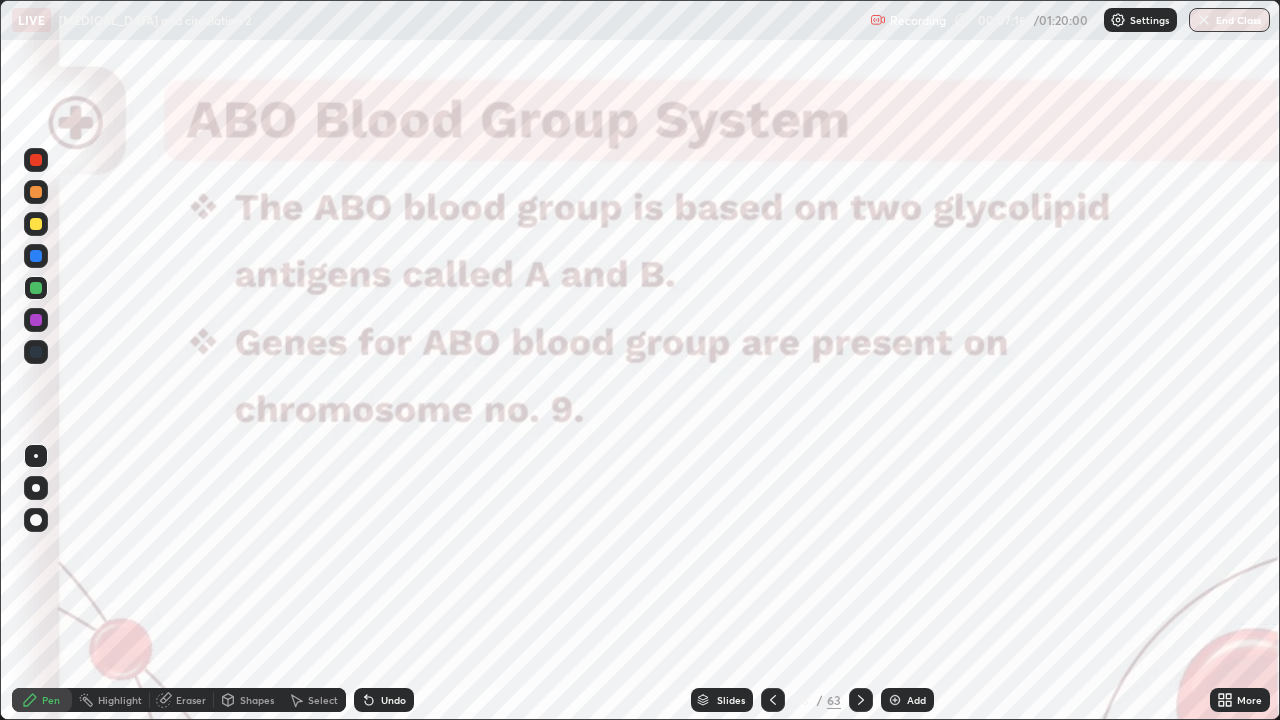 click on "Pen" at bounding box center (51, 700) 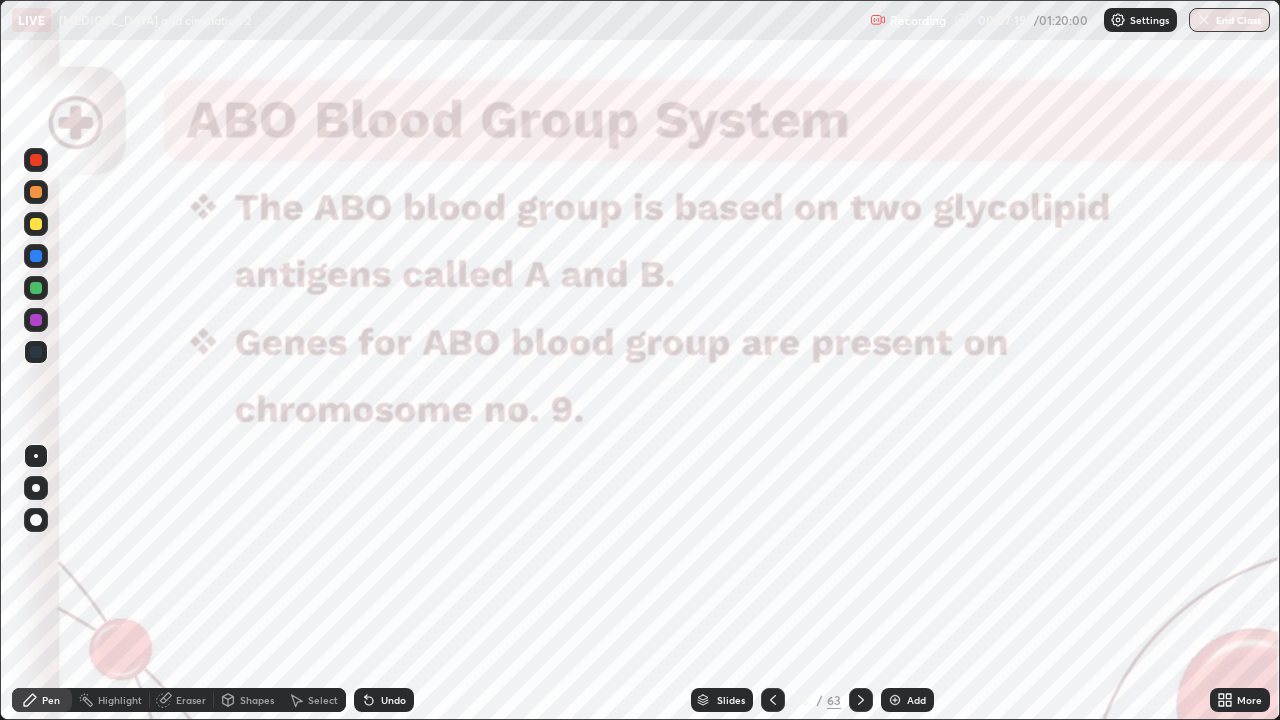 click 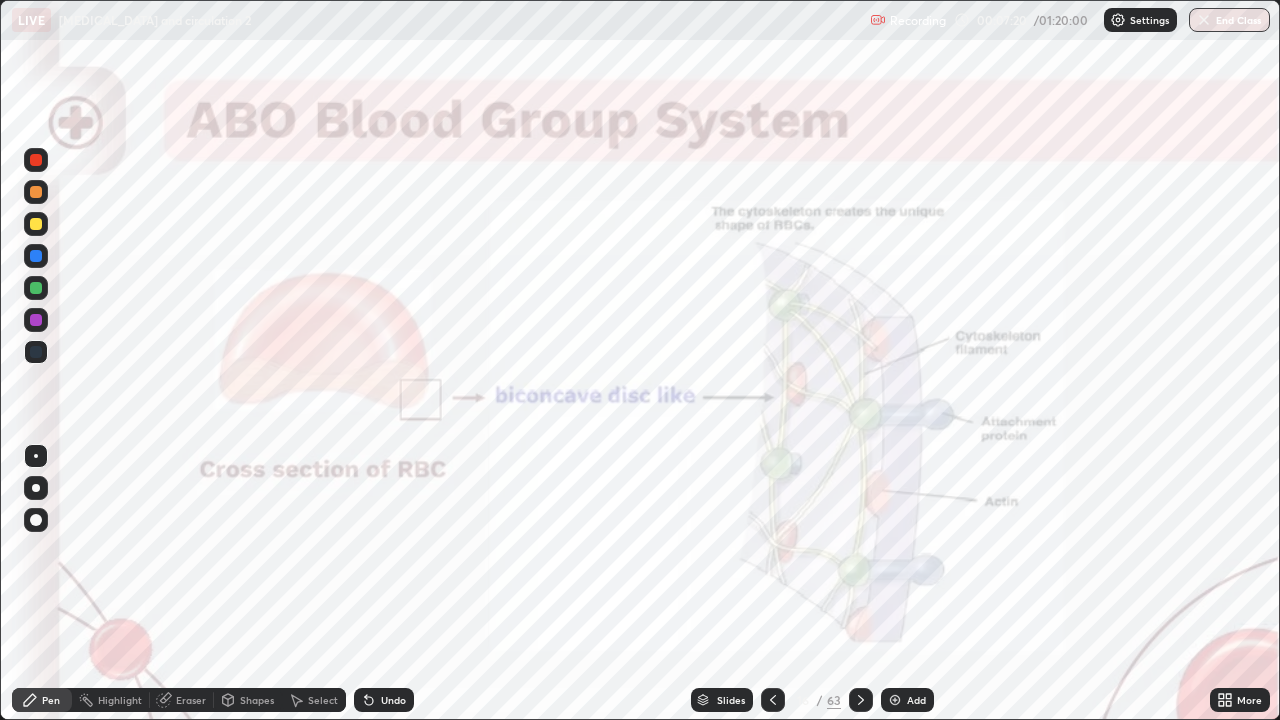 click 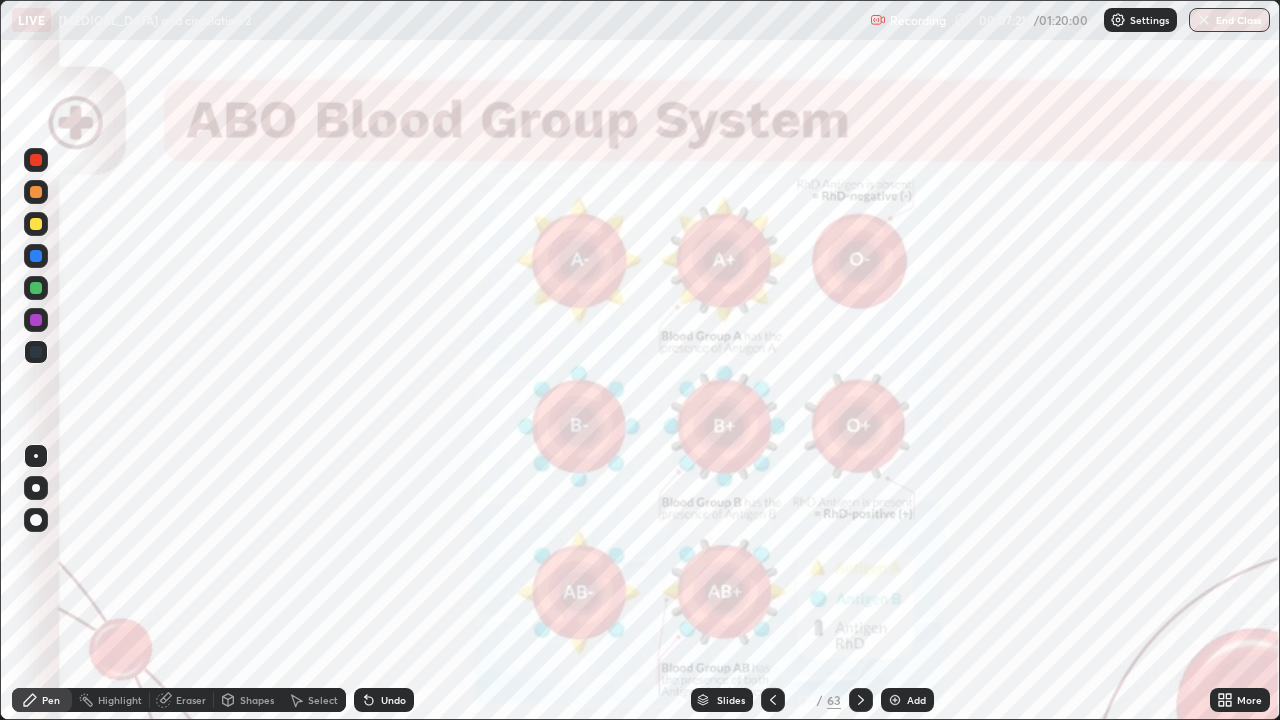 click 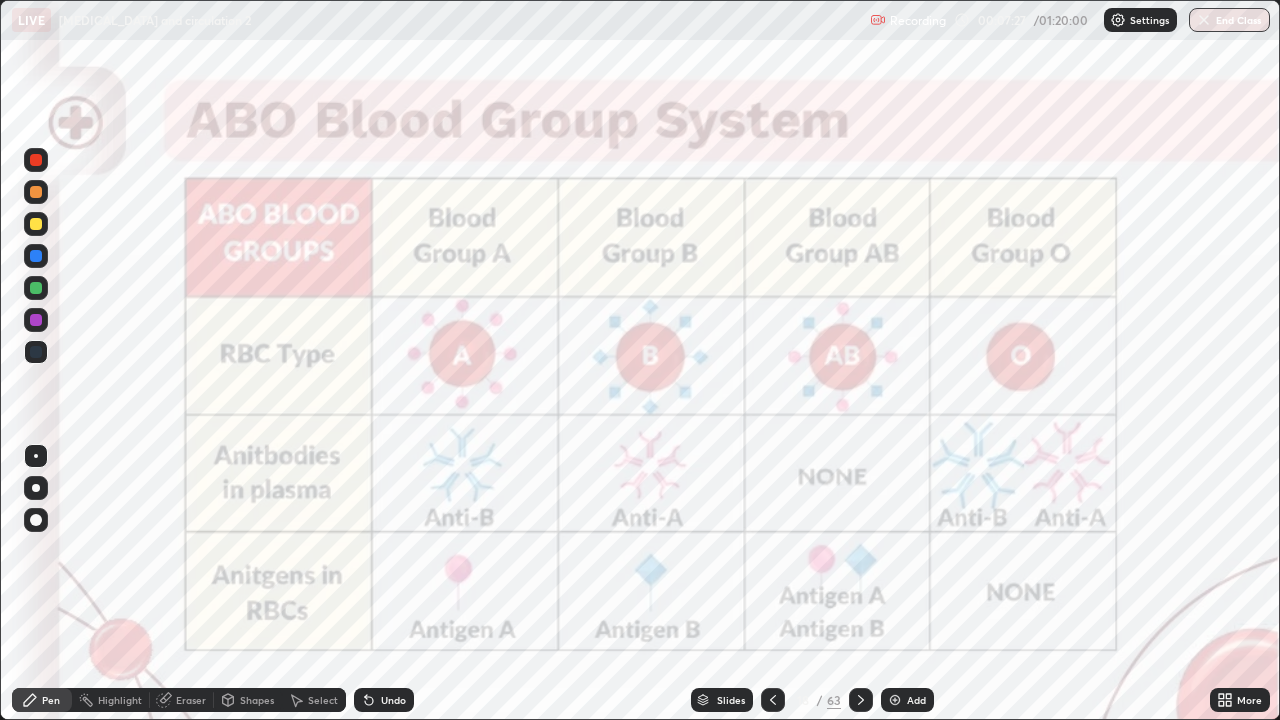 click 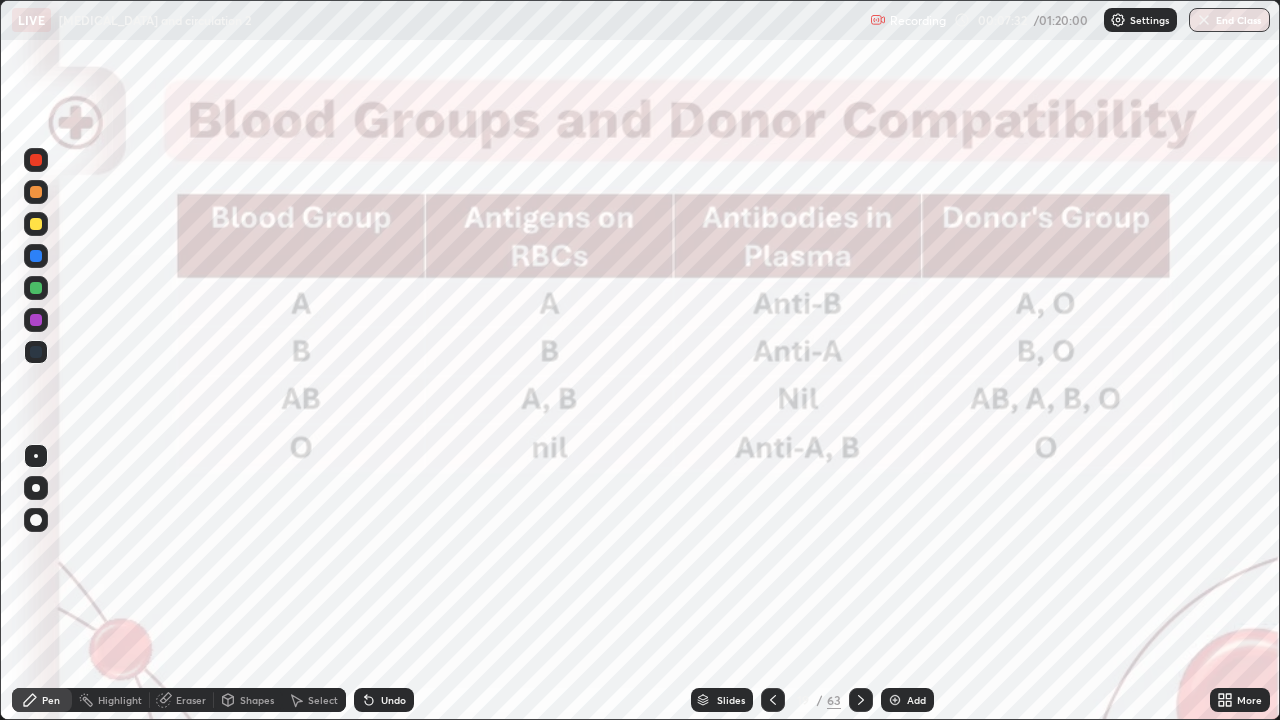 click at bounding box center [36, 320] 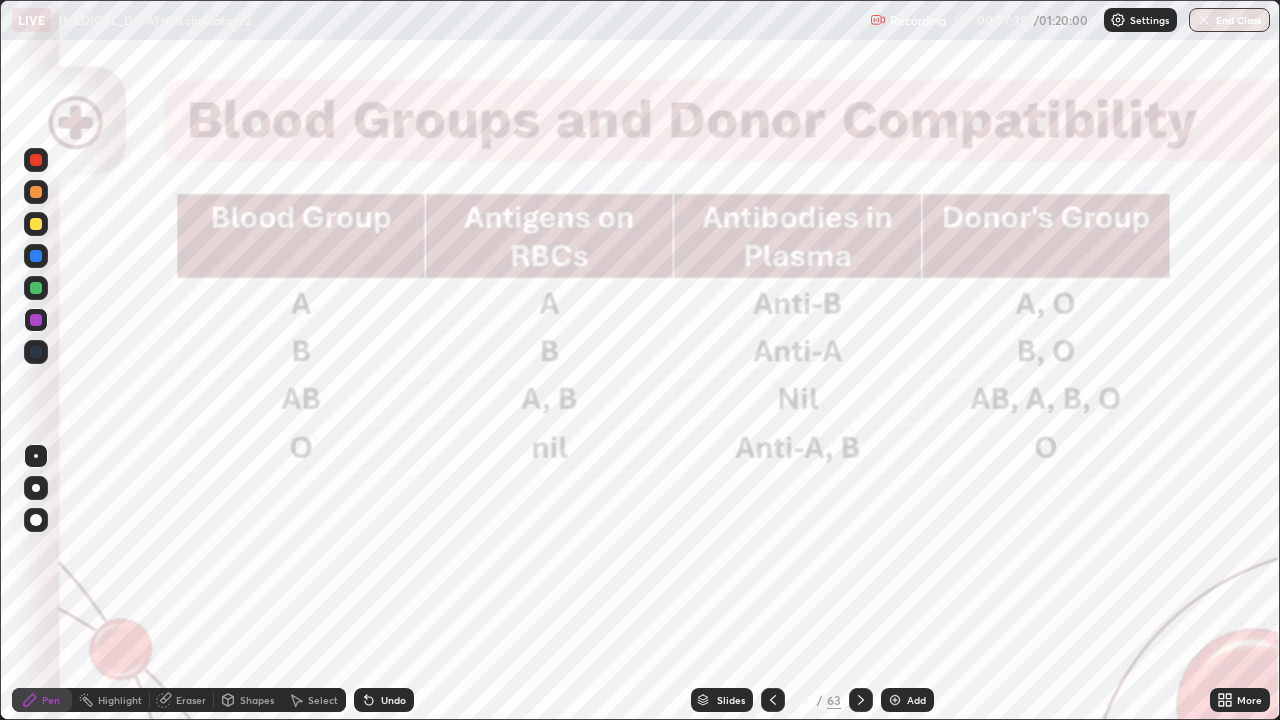 click at bounding box center (36, 320) 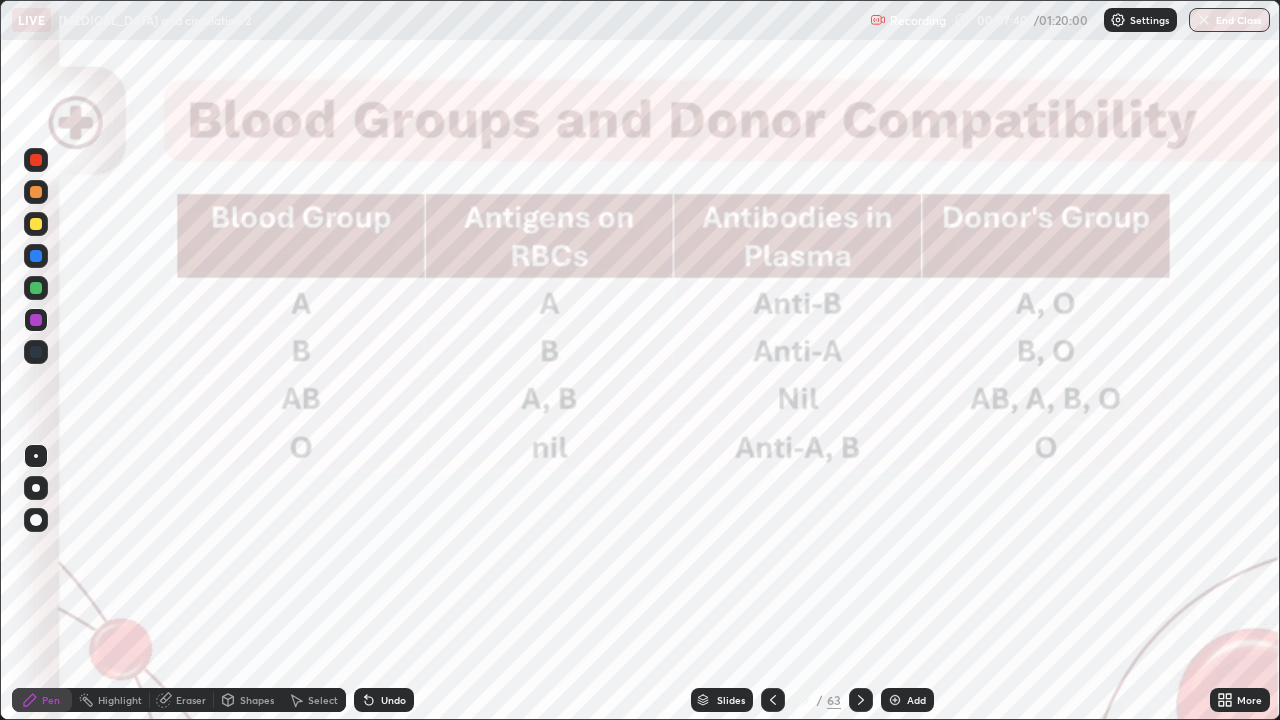 click at bounding box center [36, 160] 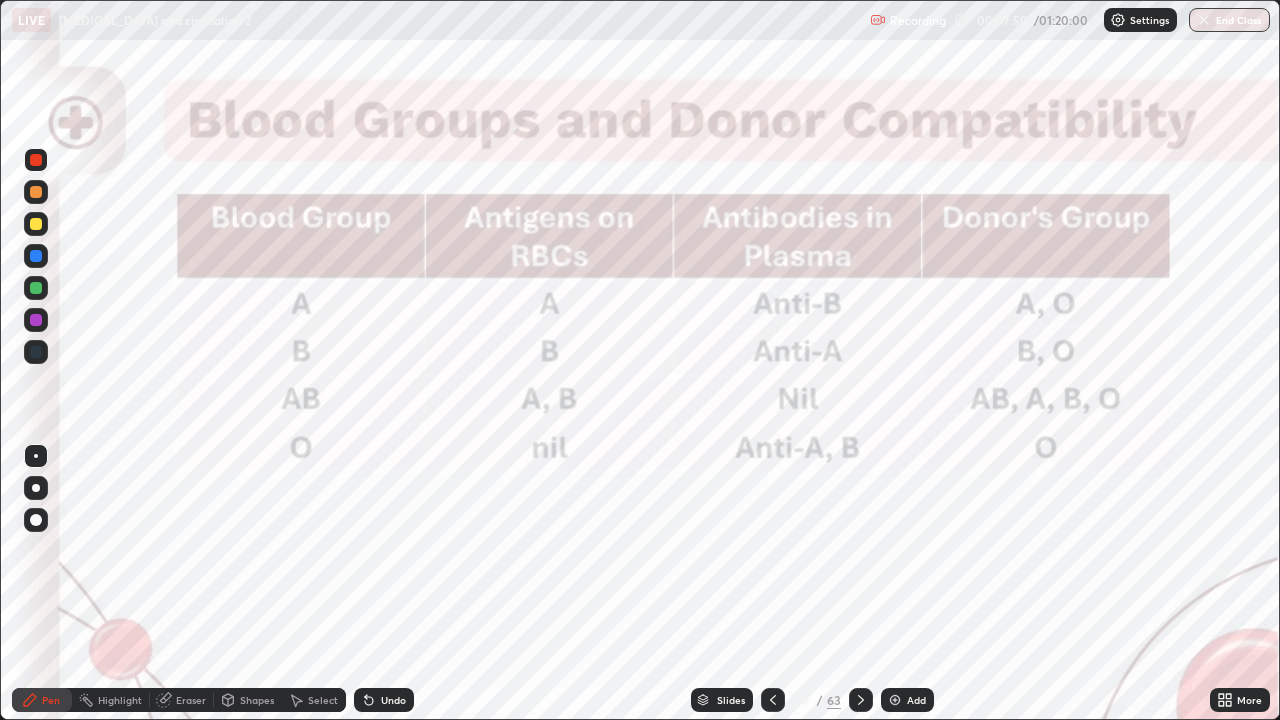 click at bounding box center [36, 352] 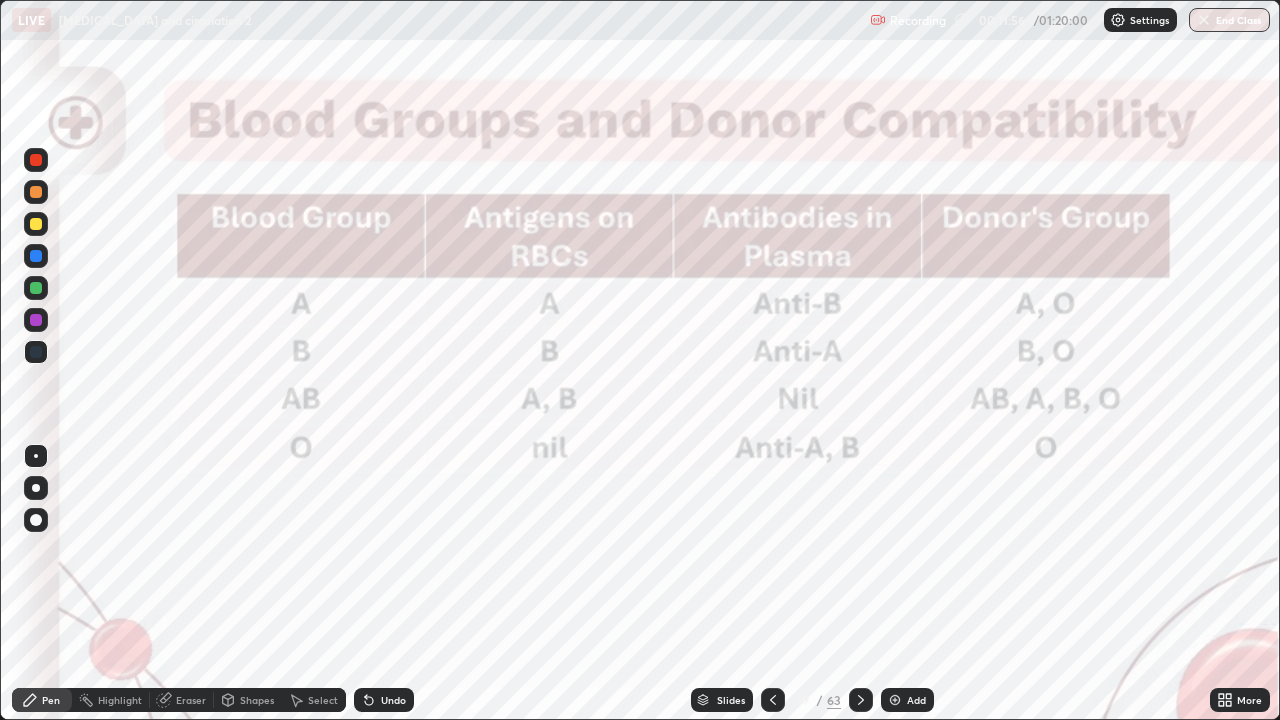 click on "Eraser" at bounding box center (182, 700) 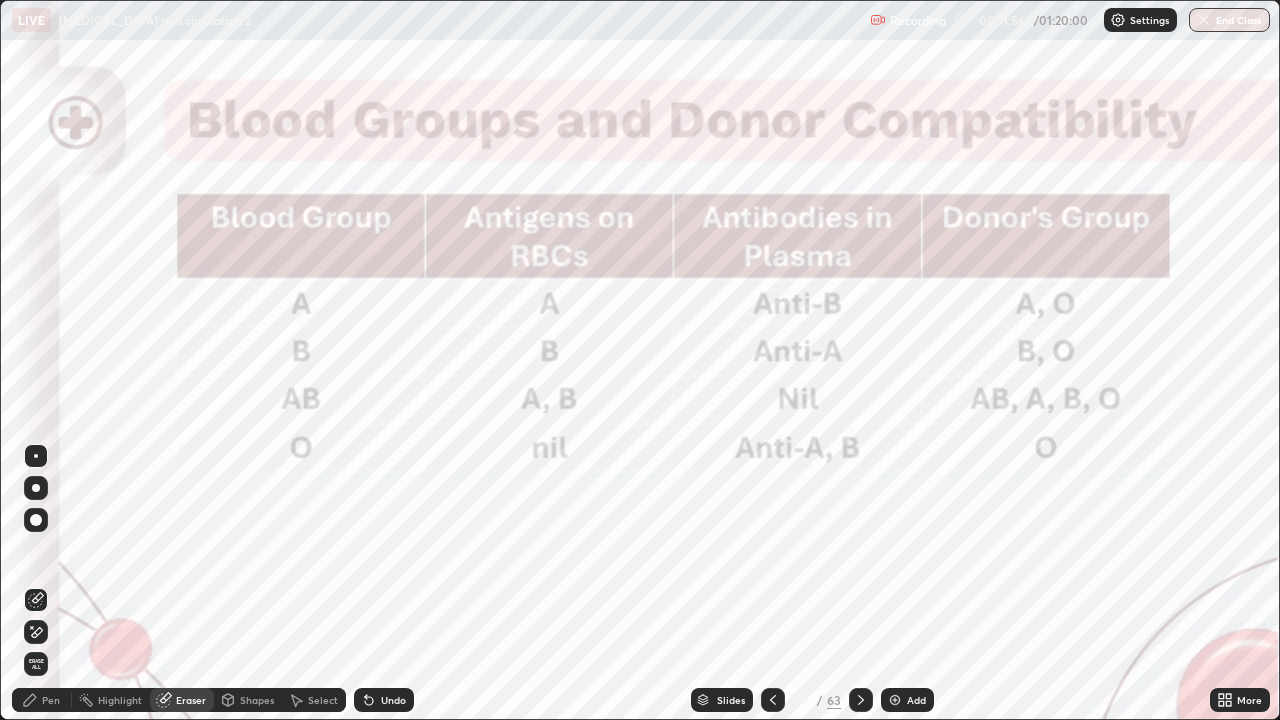 click on "Erase all" at bounding box center (36, 664) 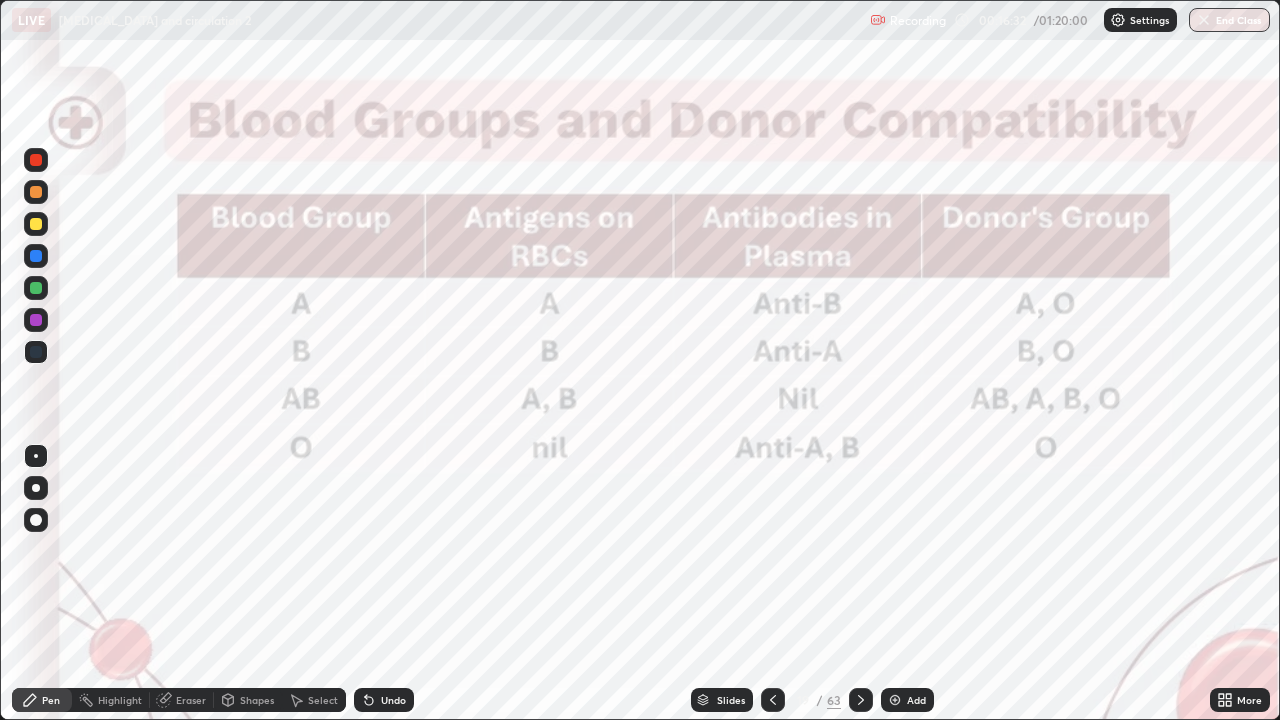 click 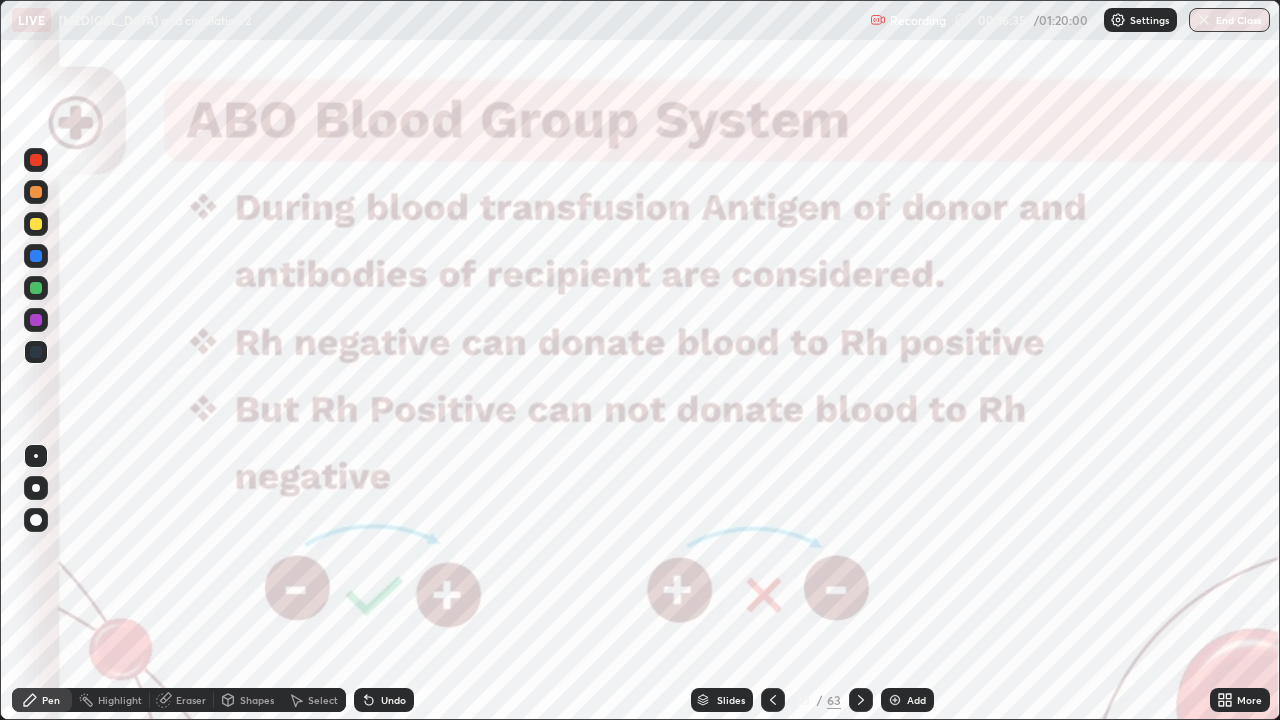 click 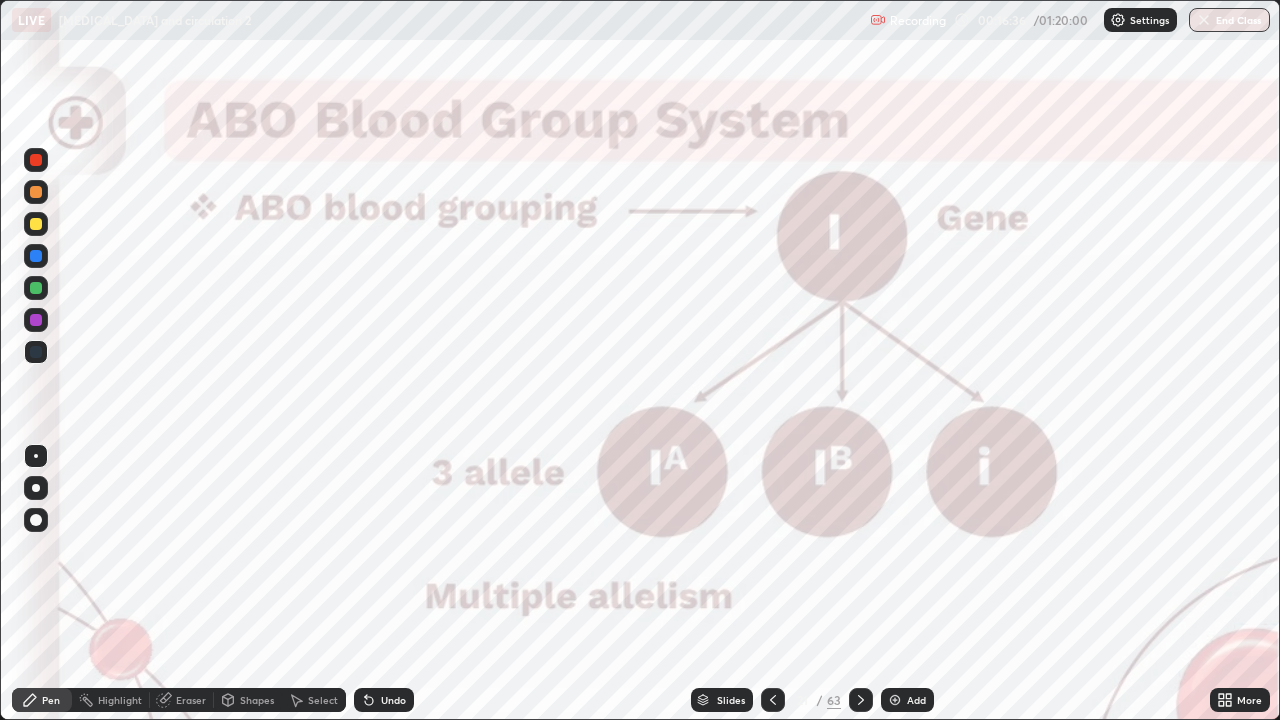 click 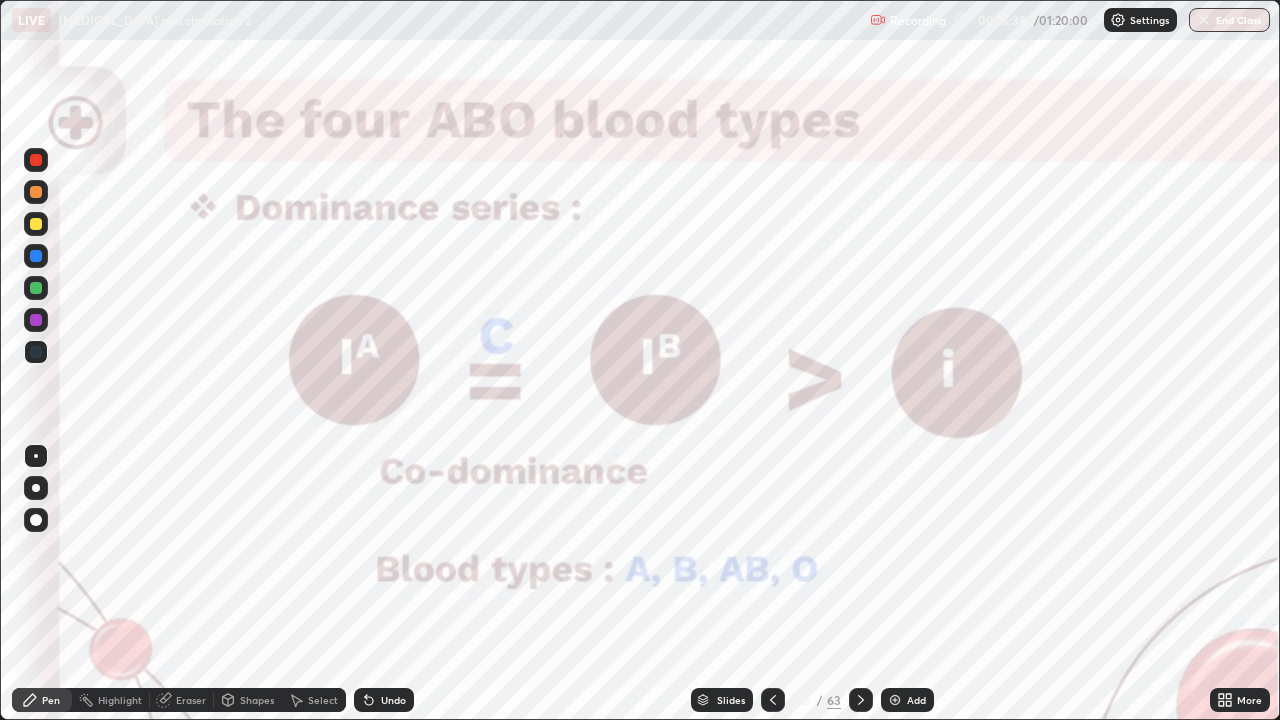 click 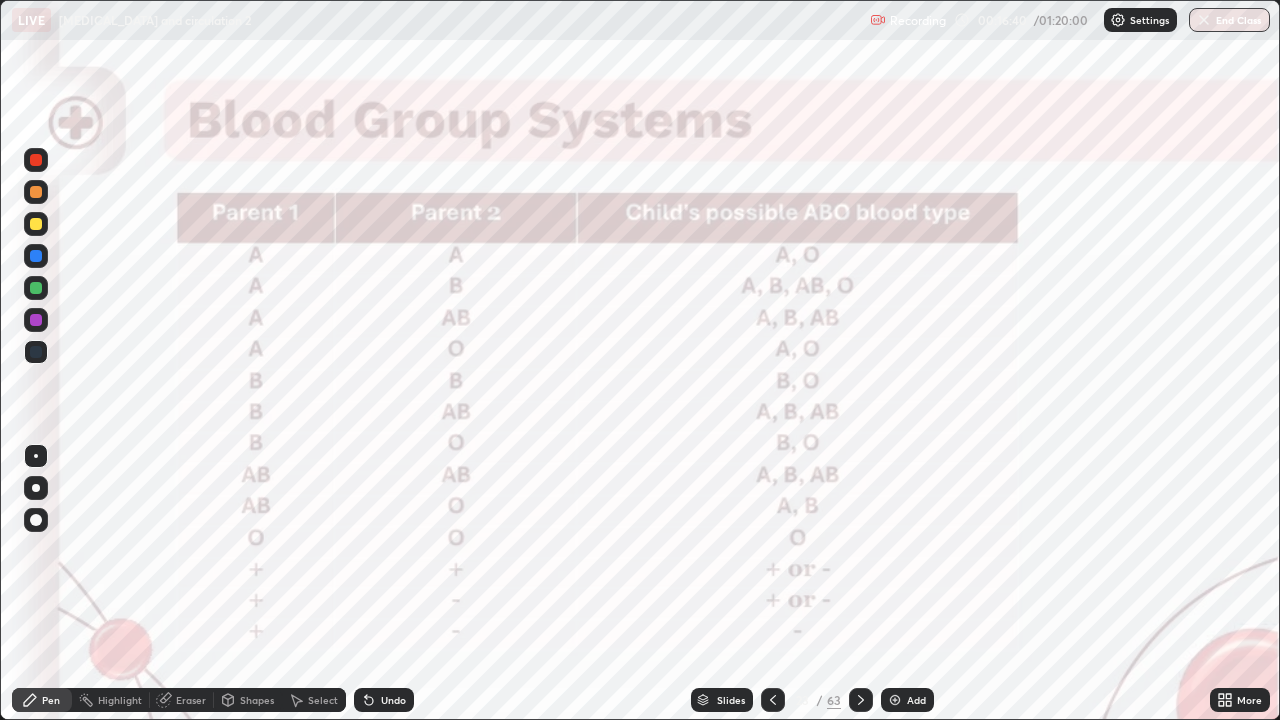 click 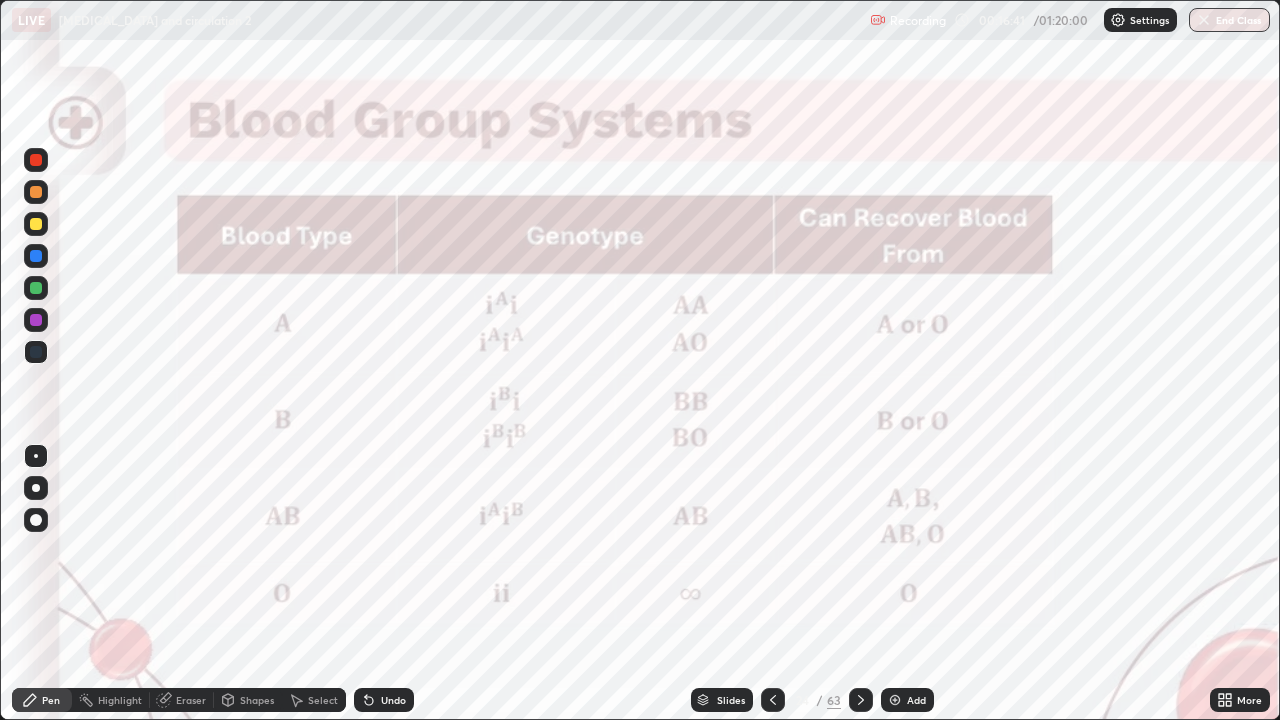 click 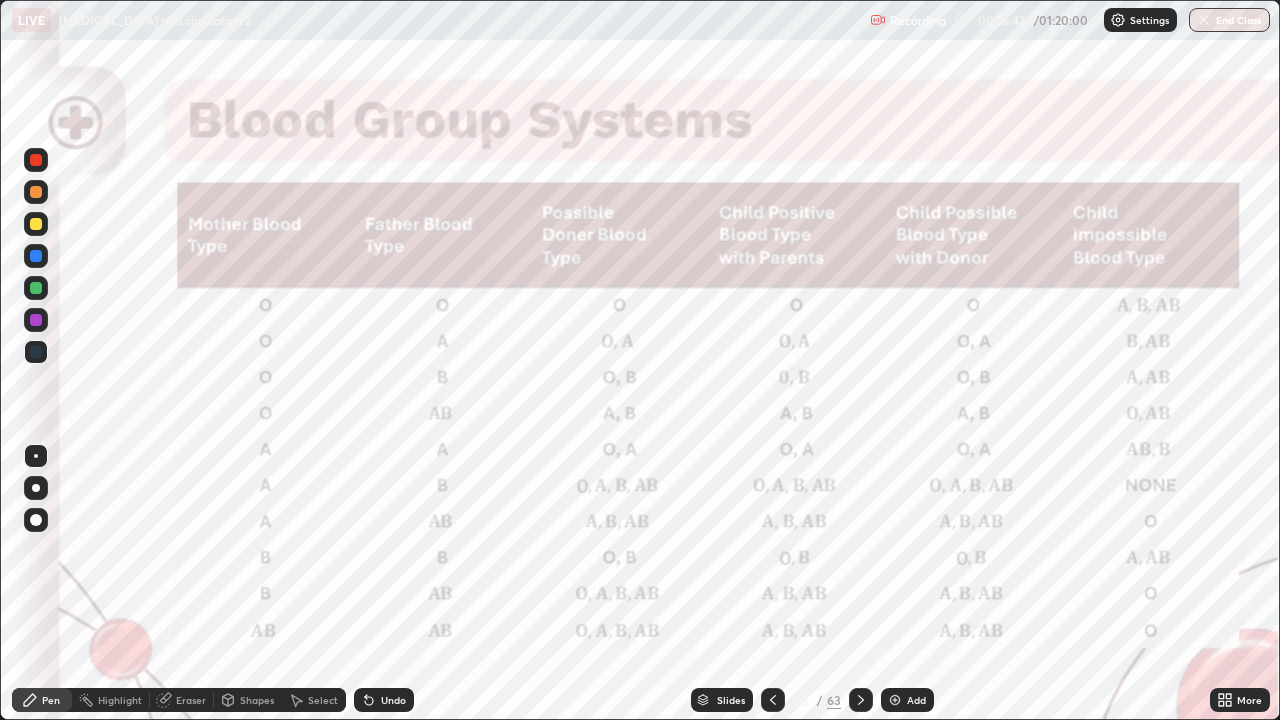 click on "Slides" at bounding box center (731, 700) 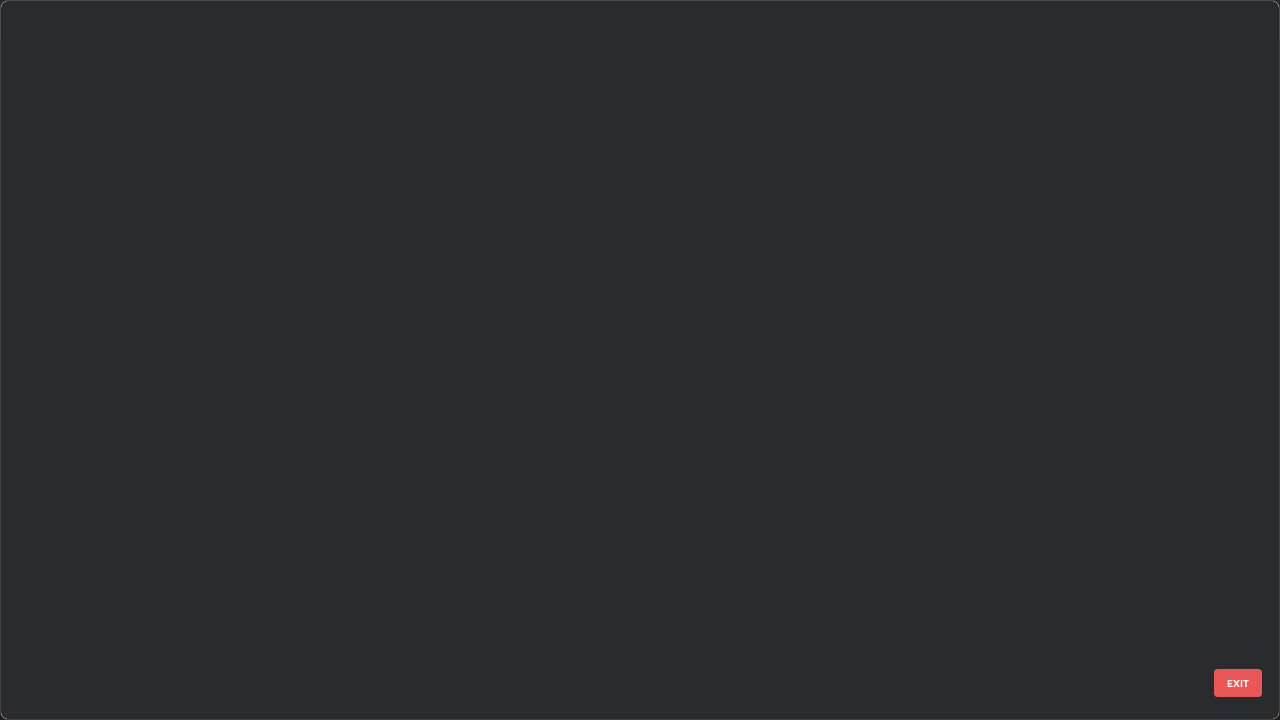 scroll, scrollTop: 1303, scrollLeft: 0, axis: vertical 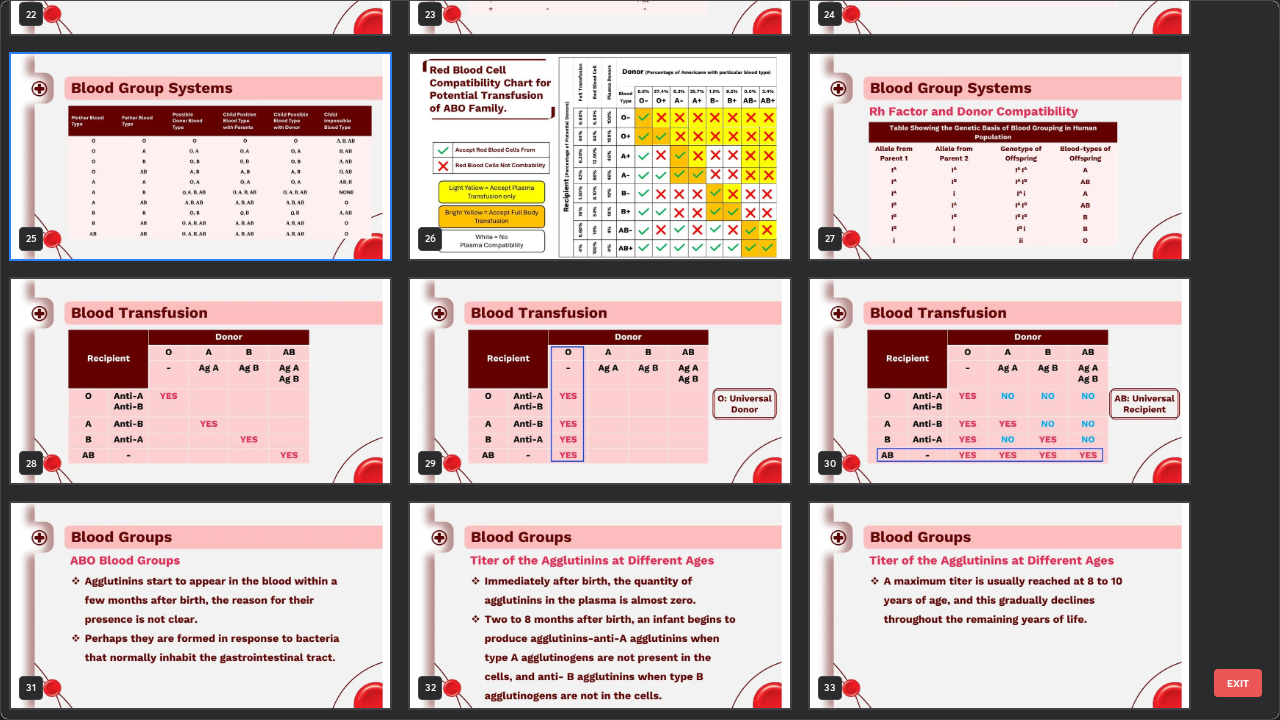click at bounding box center [200, 605] 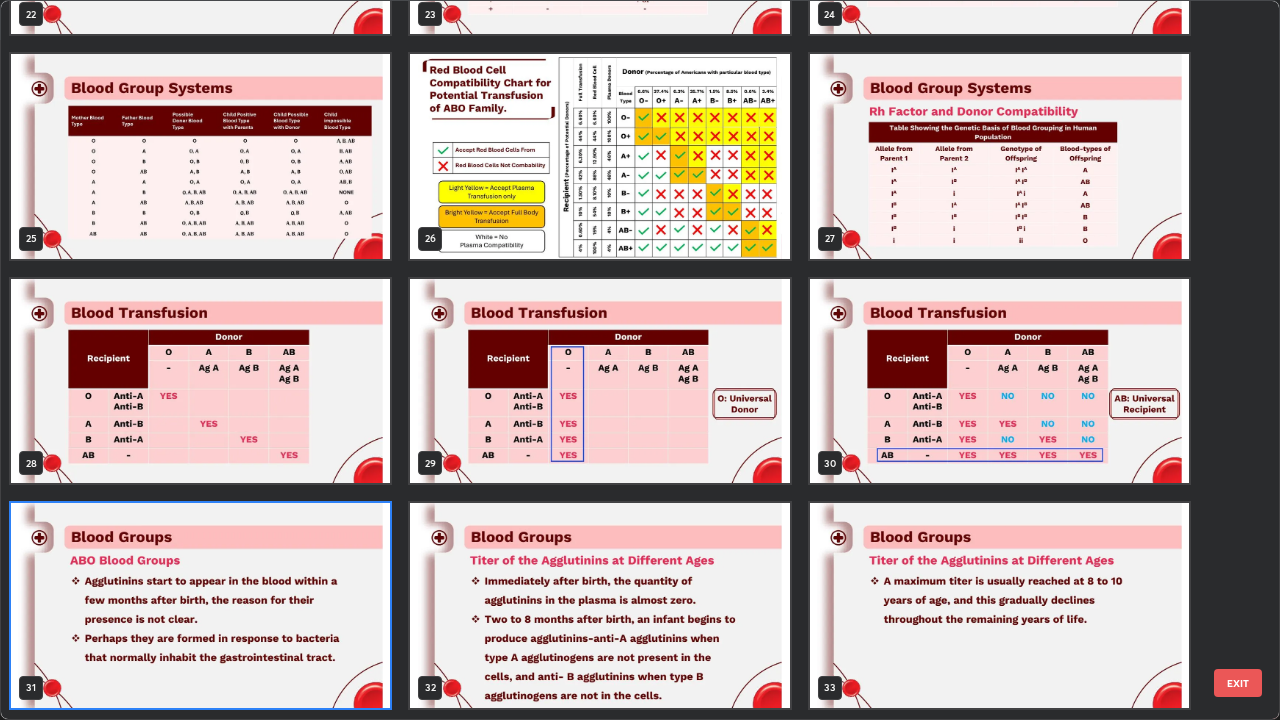 click at bounding box center (200, 605) 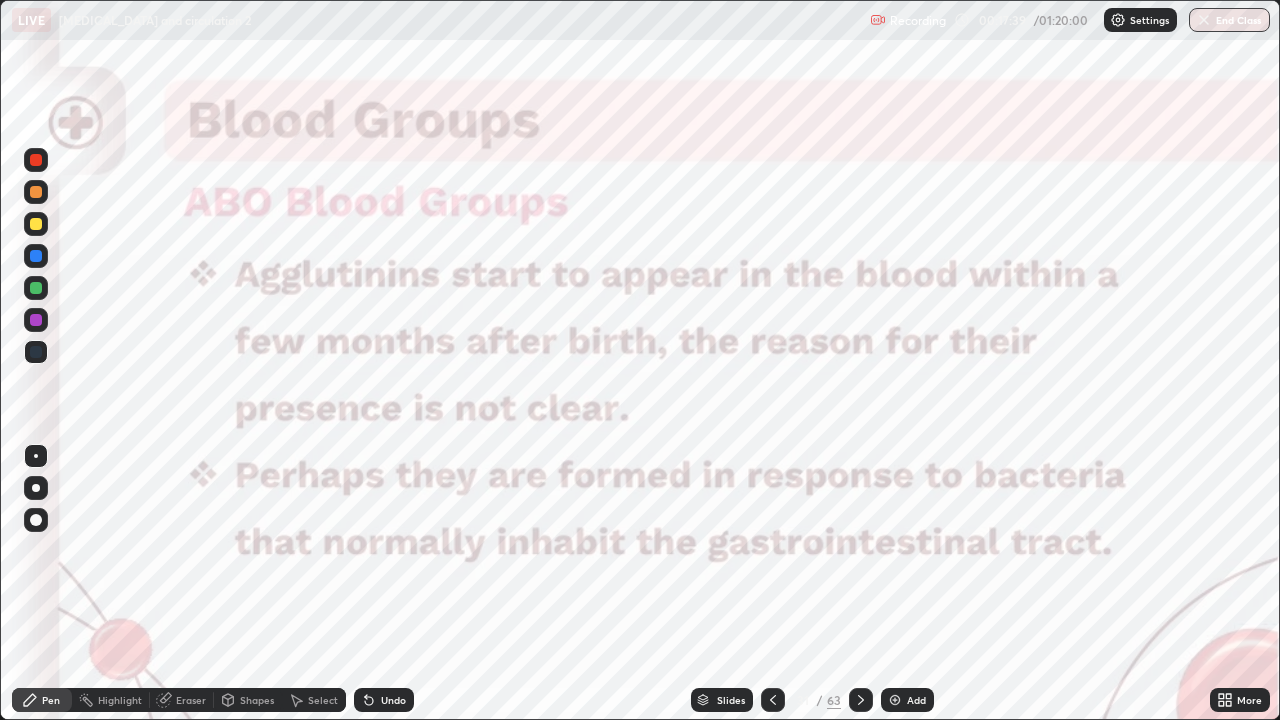 click on "Slides" at bounding box center (731, 700) 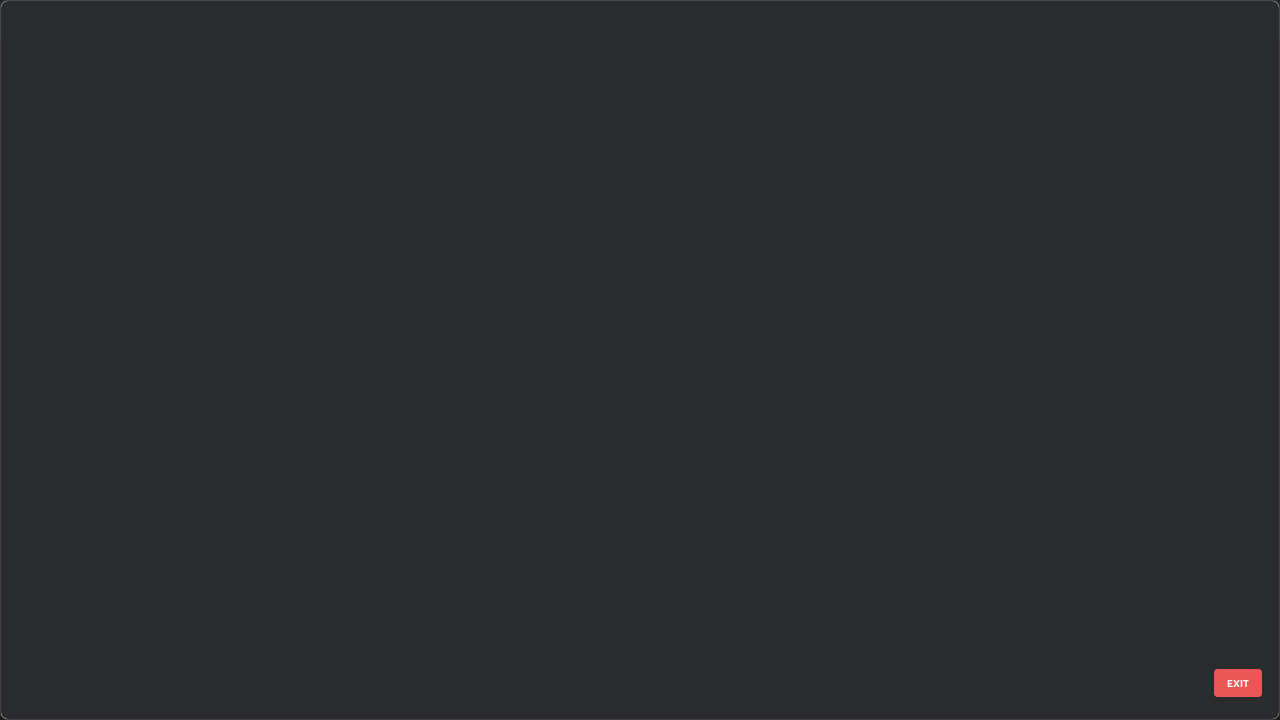 scroll, scrollTop: 1752, scrollLeft: 0, axis: vertical 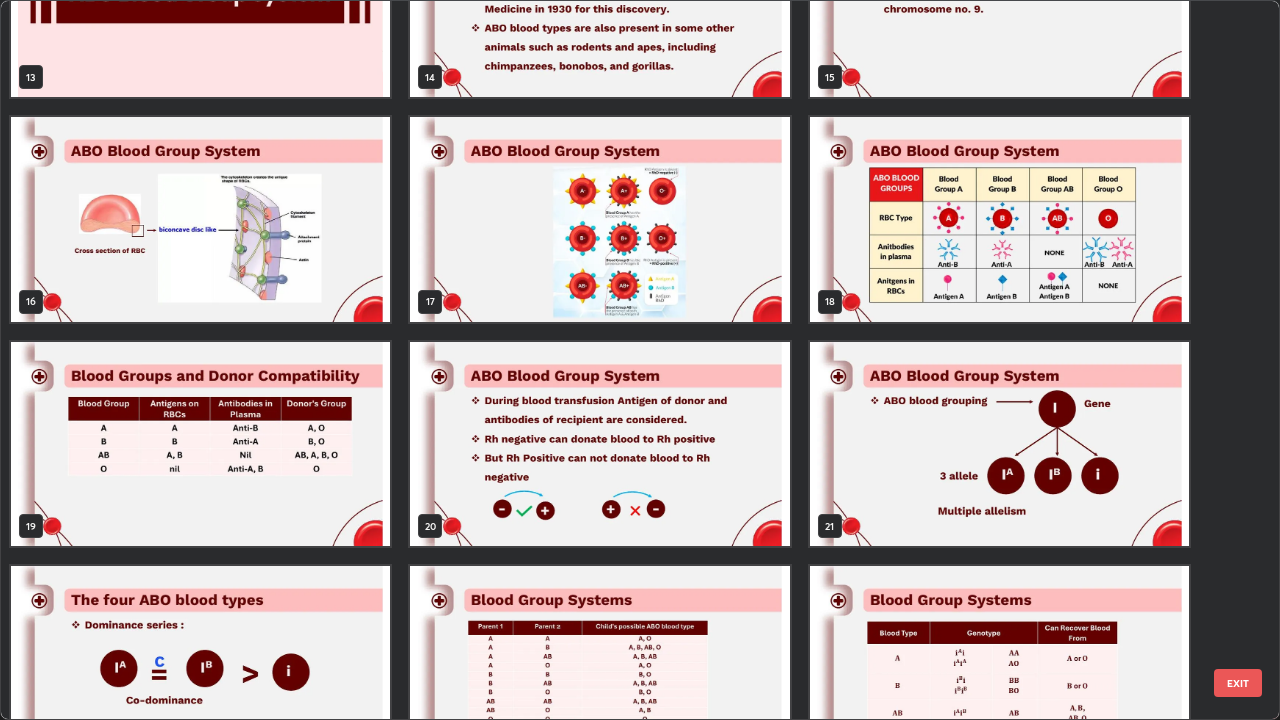 click at bounding box center (200, 444) 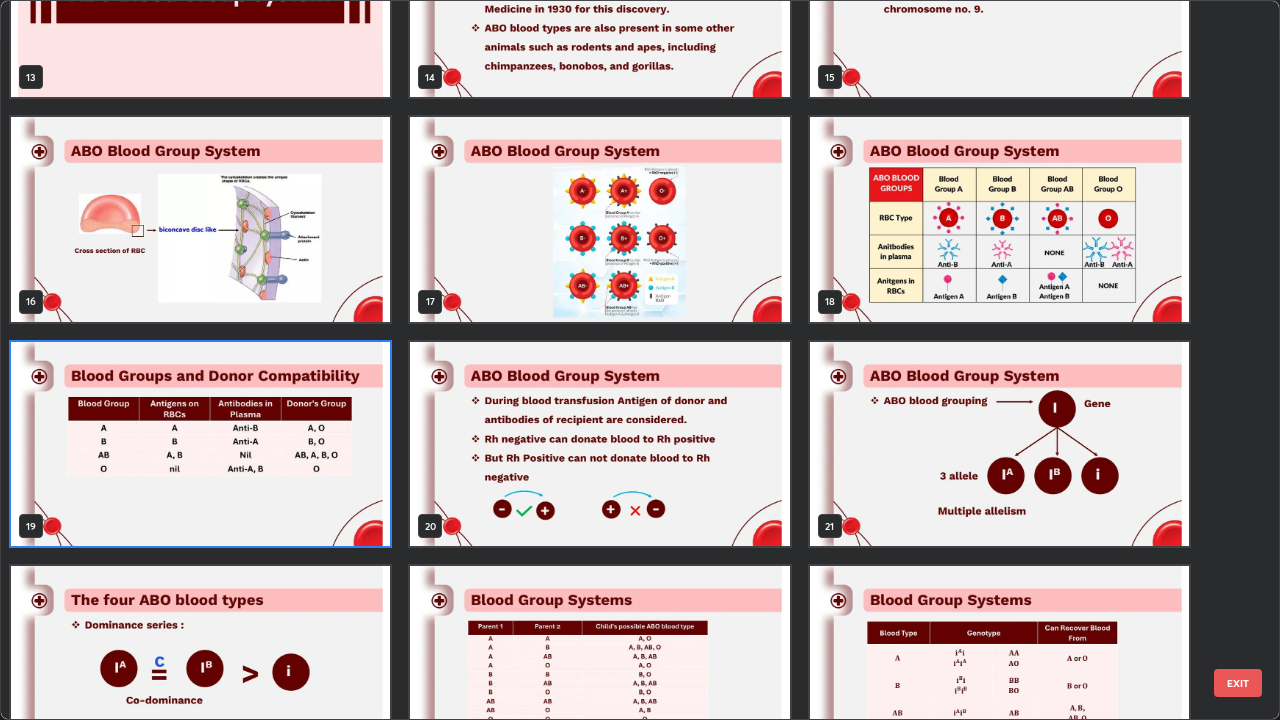 click at bounding box center (200, 444) 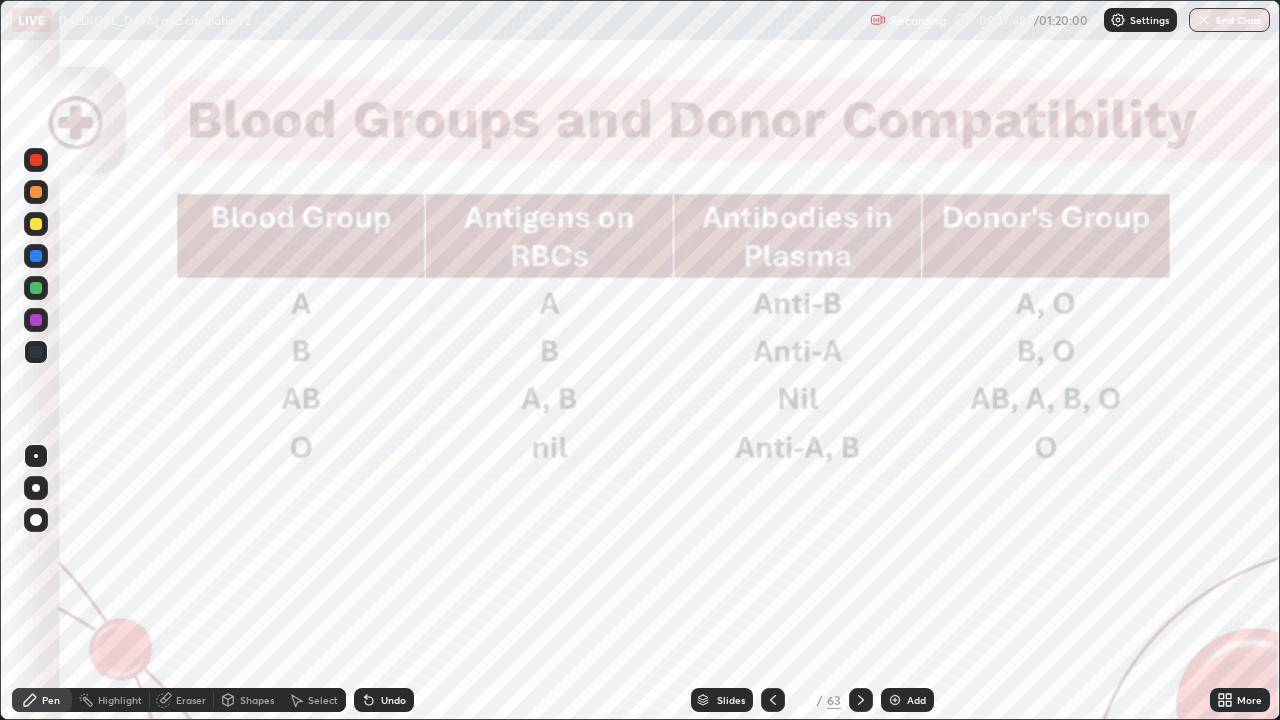 click on "Eraser" at bounding box center (191, 700) 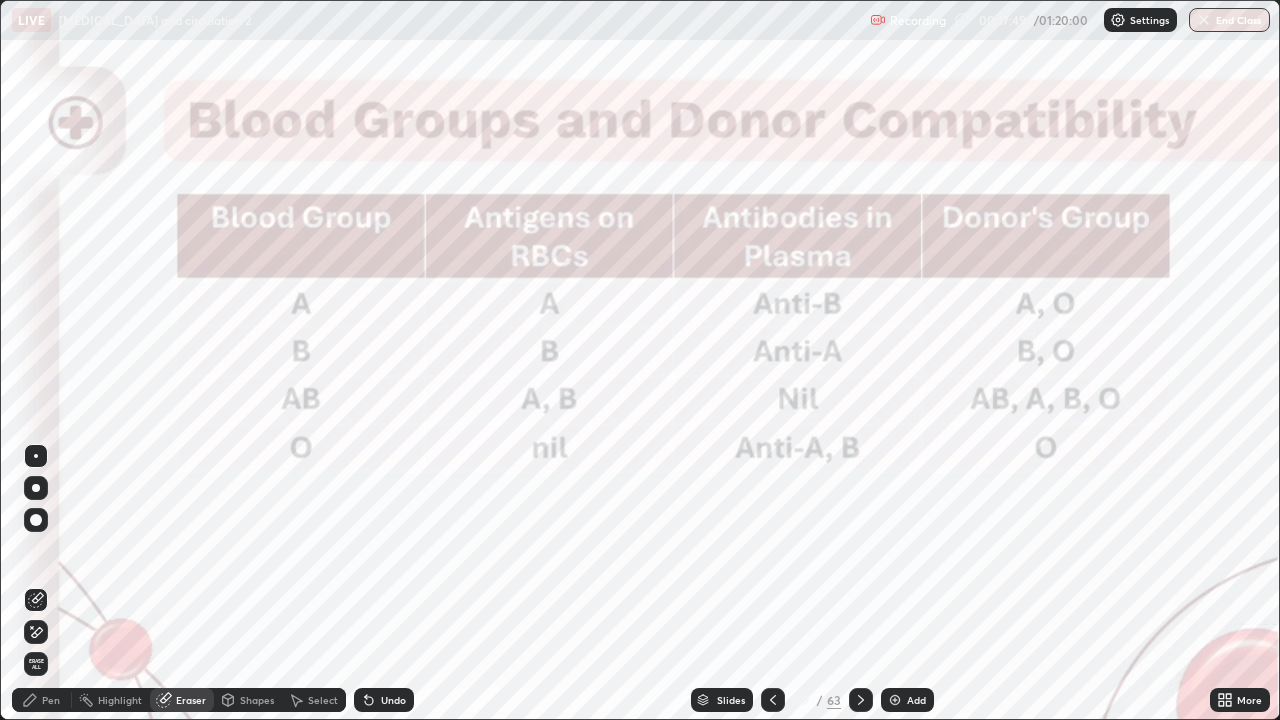 click on "Erase all" at bounding box center [36, 664] 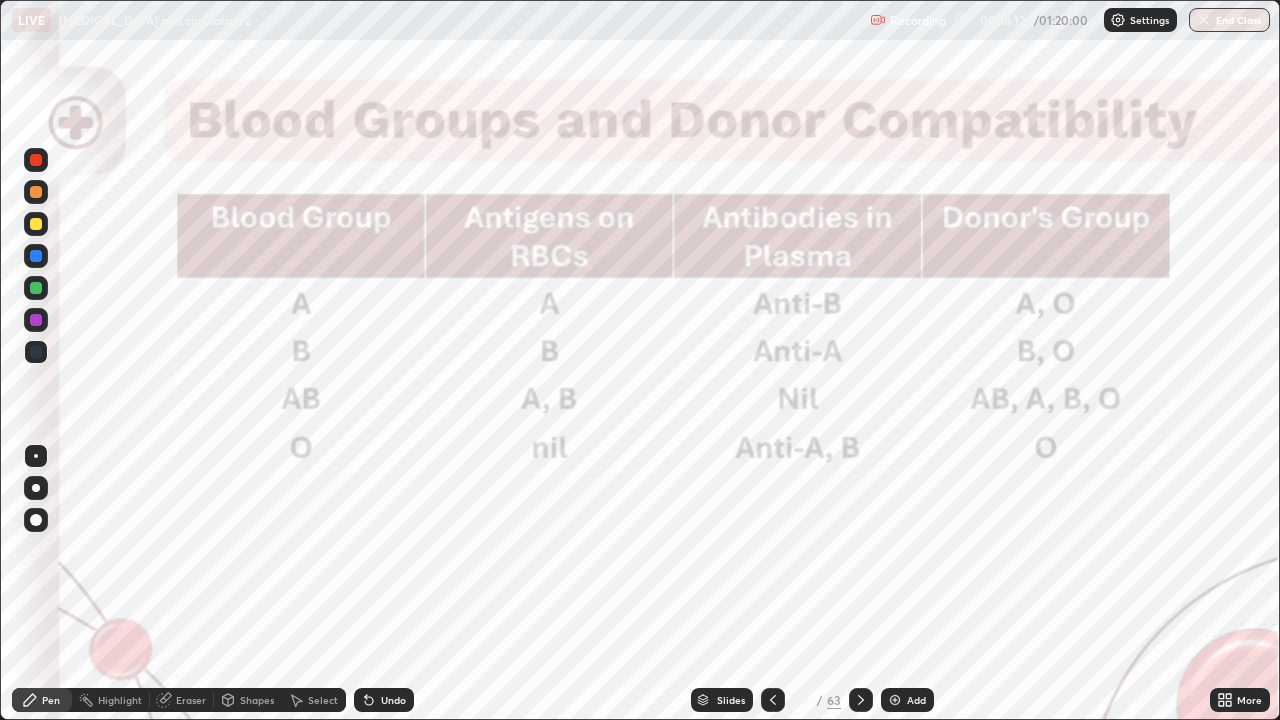 click on "Slides" at bounding box center (722, 700) 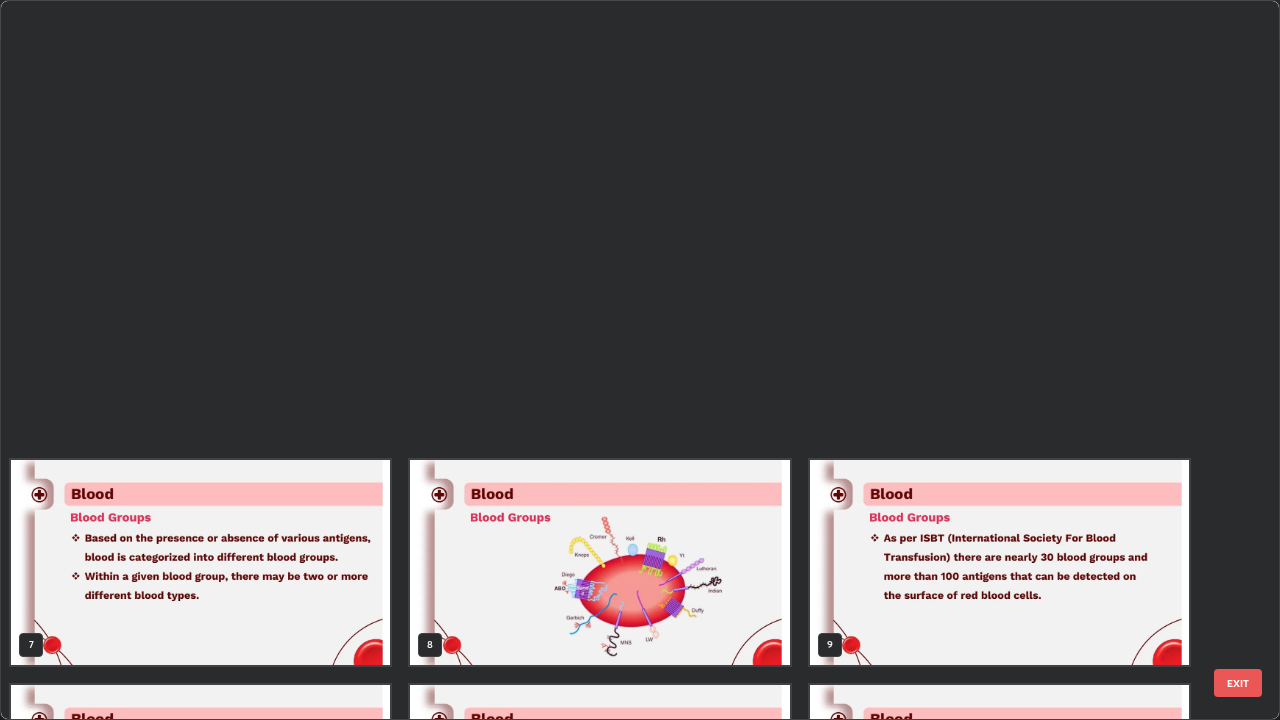 scroll, scrollTop: 854, scrollLeft: 0, axis: vertical 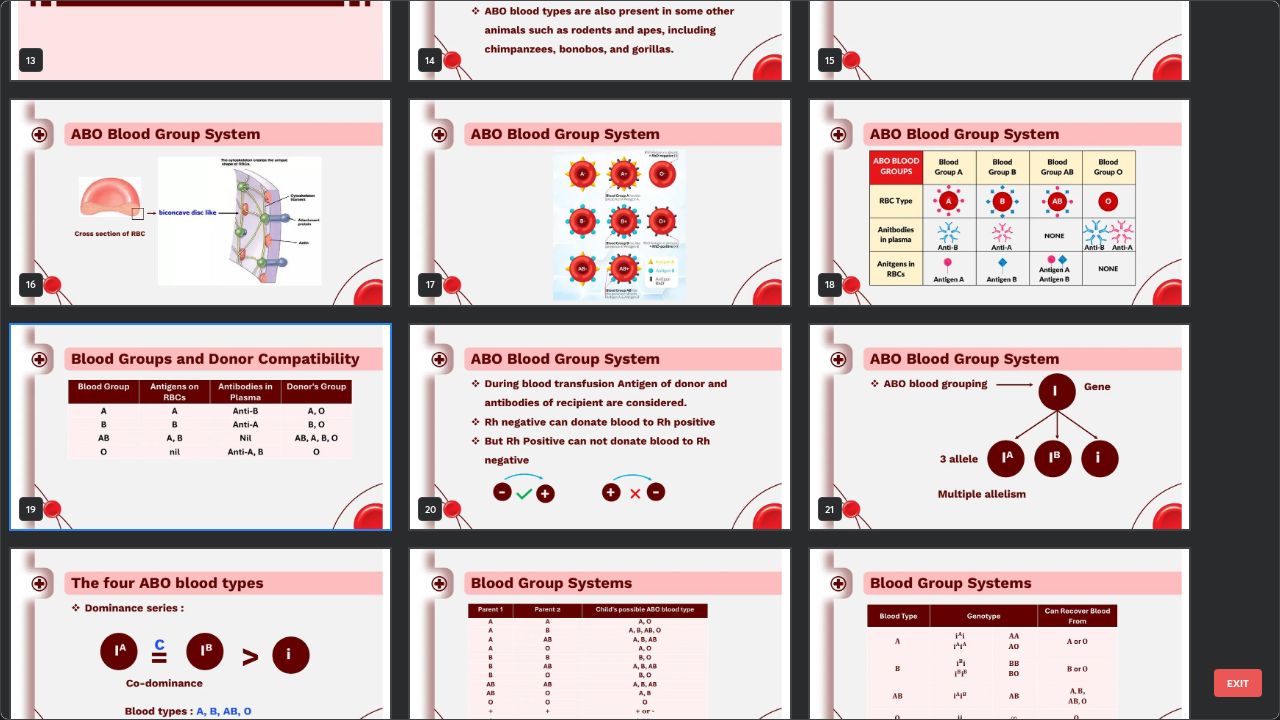 click at bounding box center (599, 427) 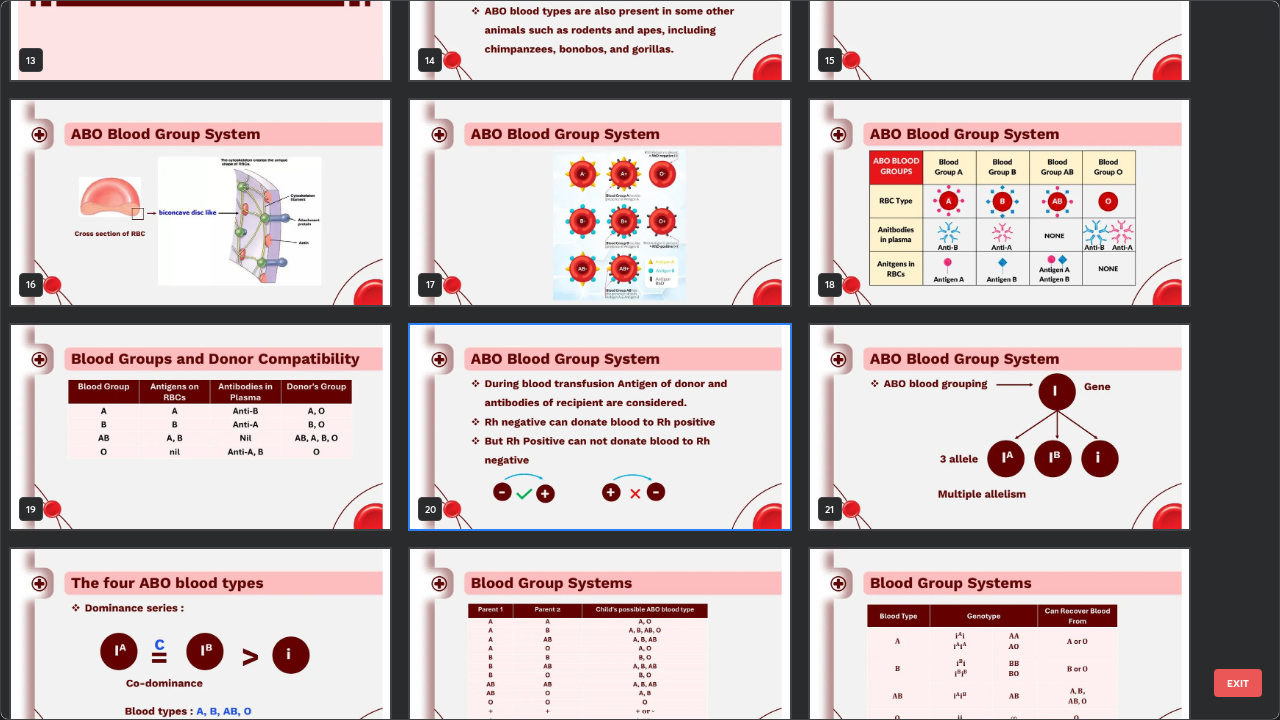 click at bounding box center (599, 427) 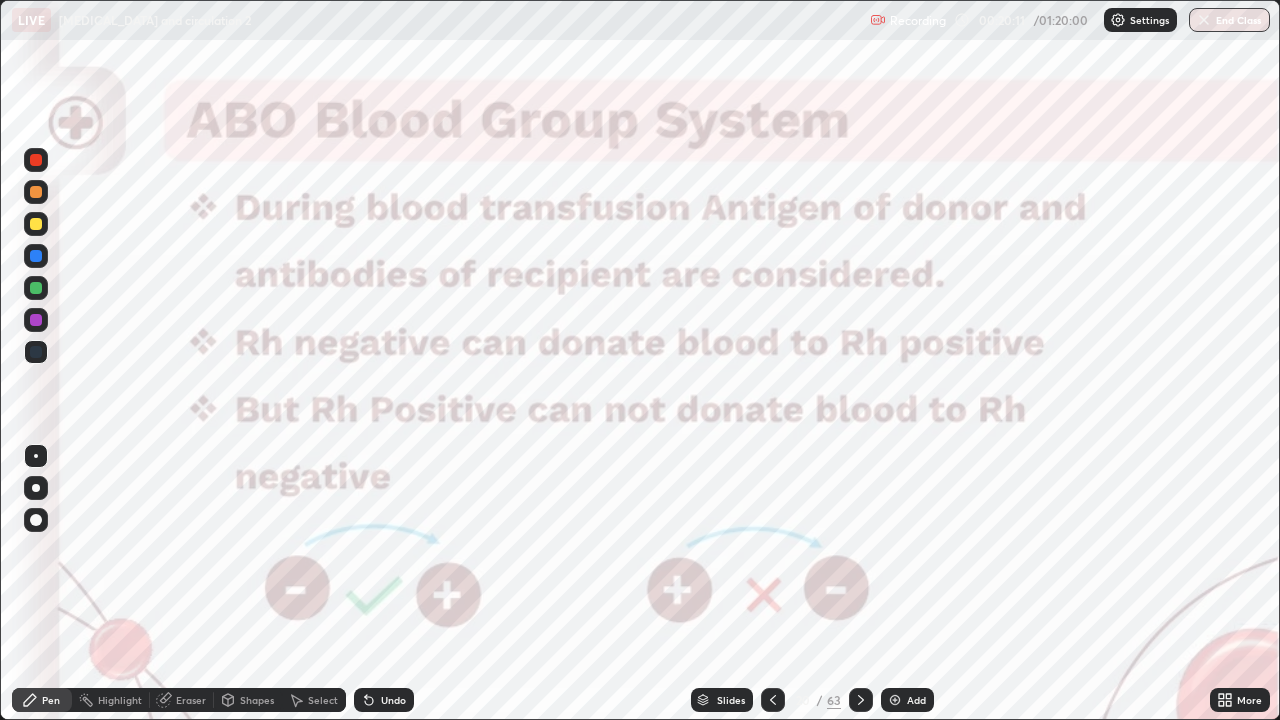 click on "Slides" at bounding box center (722, 700) 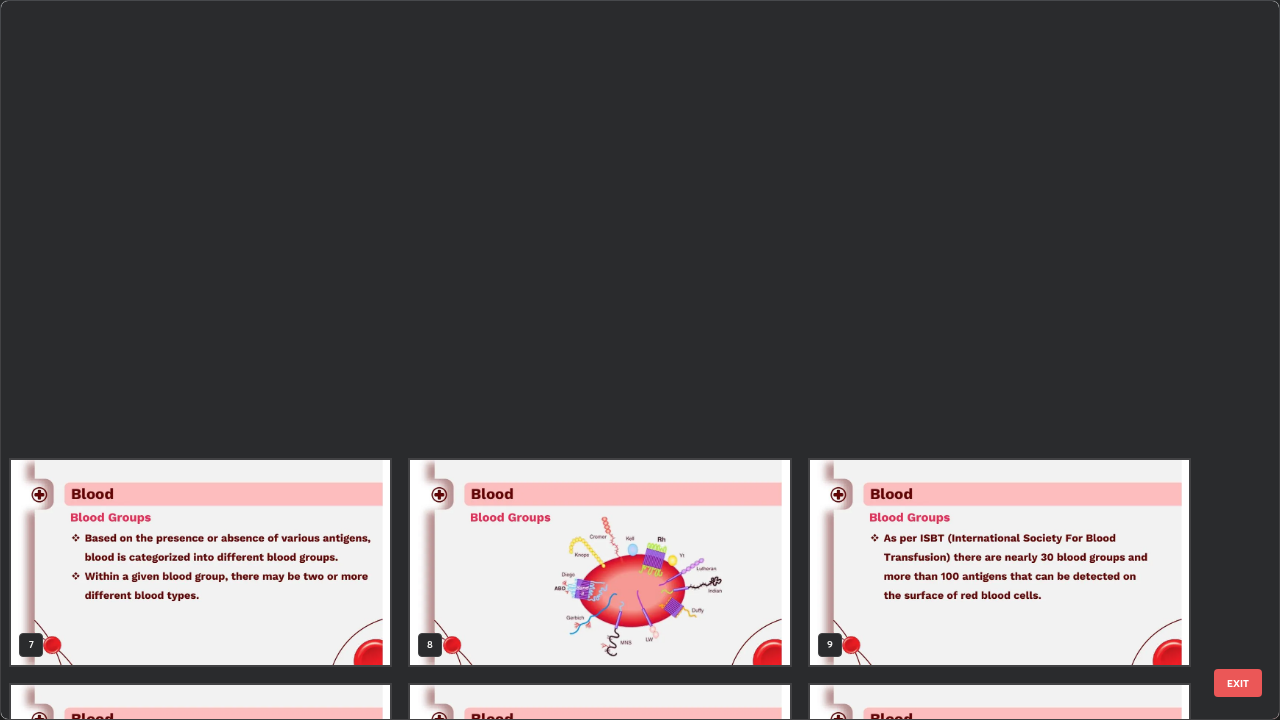 scroll, scrollTop: 854, scrollLeft: 0, axis: vertical 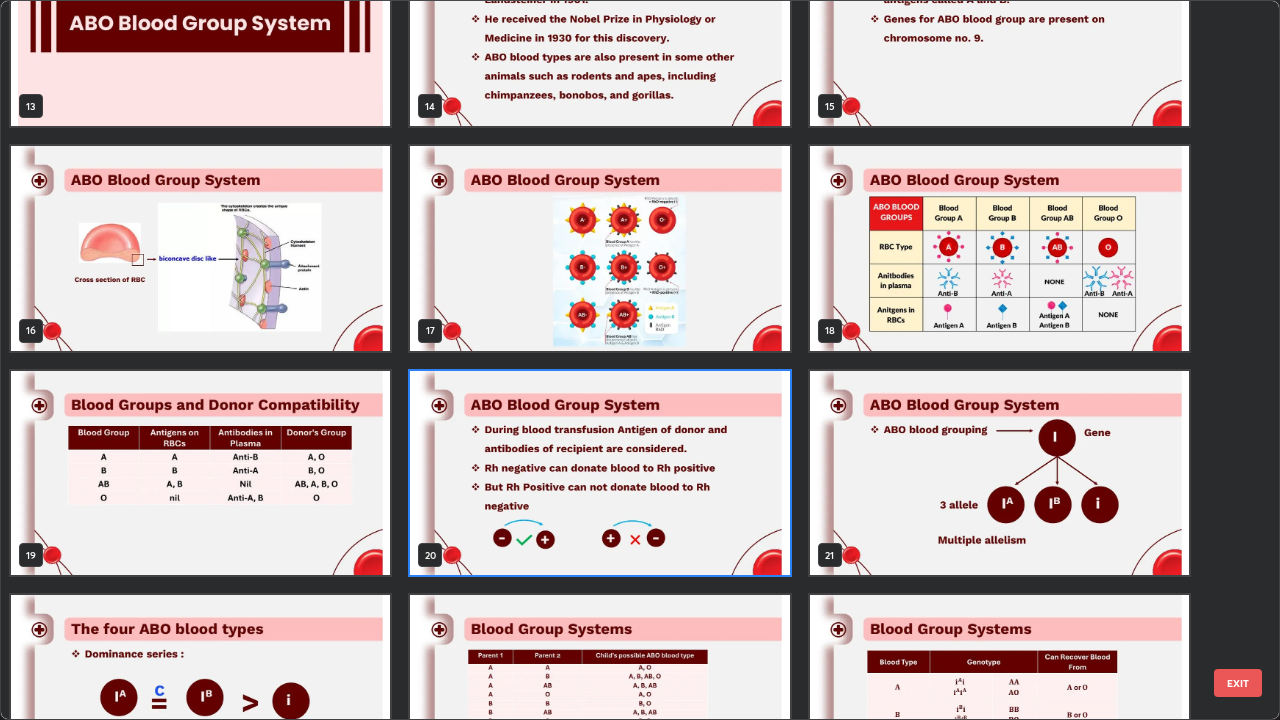 click at bounding box center [200, 473] 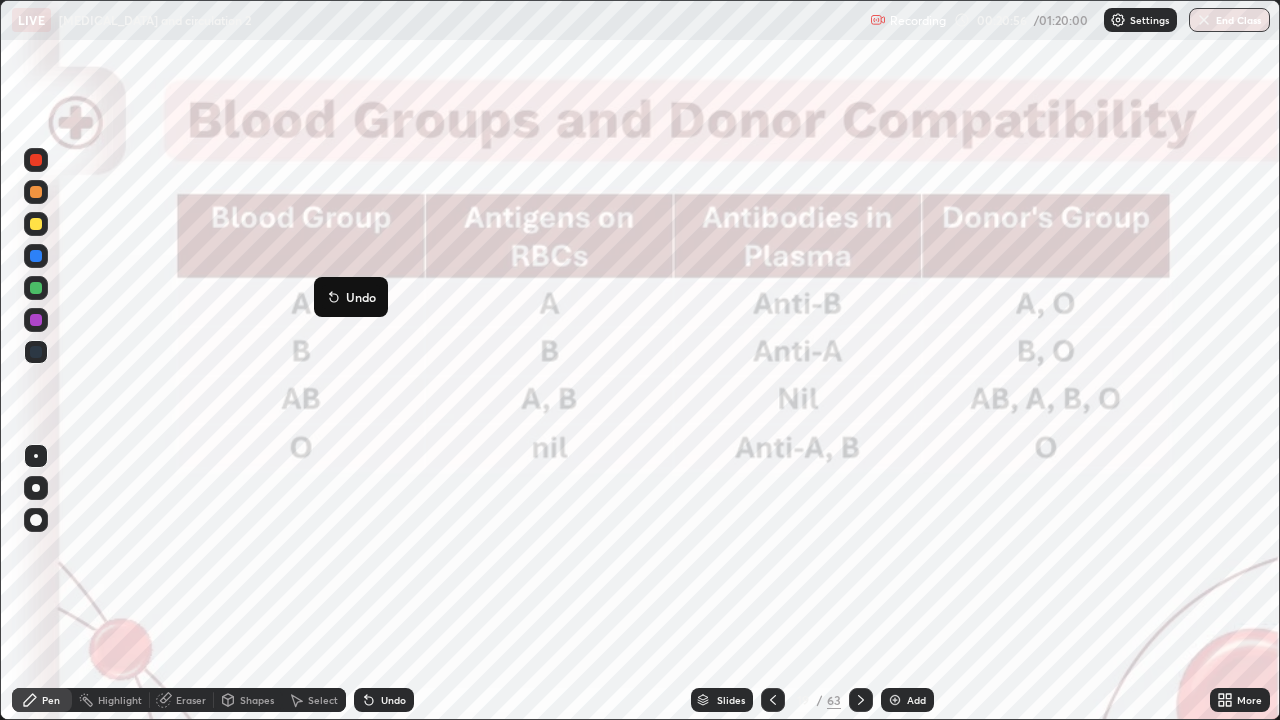 click on "Undo" at bounding box center (351, 297) 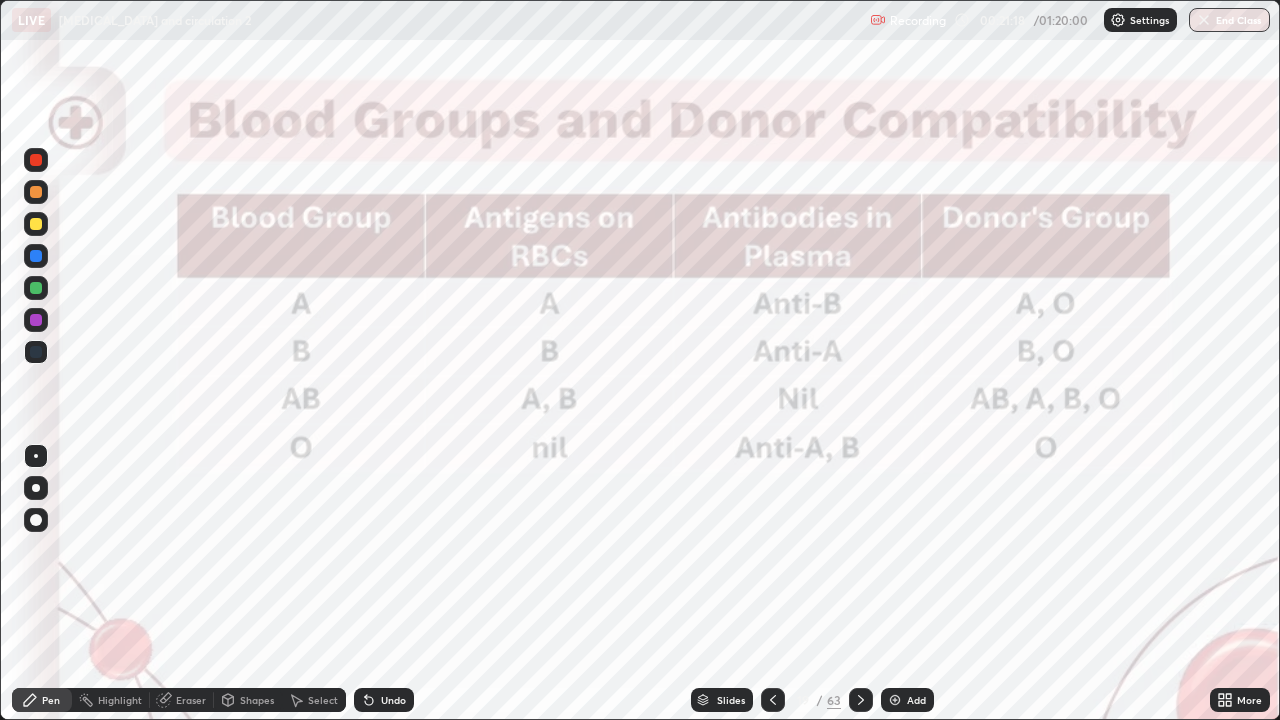 click on "Eraser" at bounding box center (191, 700) 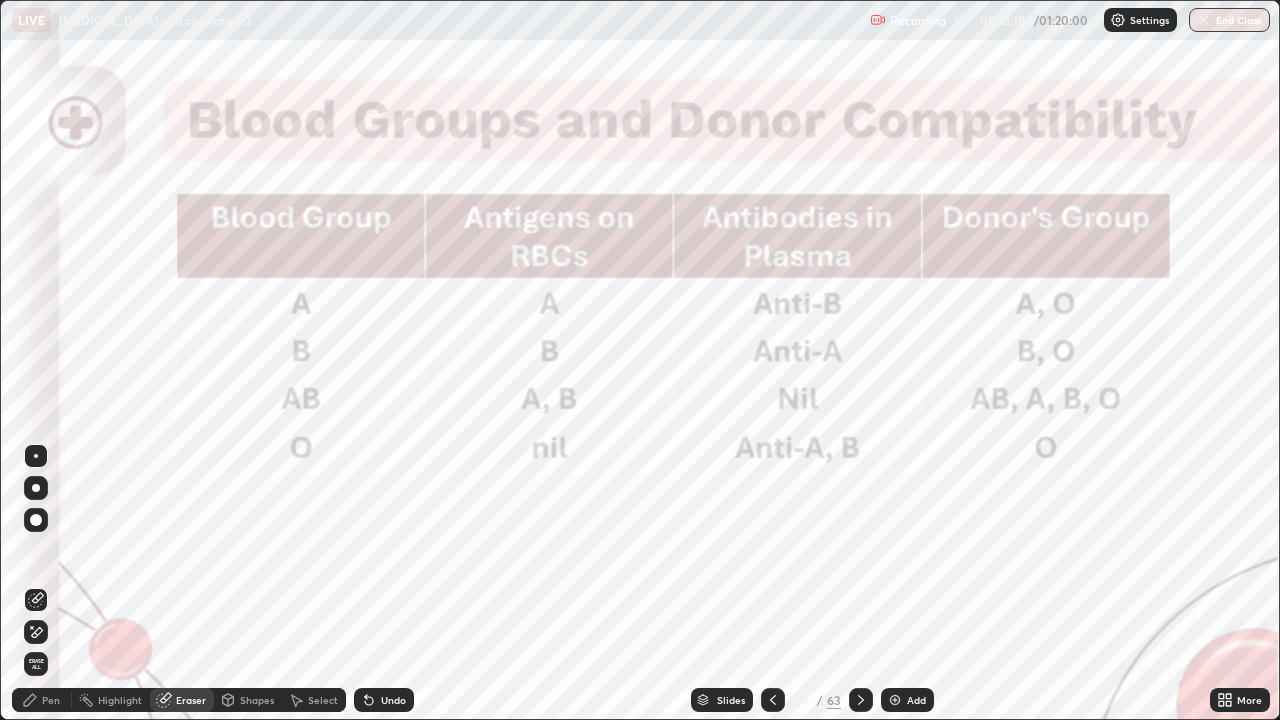 click on "Erase all" at bounding box center (36, 664) 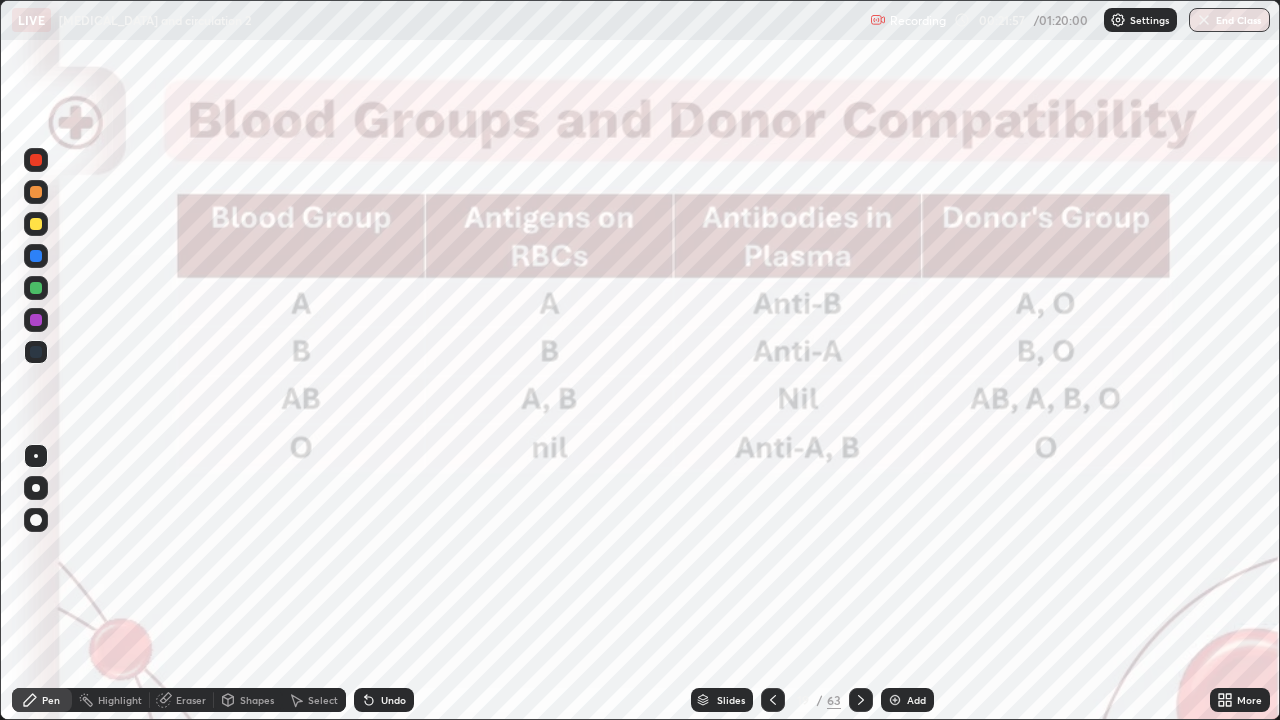 click on "Eraser" at bounding box center (191, 700) 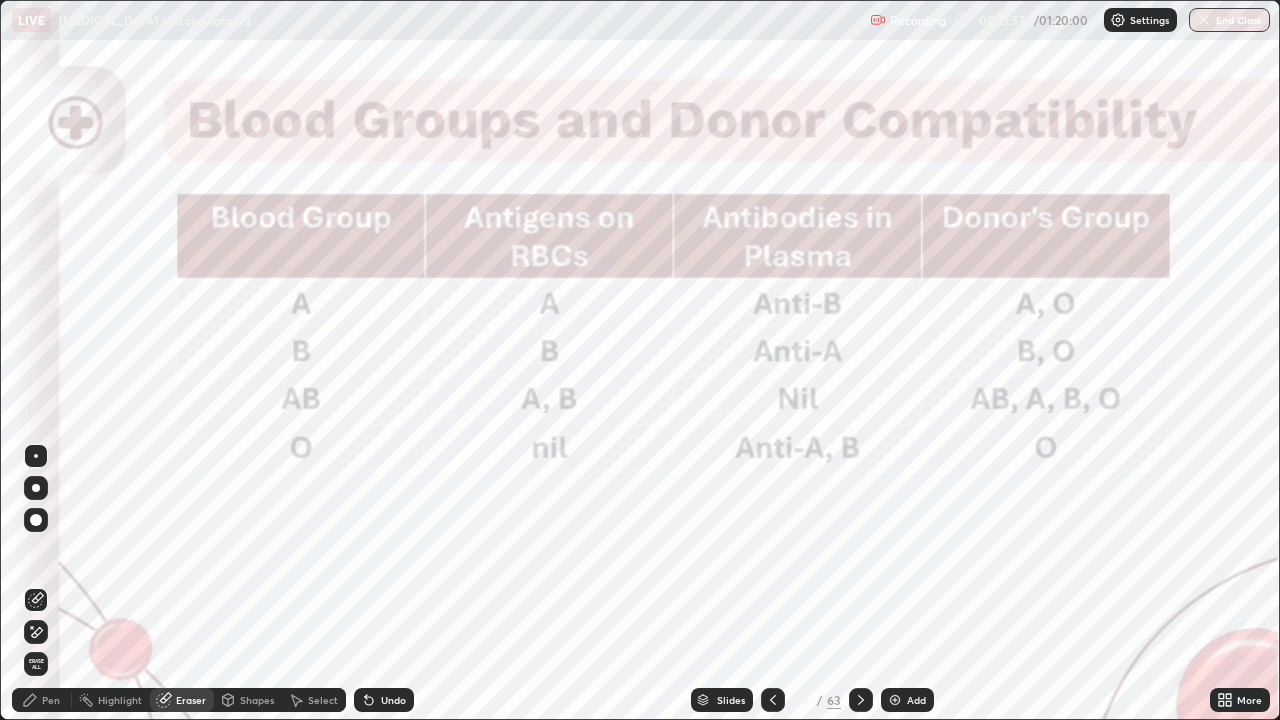 click on "Erase all" at bounding box center (36, 664) 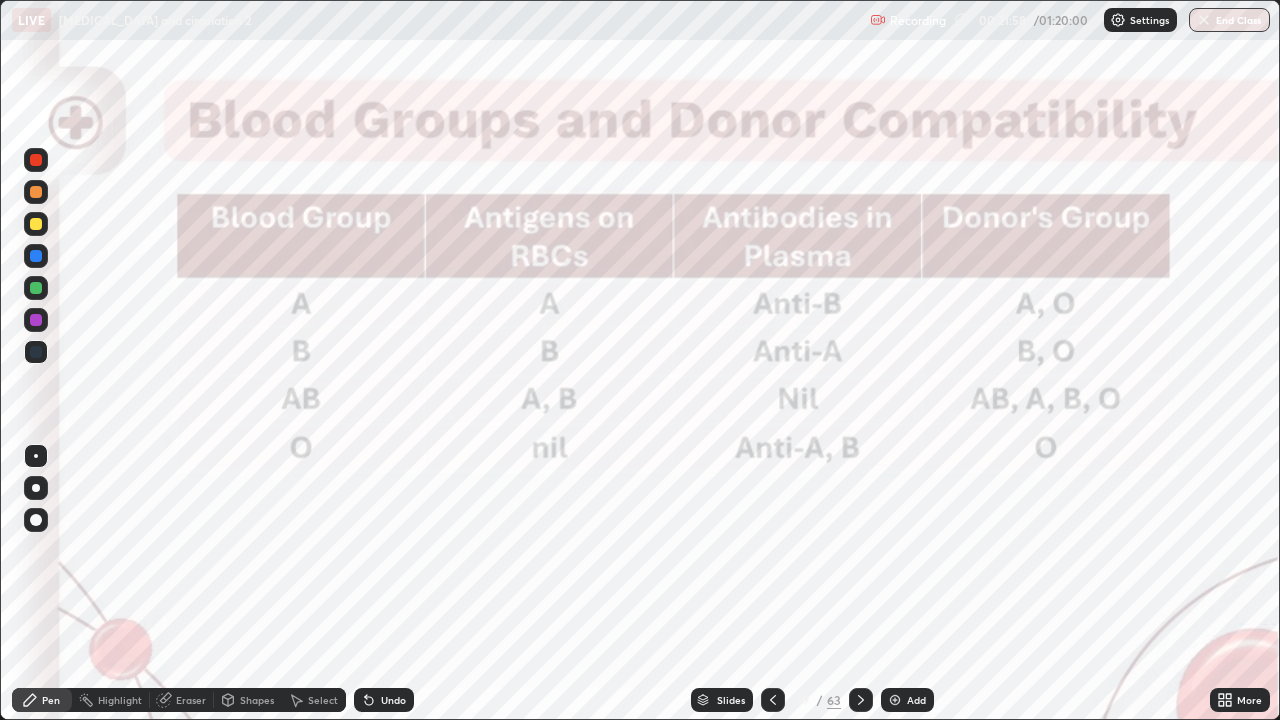 click at bounding box center [36, 352] 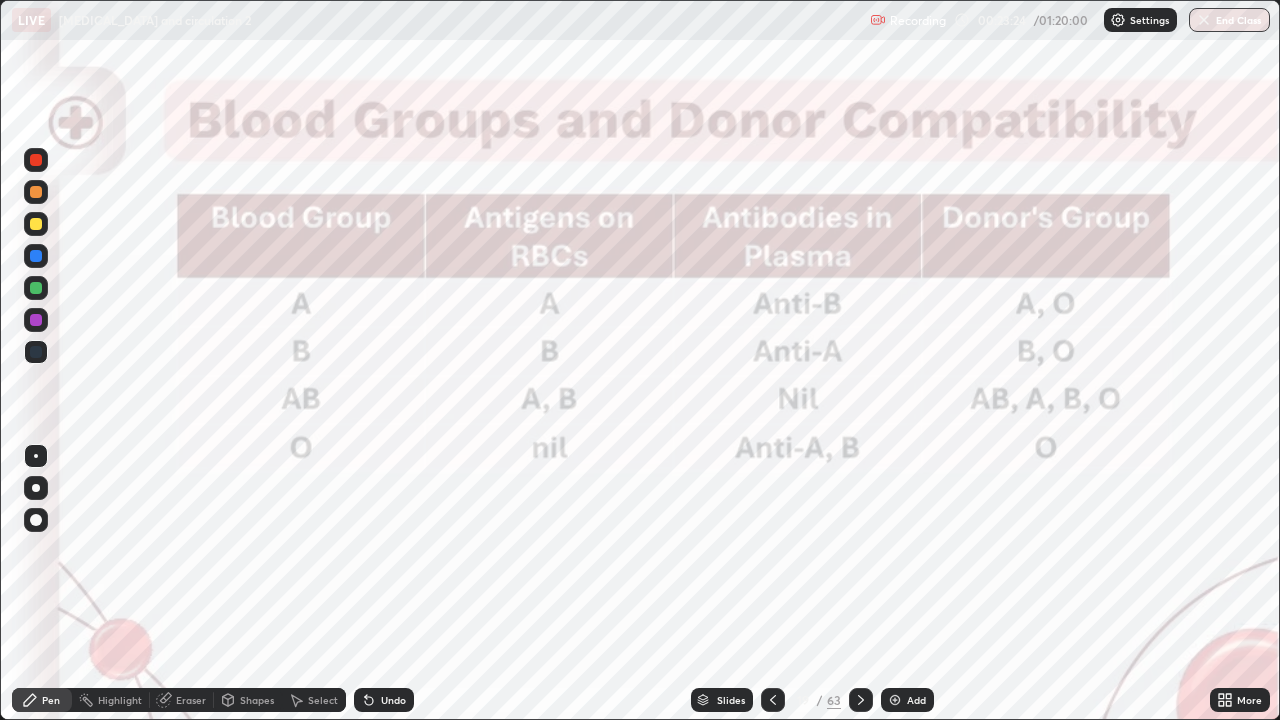 click on "Eraser" at bounding box center [191, 700] 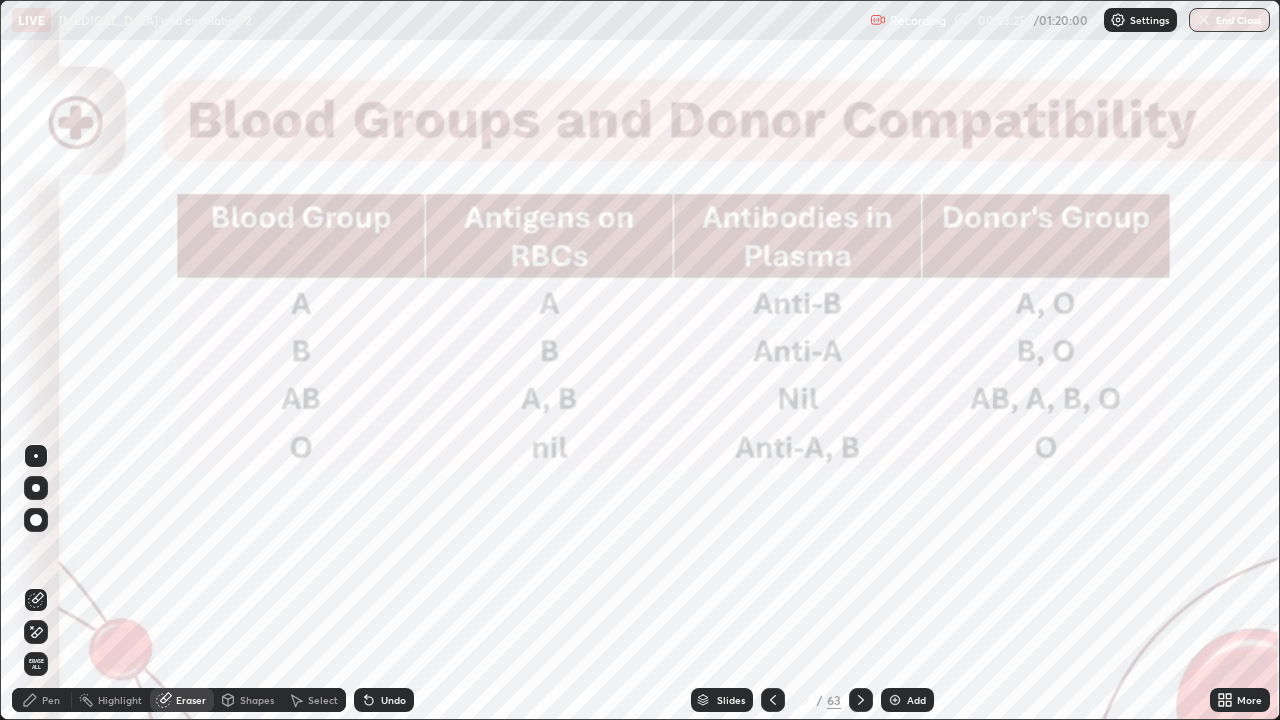 click on "Erase all" at bounding box center [36, 664] 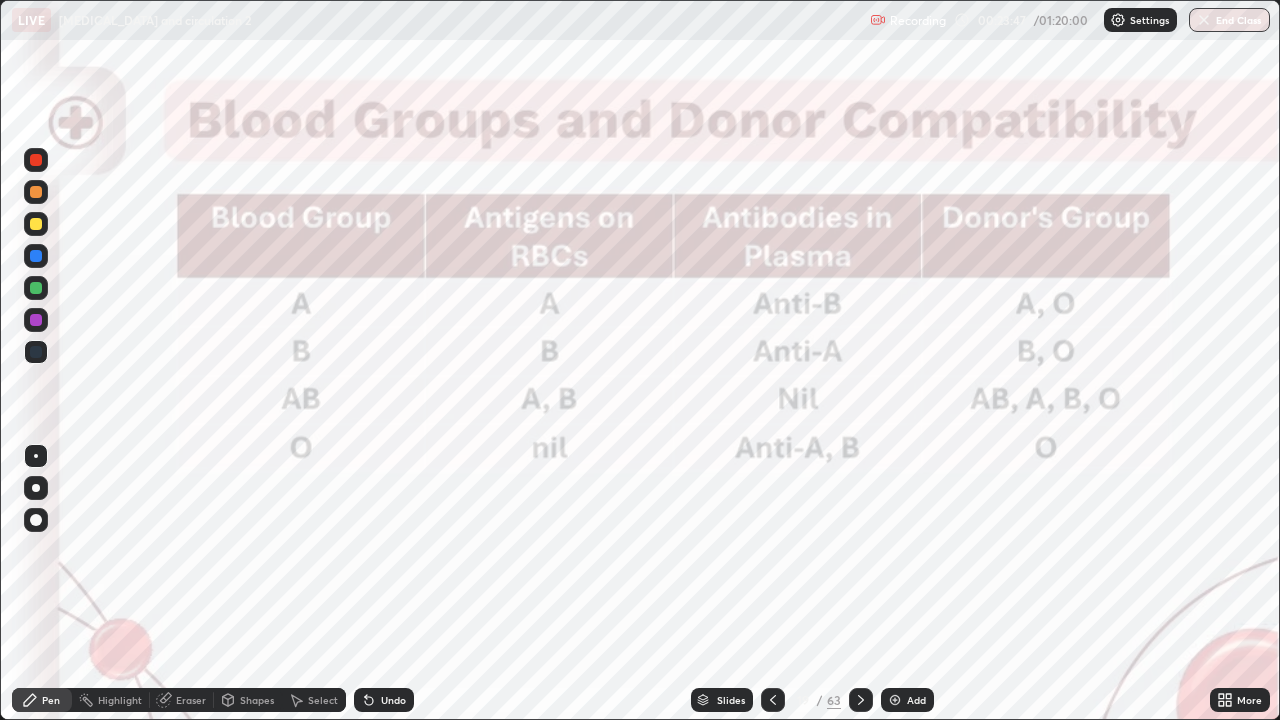 click on "Eraser" at bounding box center [191, 700] 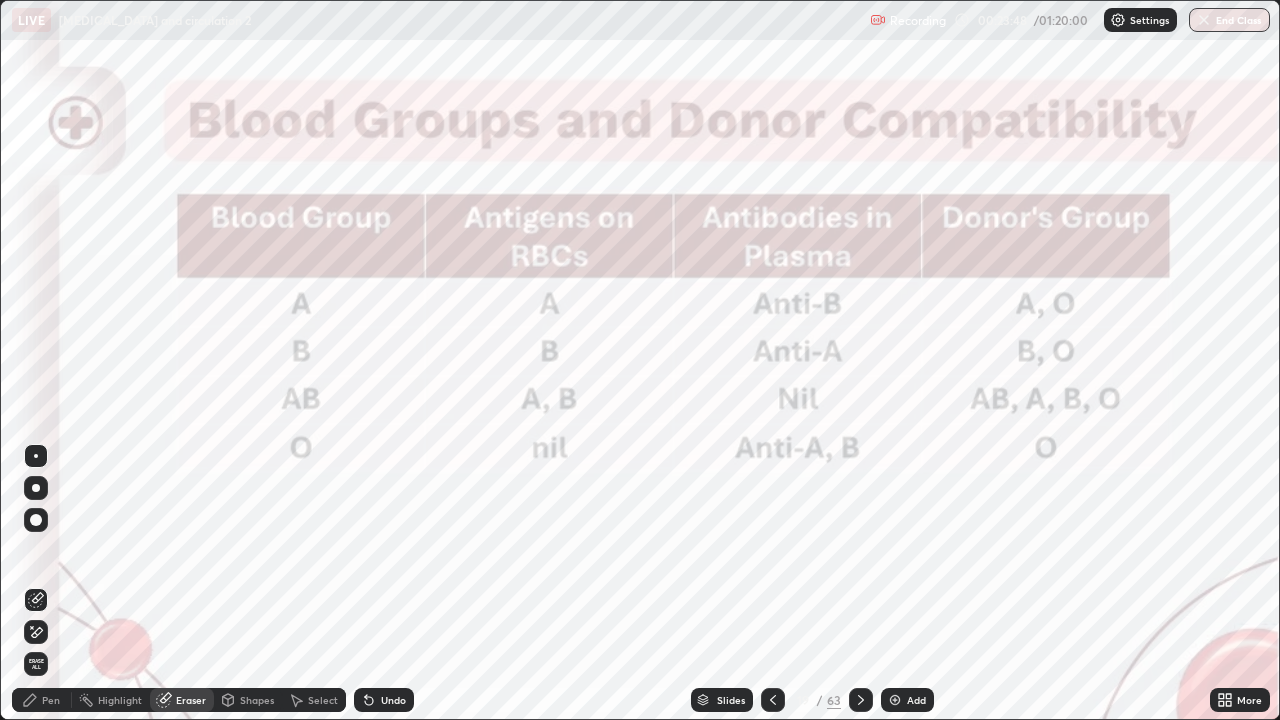 click on "Erase all" at bounding box center [36, 664] 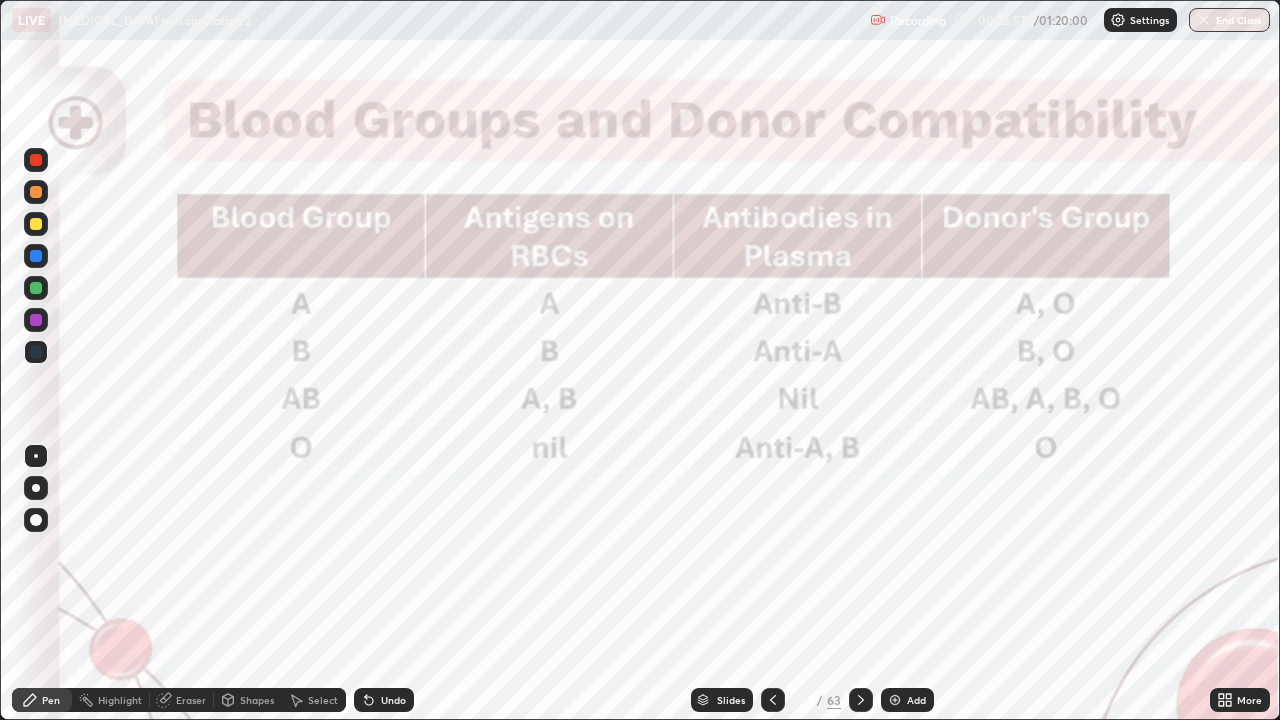 click on "Slides" at bounding box center [731, 700] 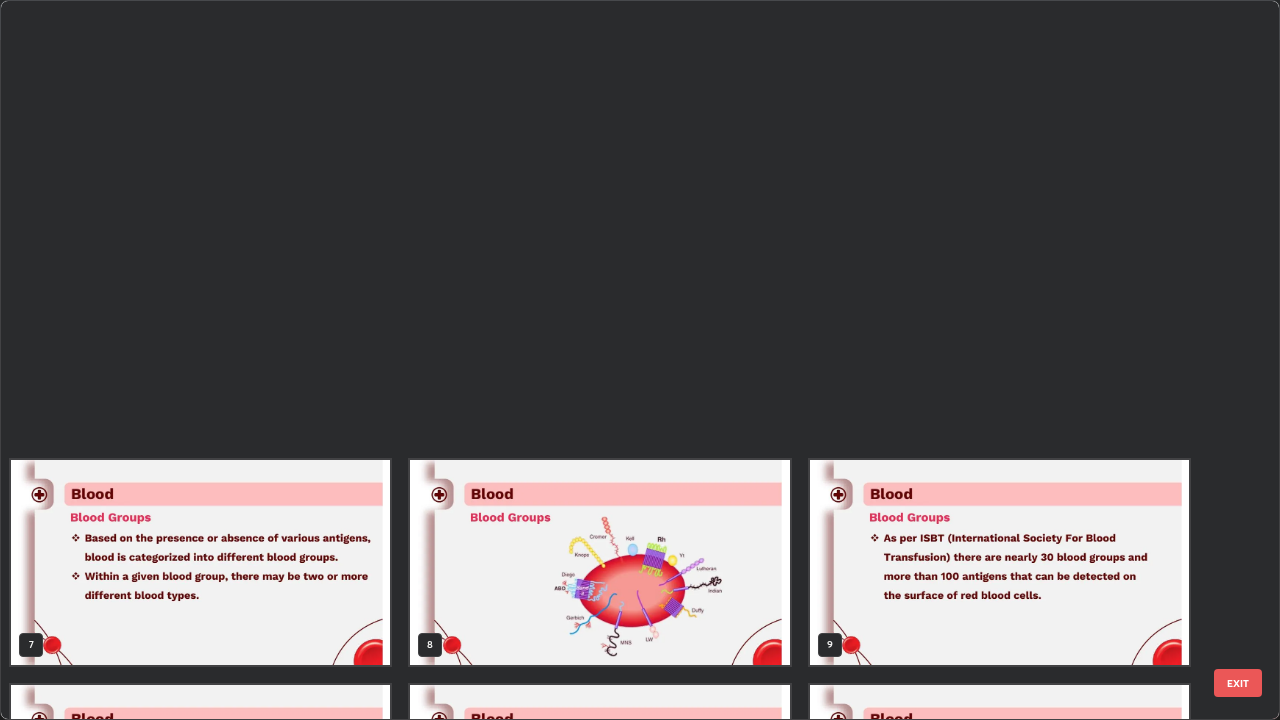 scroll, scrollTop: 854, scrollLeft: 0, axis: vertical 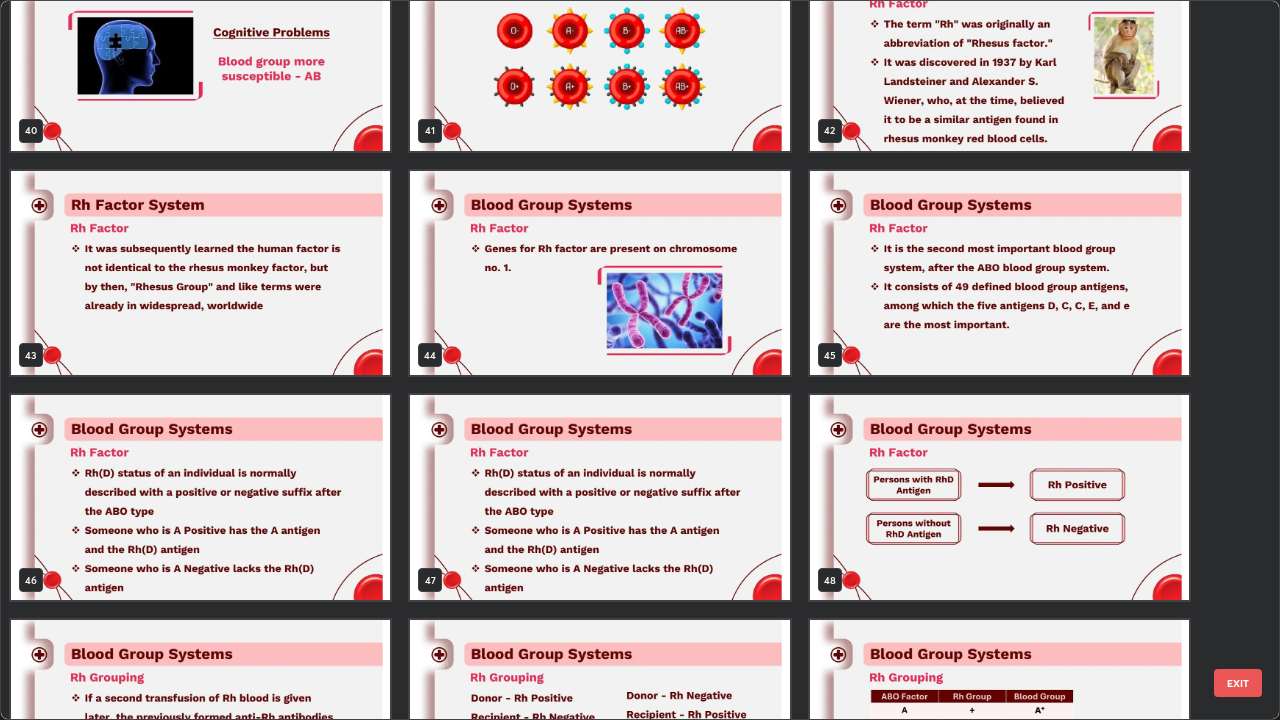 click at bounding box center [999, 273] 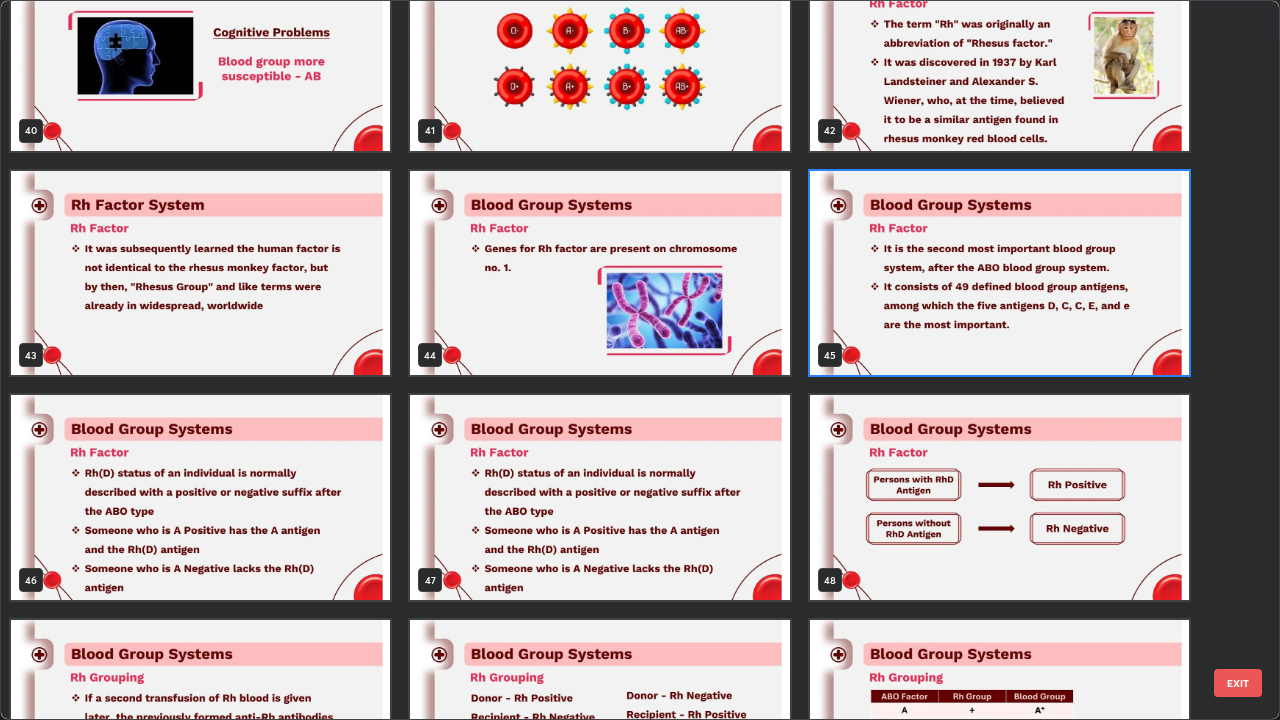 click at bounding box center (200, 273) 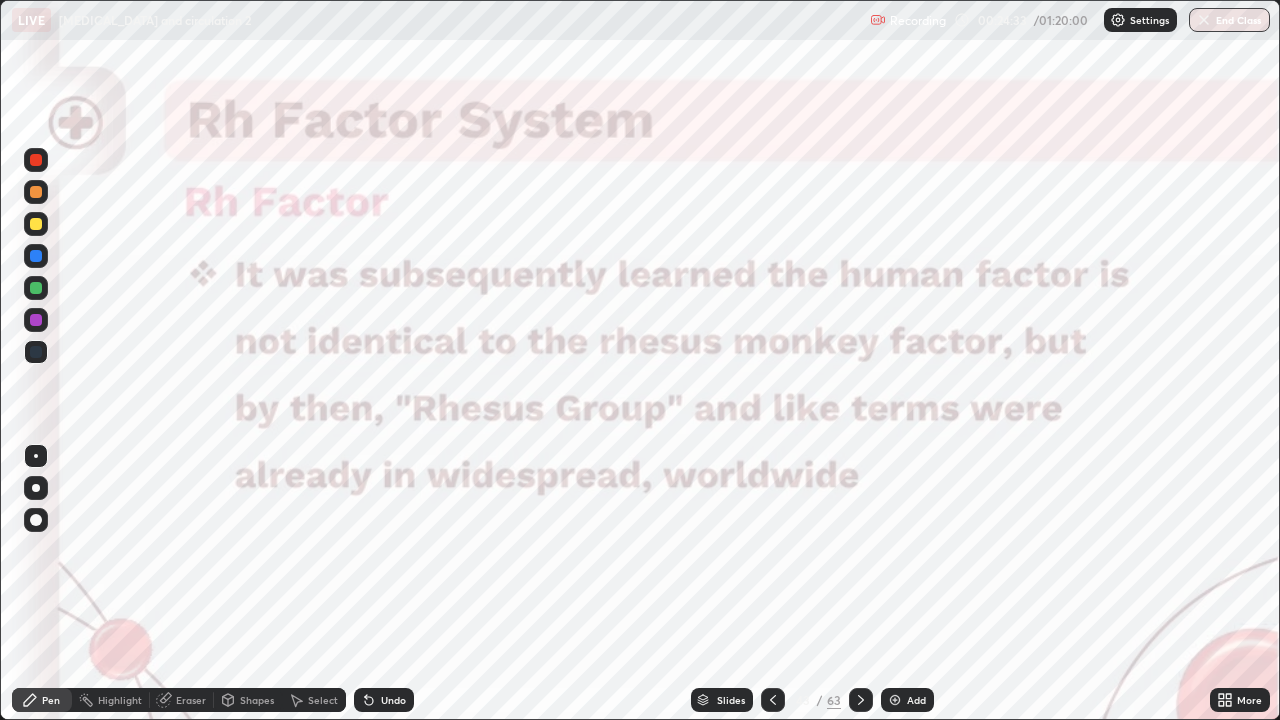 click at bounding box center (773, 700) 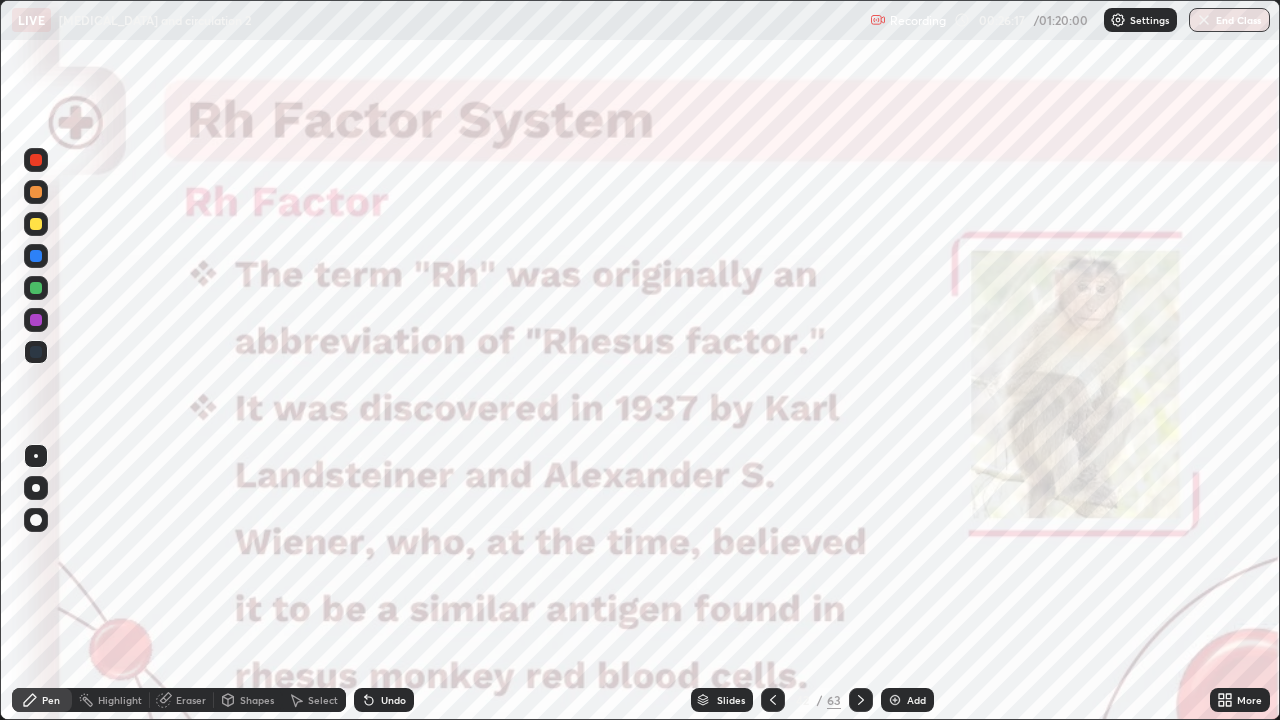 click 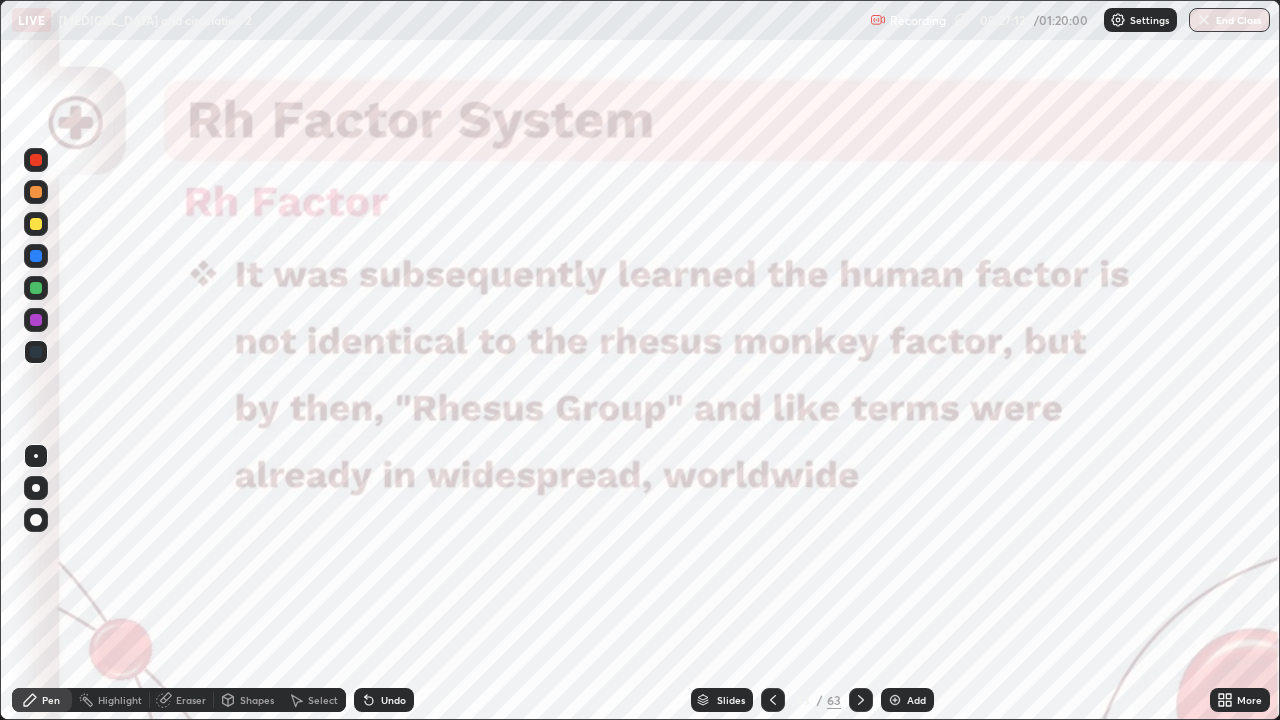 click at bounding box center (861, 700) 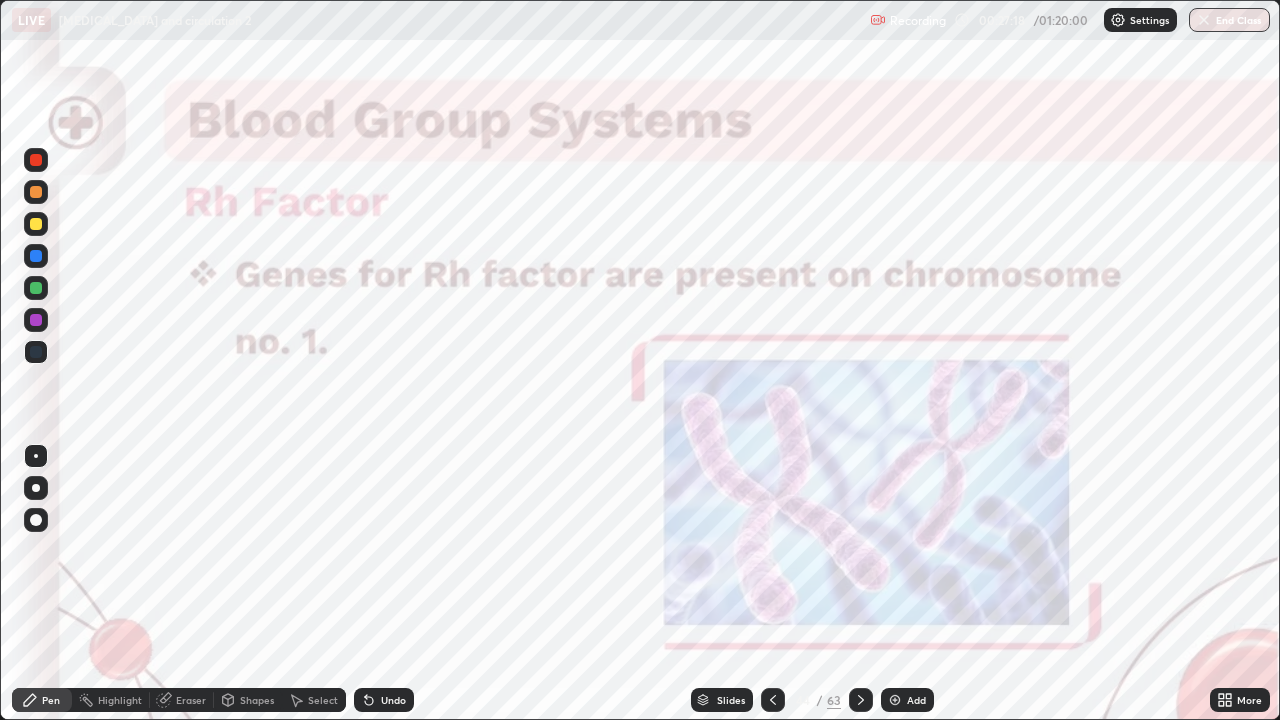 click 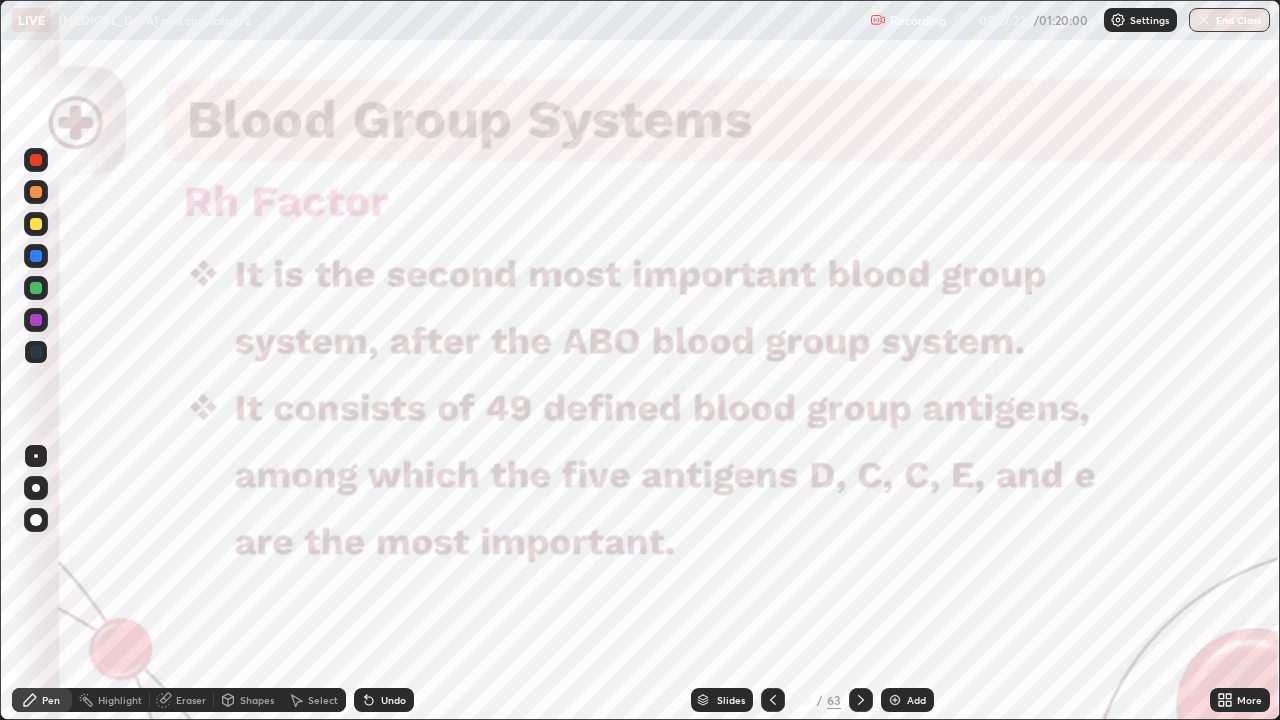 click at bounding box center [861, 700] 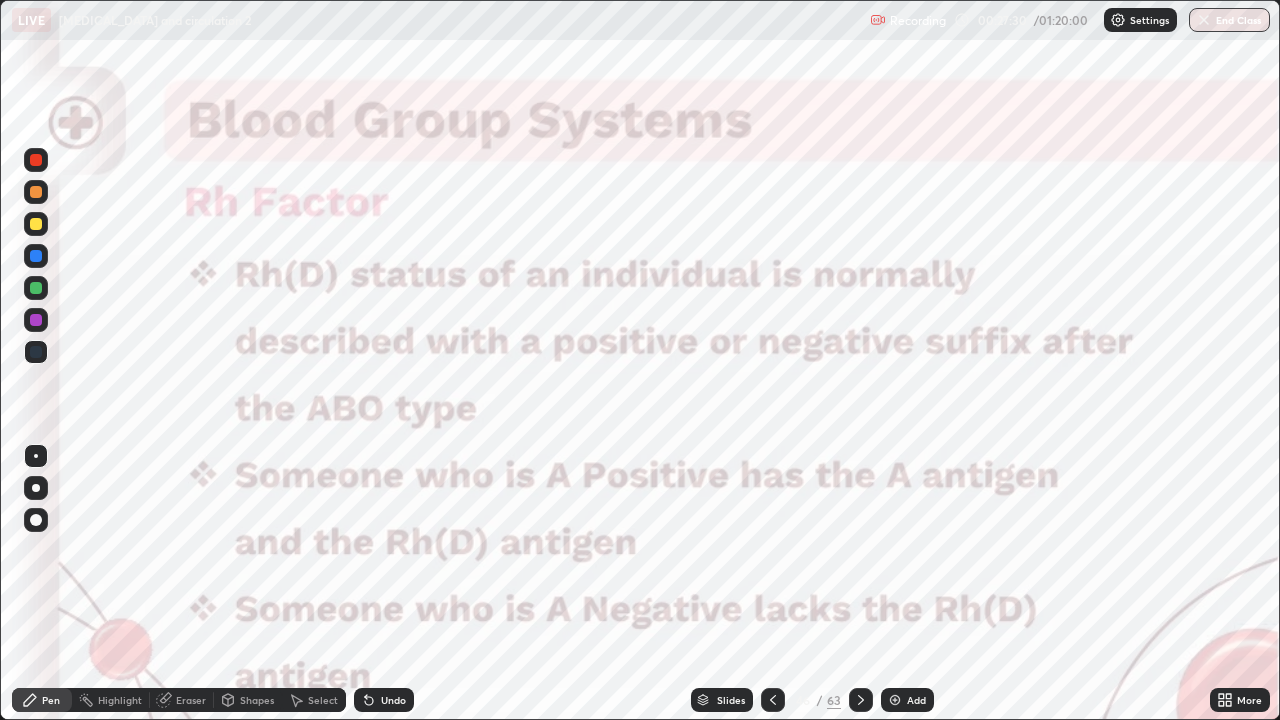 click 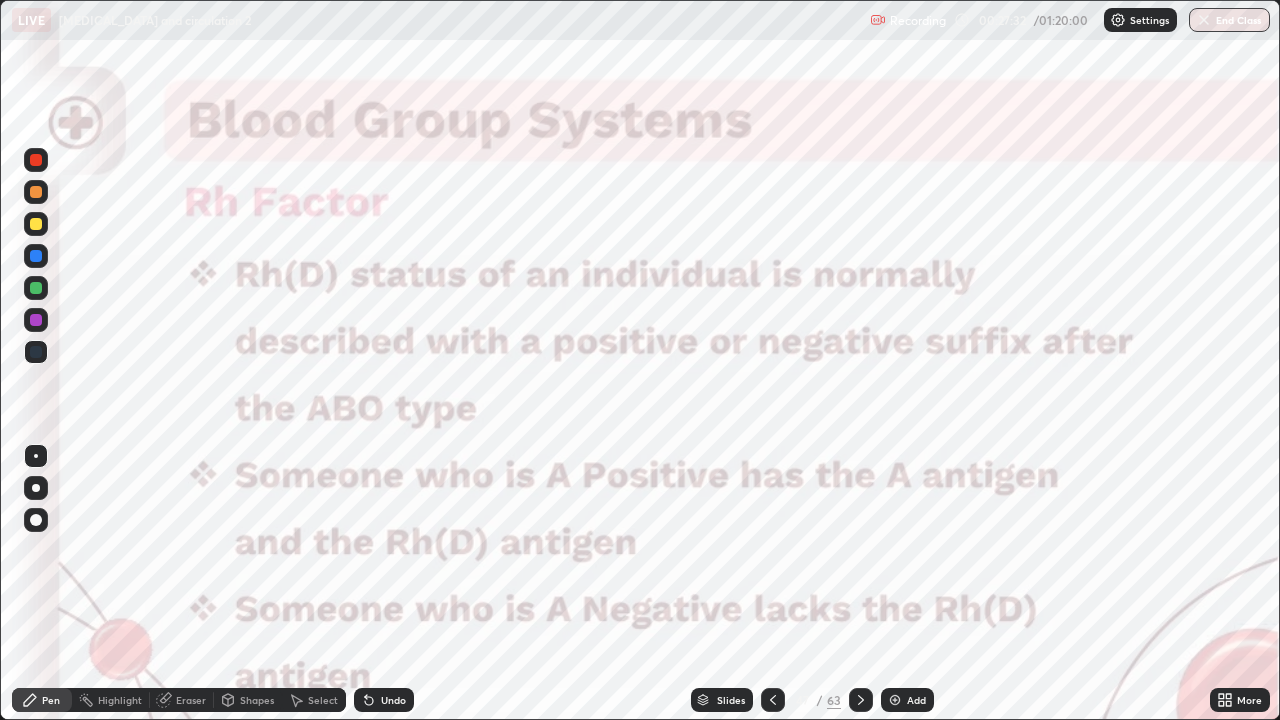 click 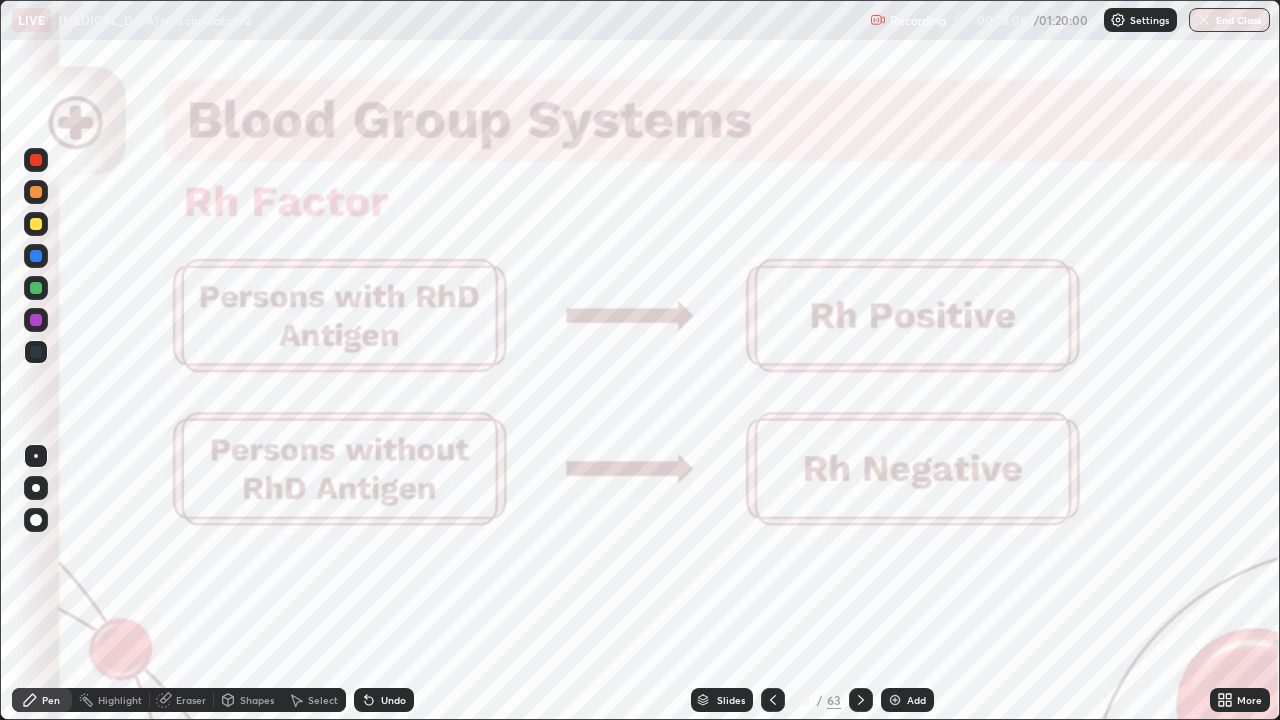 click at bounding box center [36, 320] 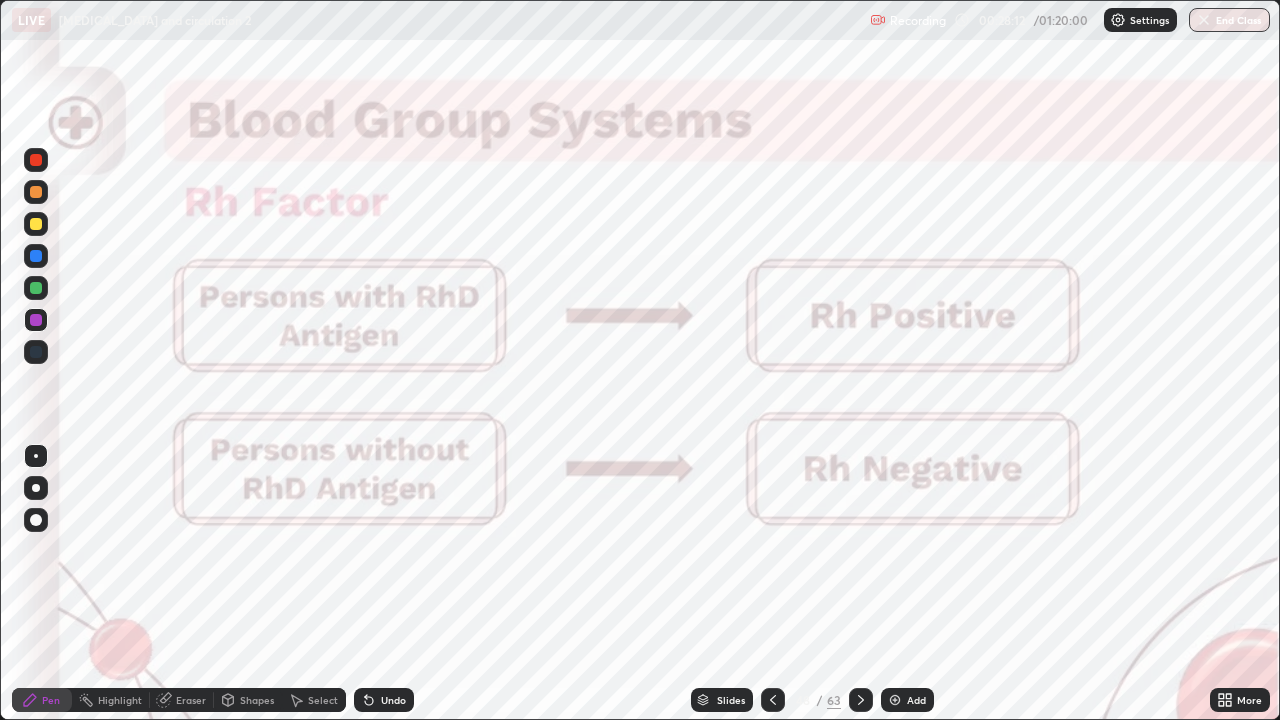 click at bounding box center (36, 256) 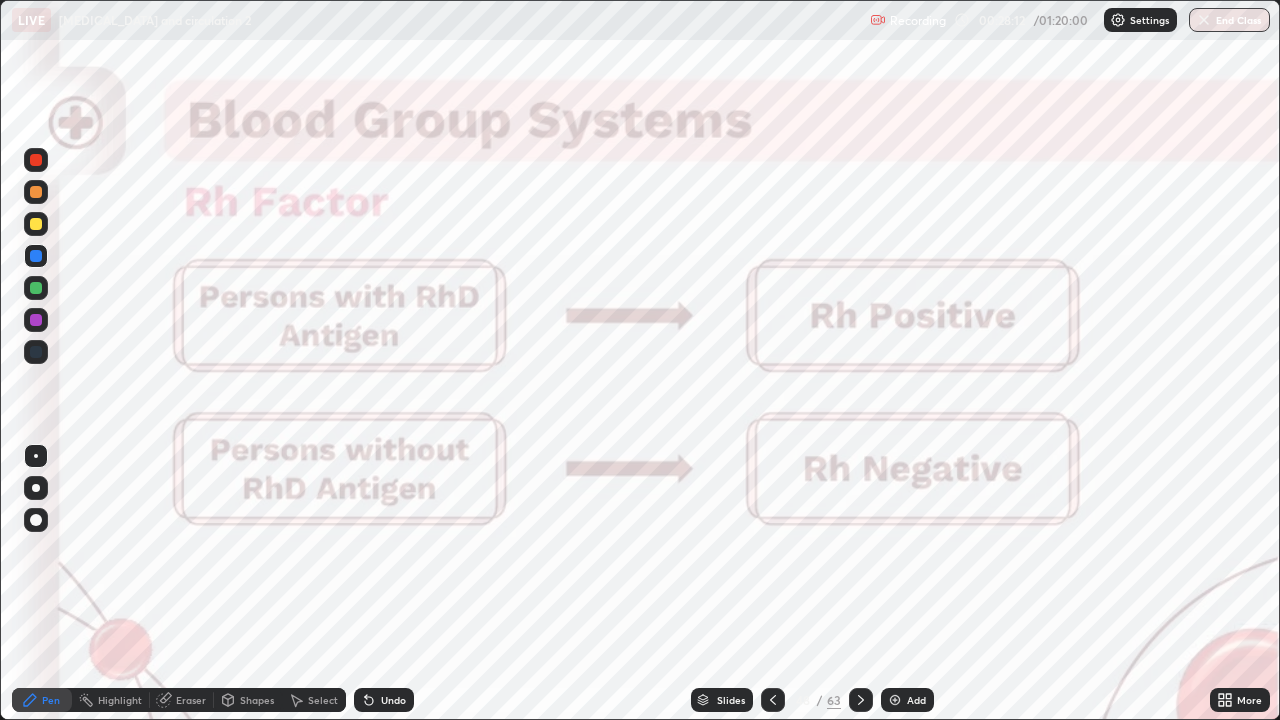 click at bounding box center (36, 256) 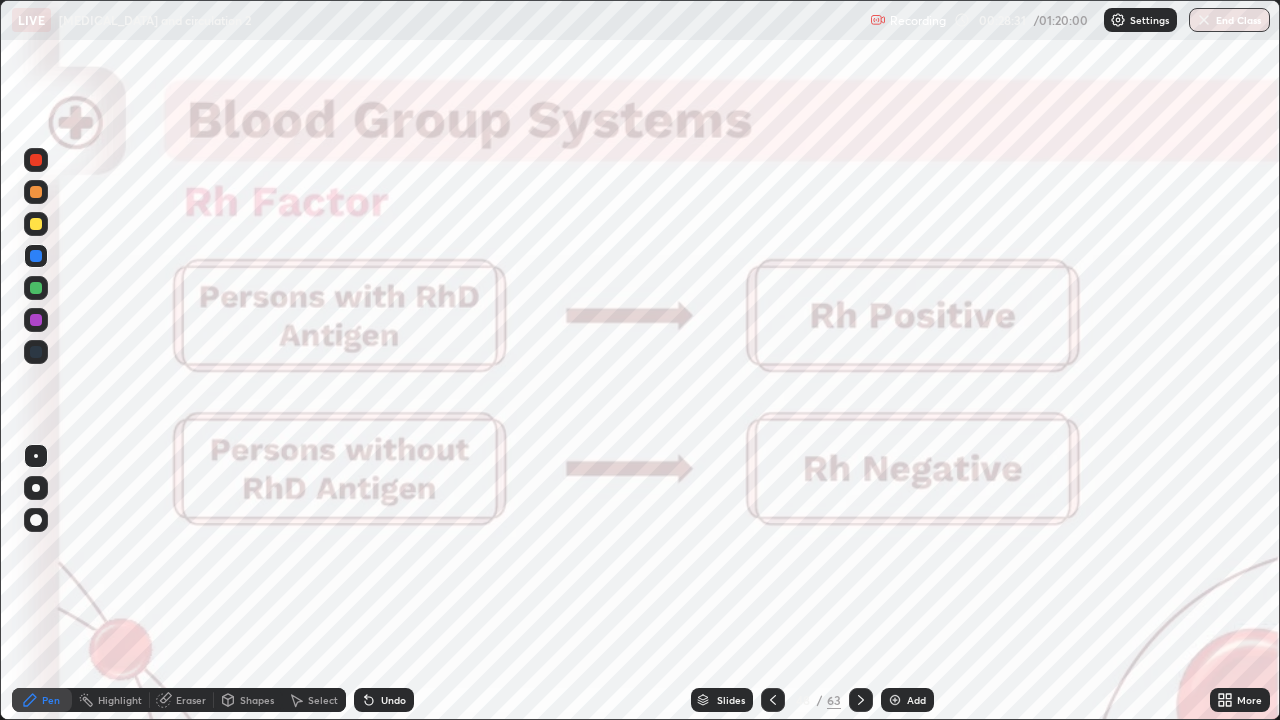 click on "Eraser" at bounding box center [191, 700] 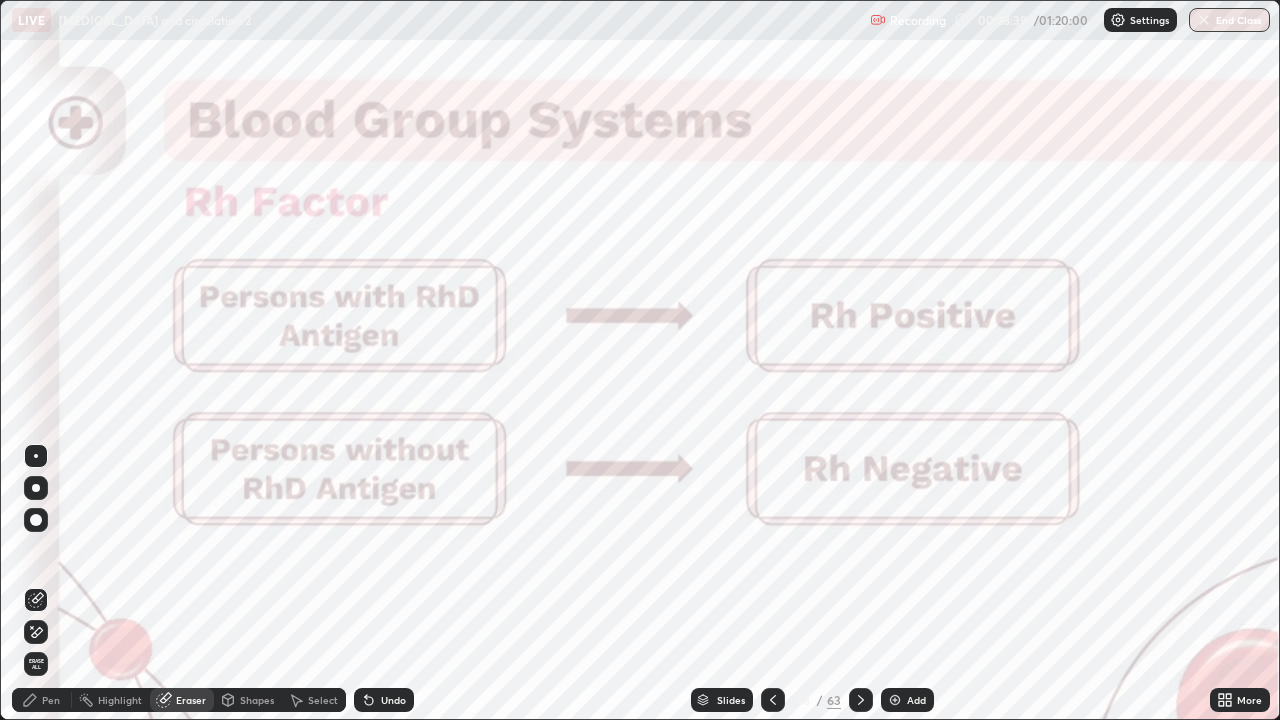 click on "Pen" at bounding box center [51, 700] 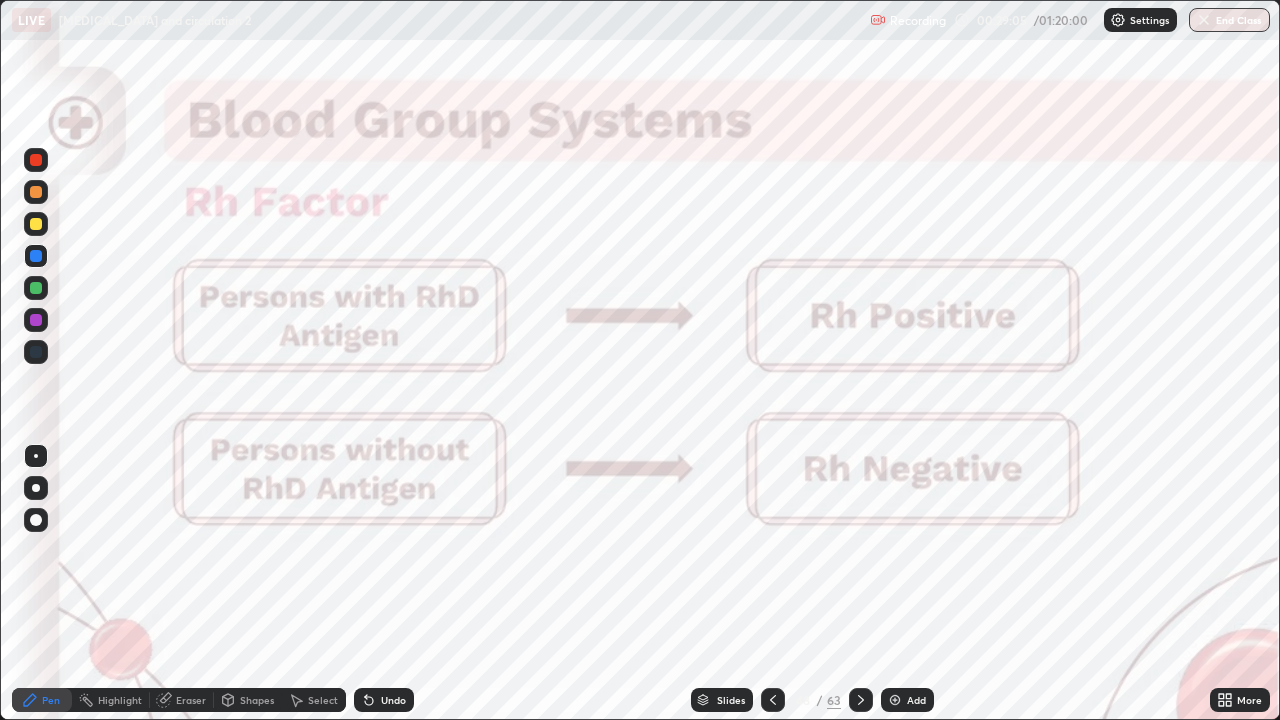 click on "Slides" at bounding box center [722, 700] 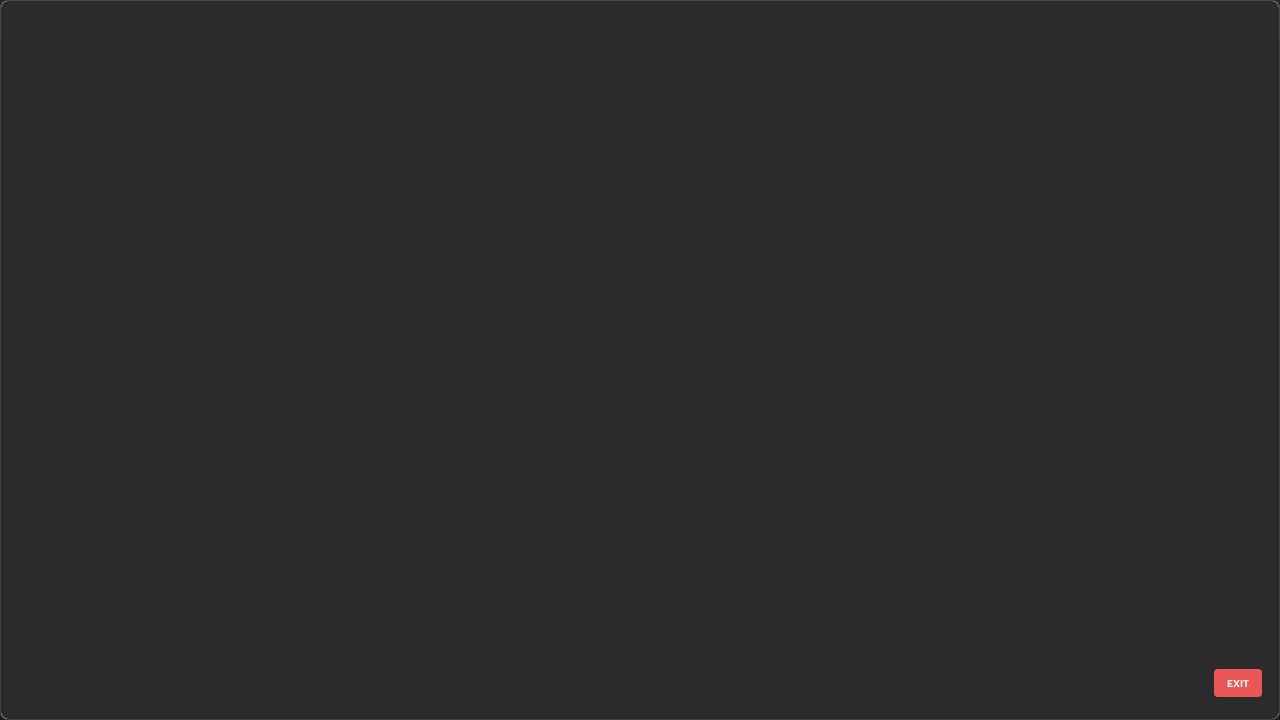 scroll, scrollTop: 2876, scrollLeft: 0, axis: vertical 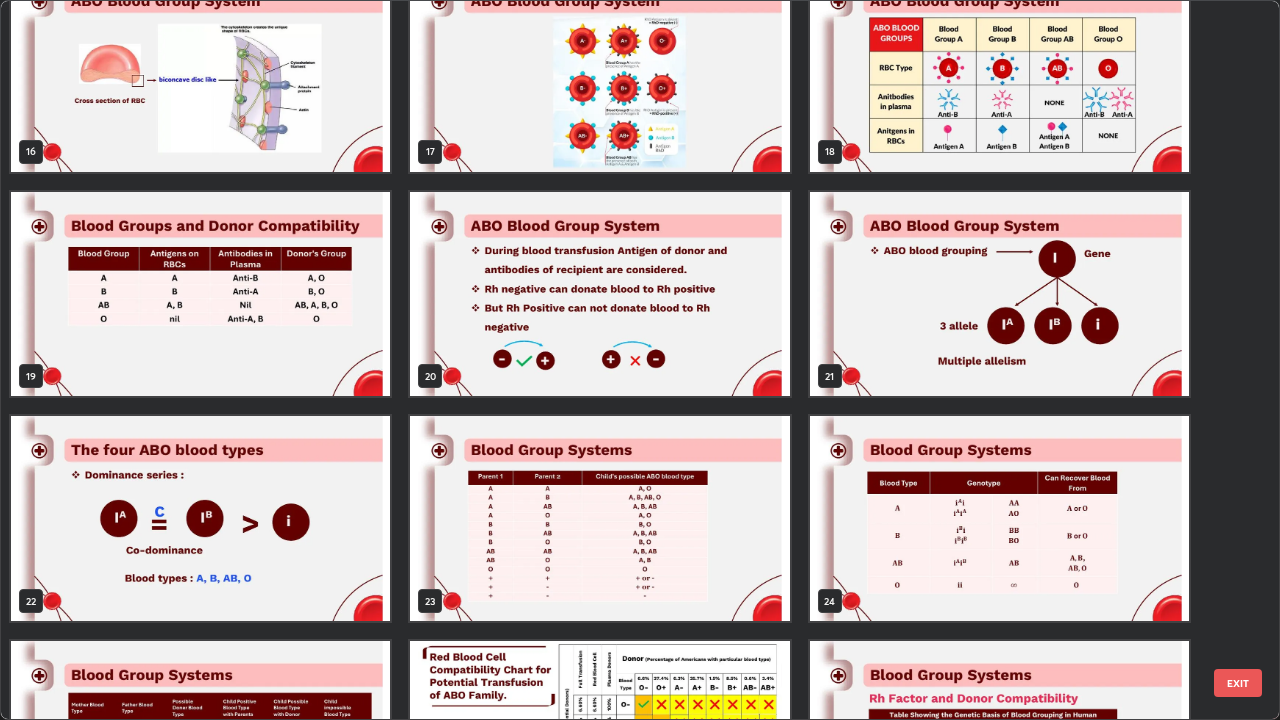 click at bounding box center [200, 294] 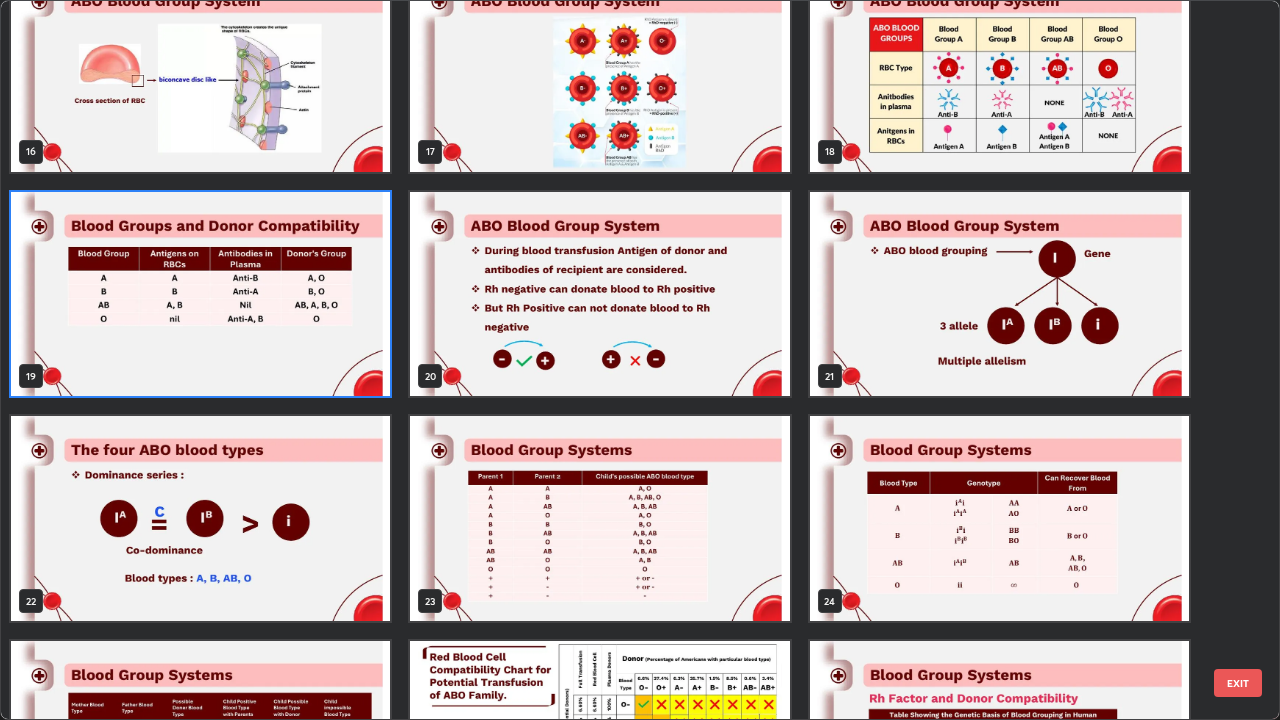 click at bounding box center [200, 294] 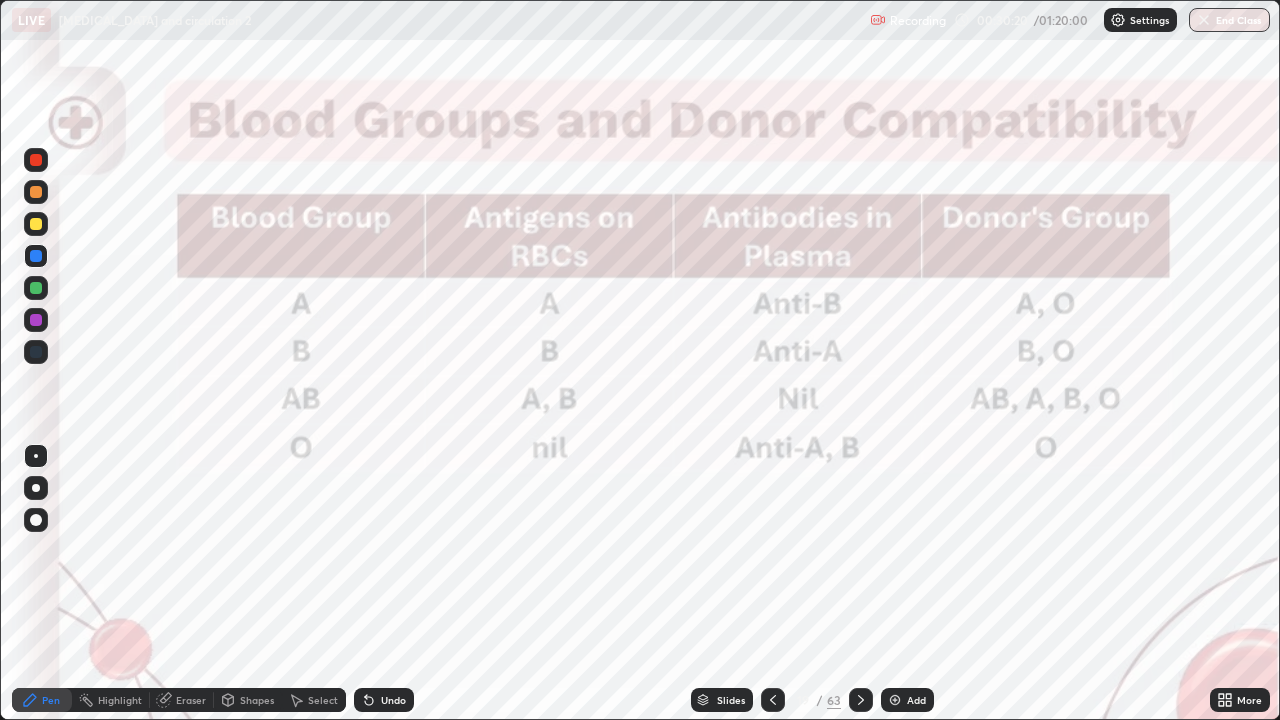 click on "Eraser" at bounding box center (191, 700) 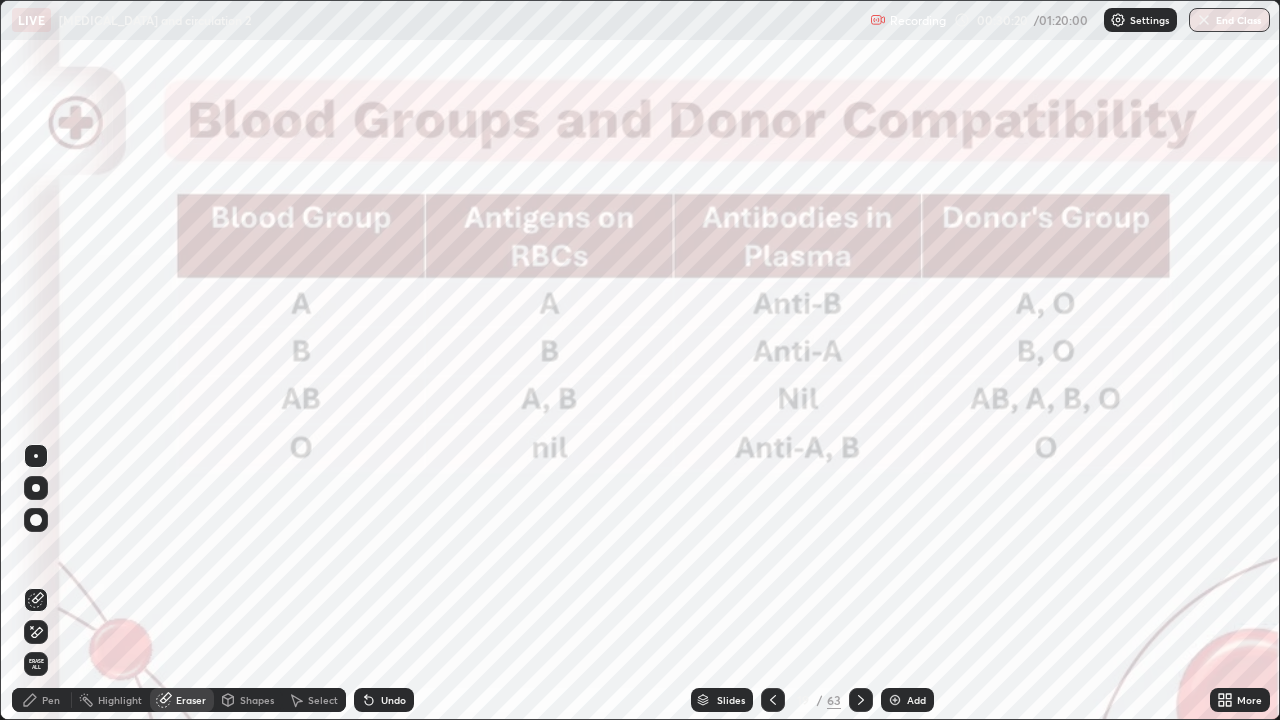click on "Erase all" at bounding box center (36, 664) 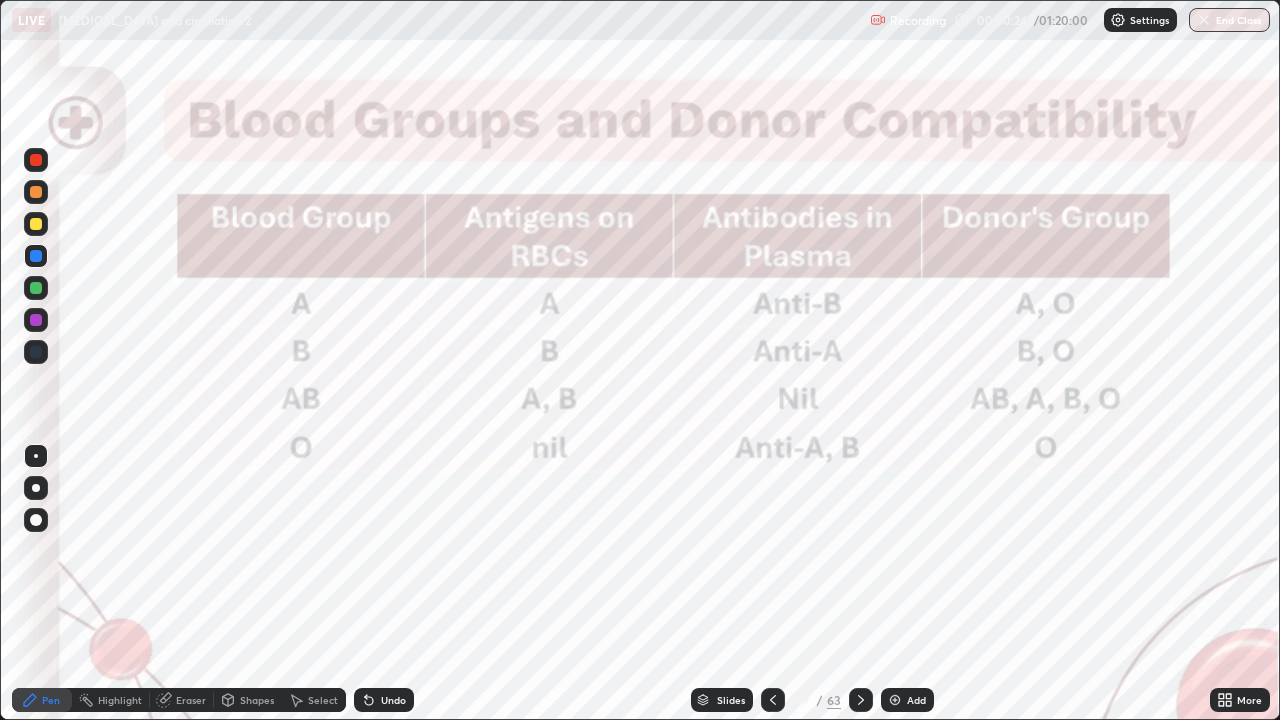 click 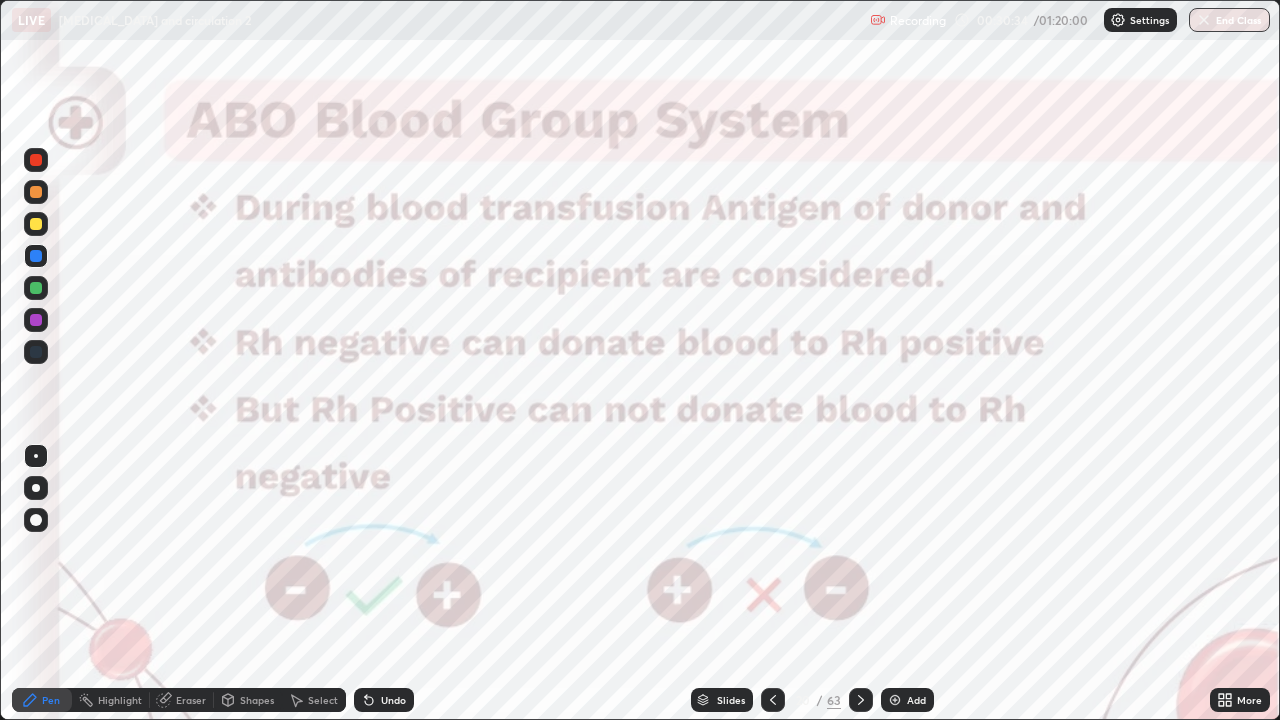 click 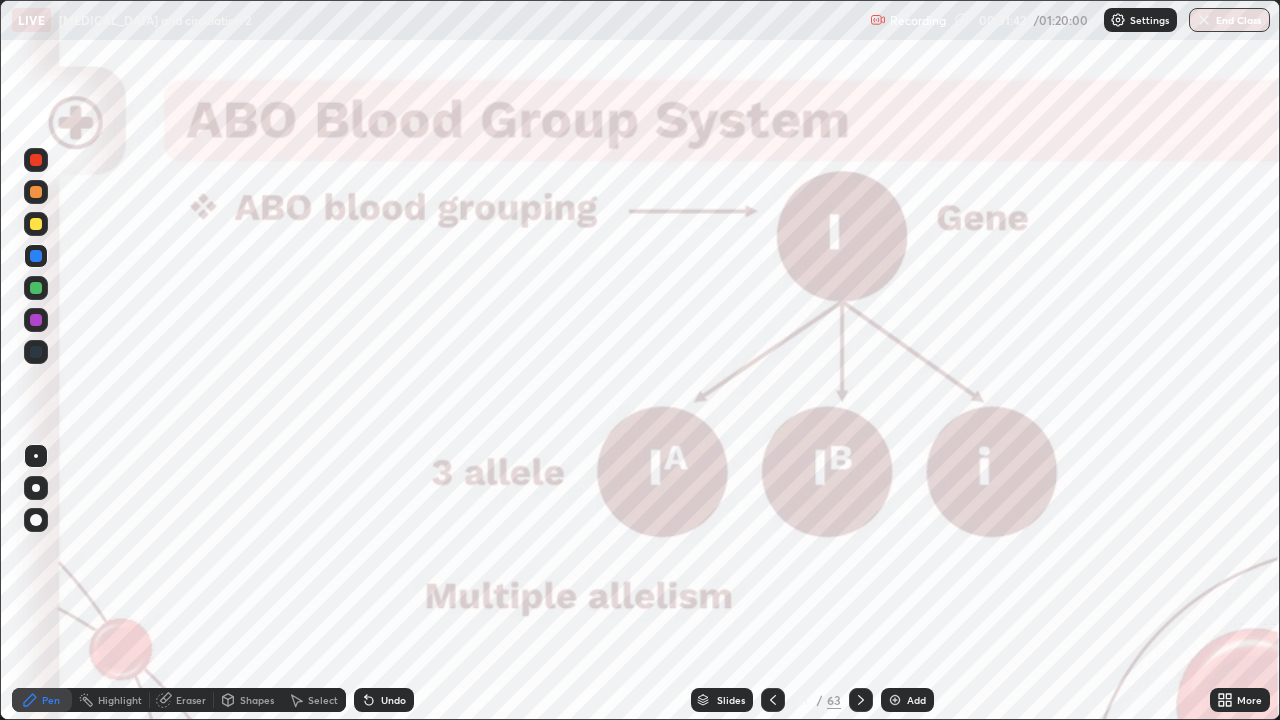 click 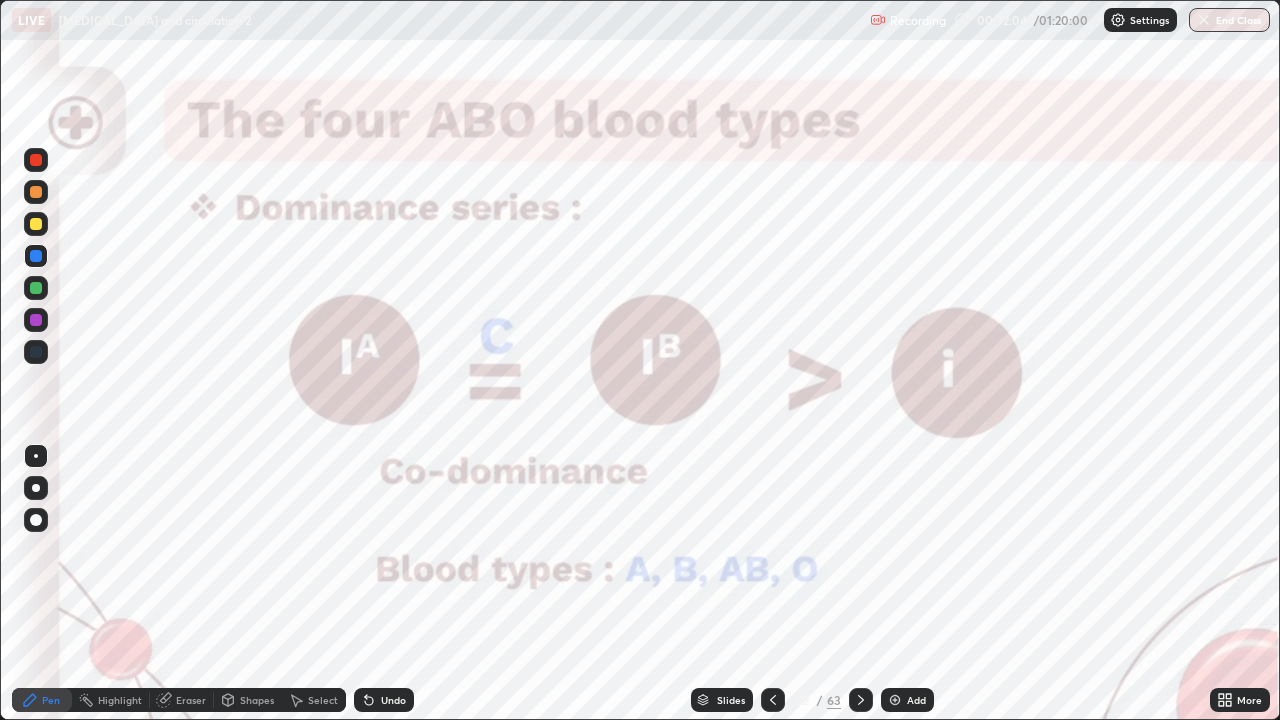 click 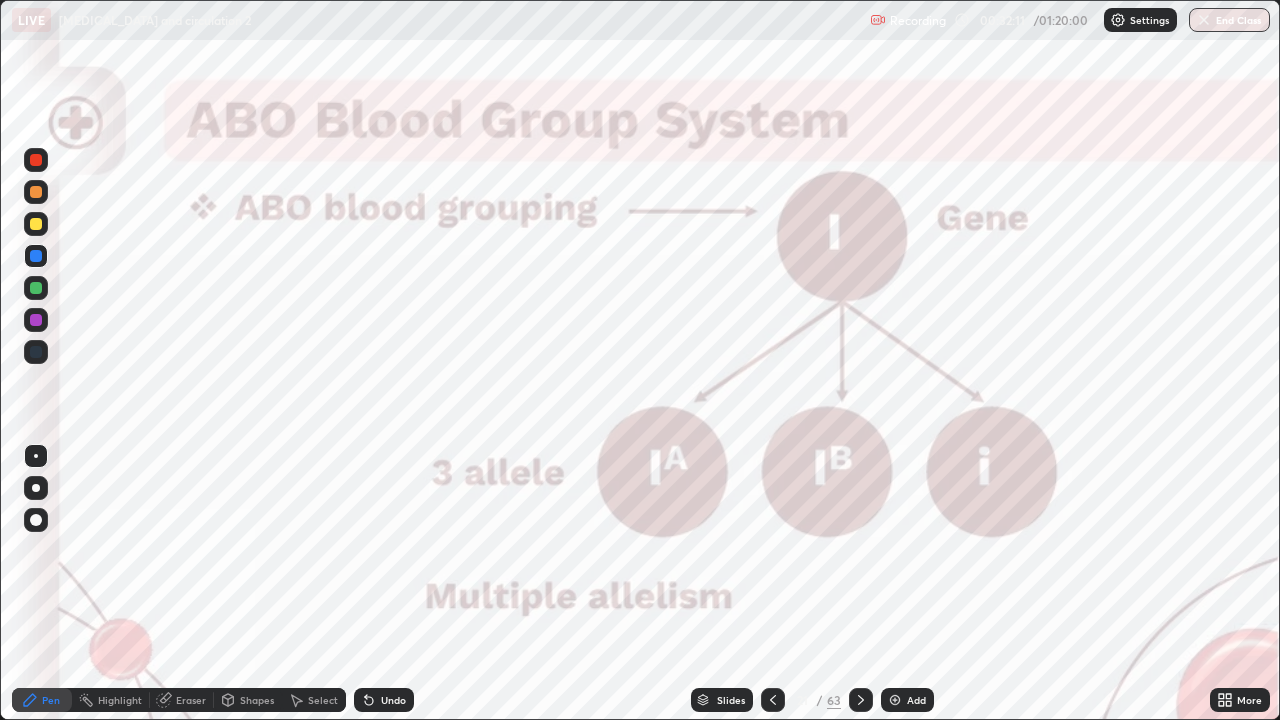 click 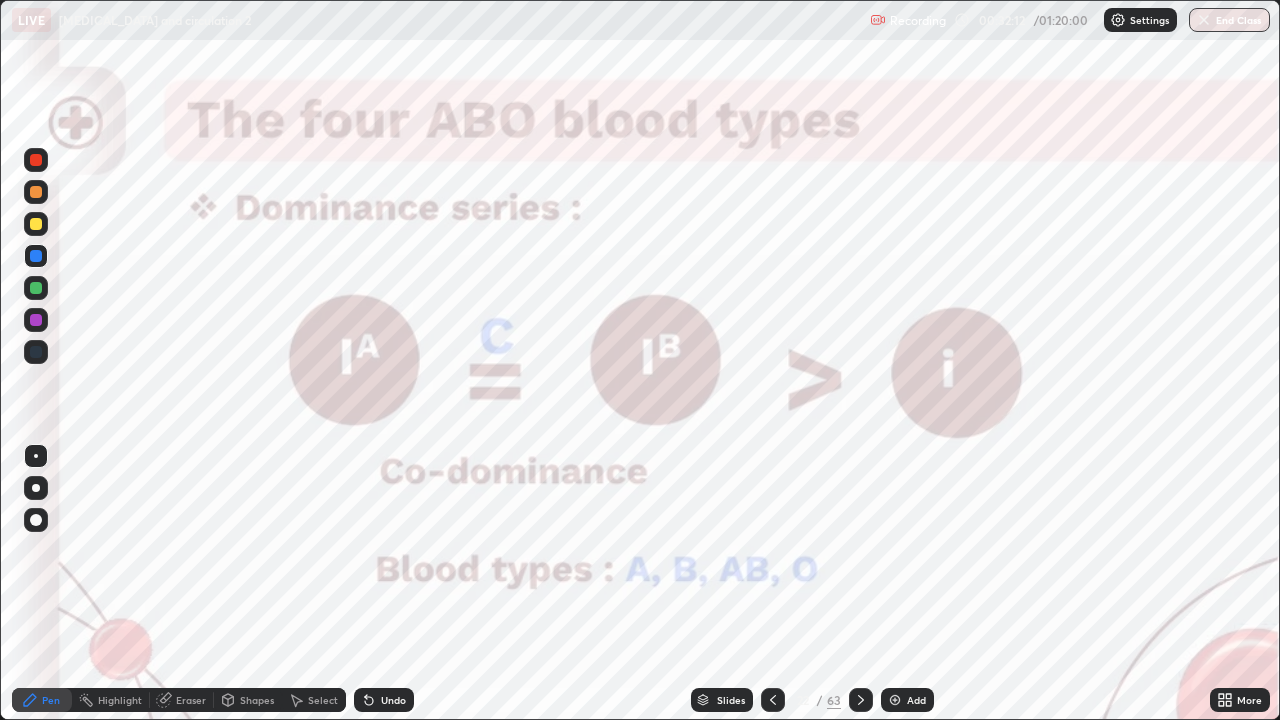 click 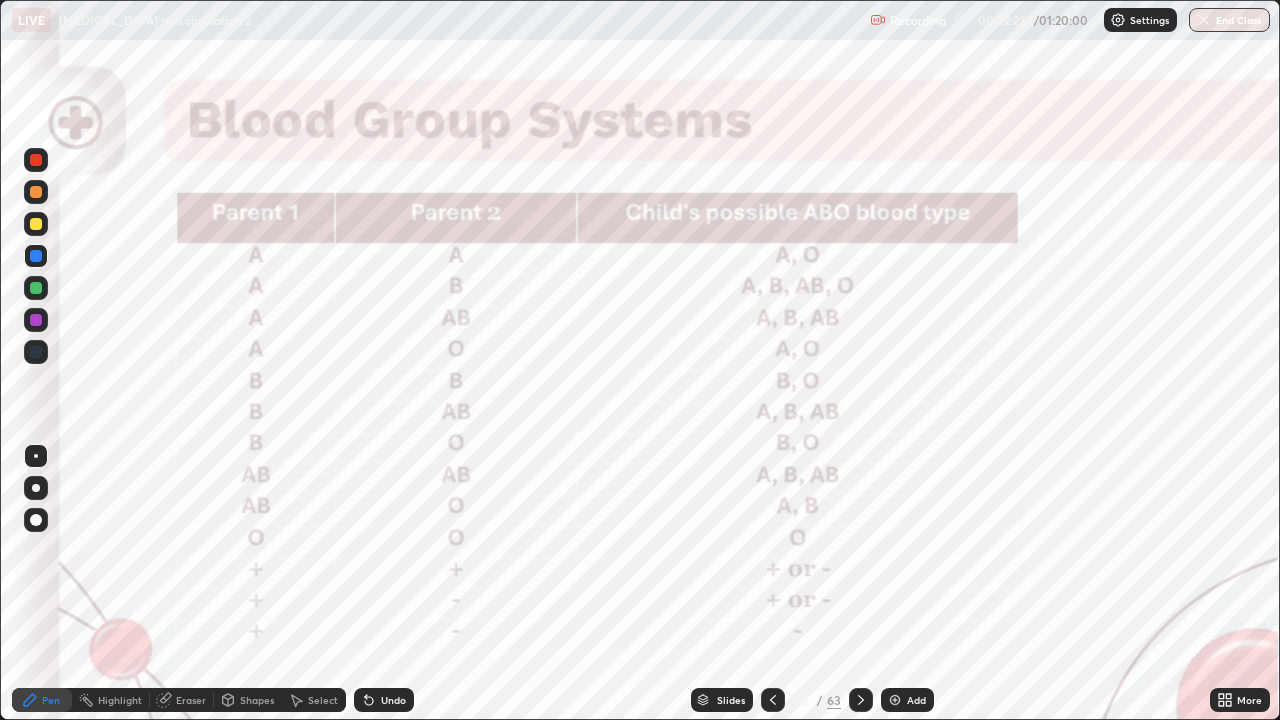 click on "Slides" at bounding box center (731, 700) 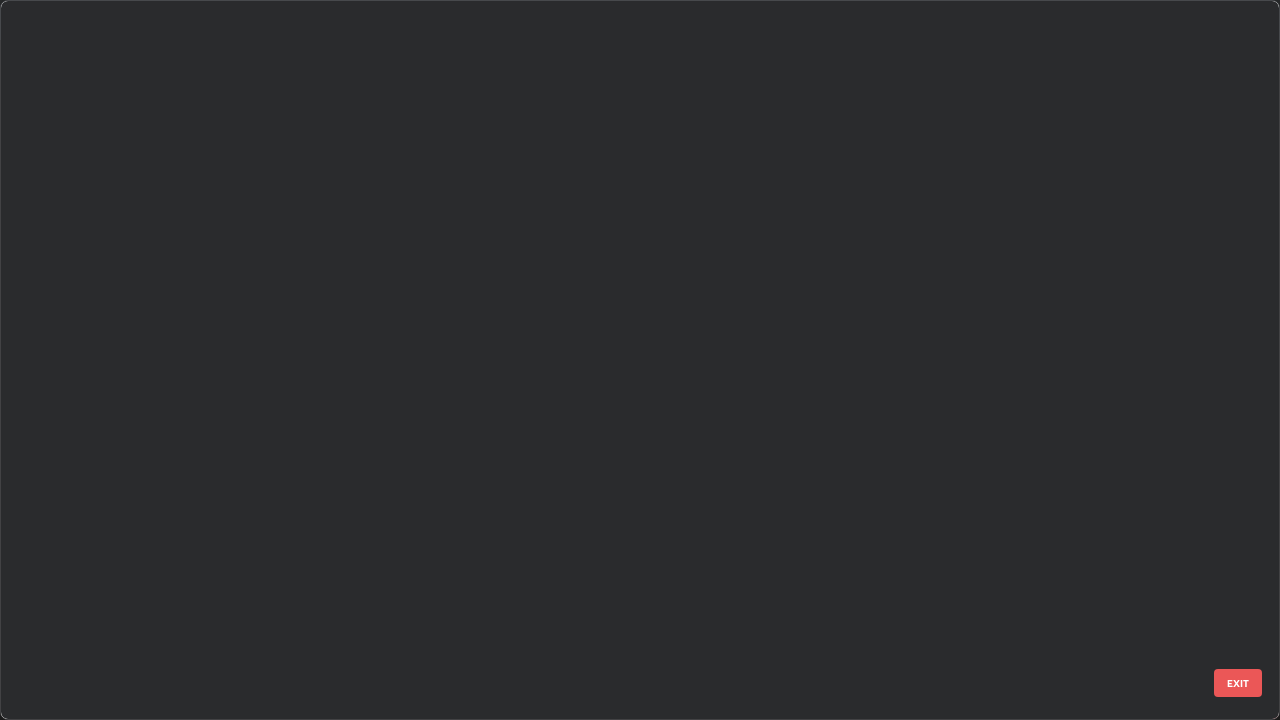 scroll, scrollTop: 1079, scrollLeft: 0, axis: vertical 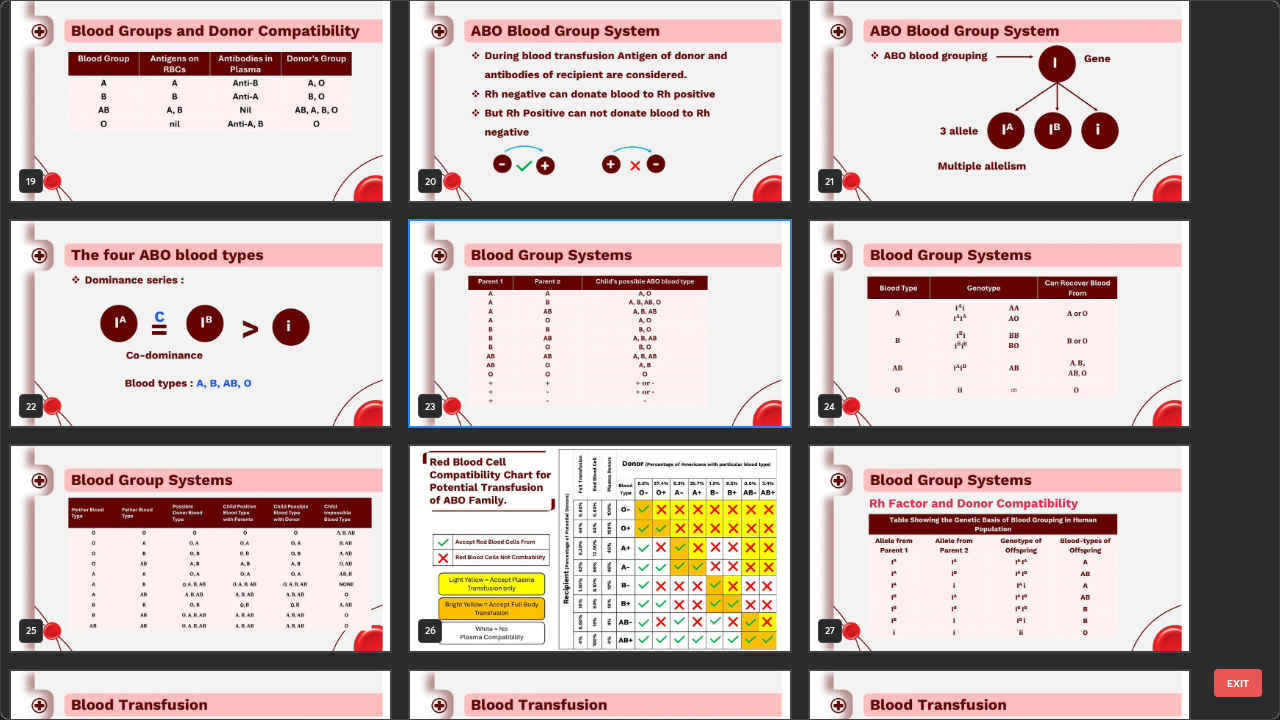 click at bounding box center [999, 548] 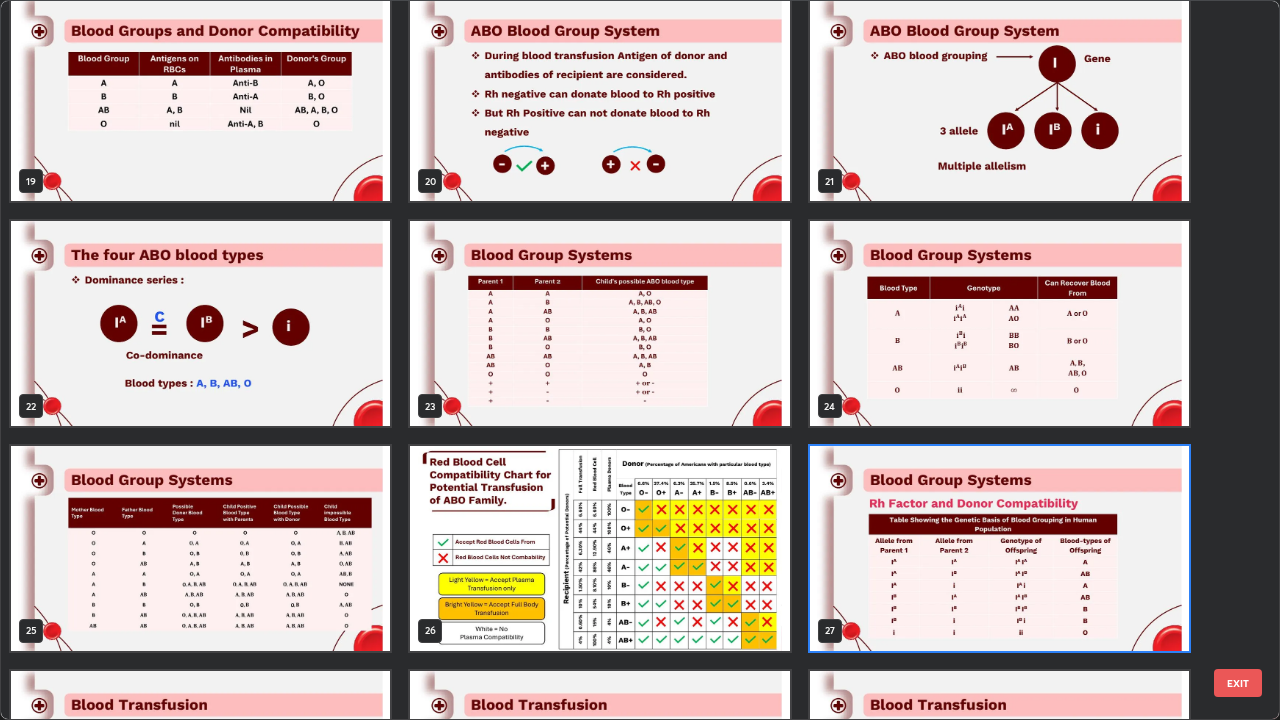 click at bounding box center (999, 323) 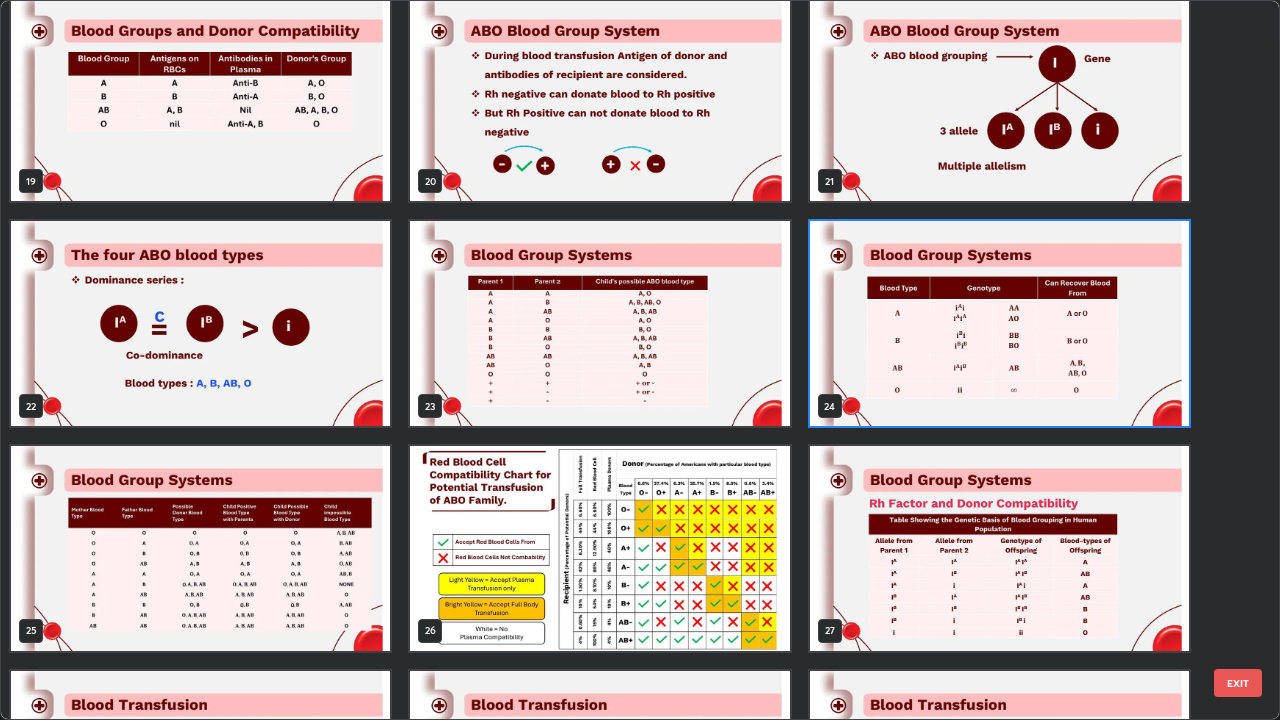 click at bounding box center (999, 323) 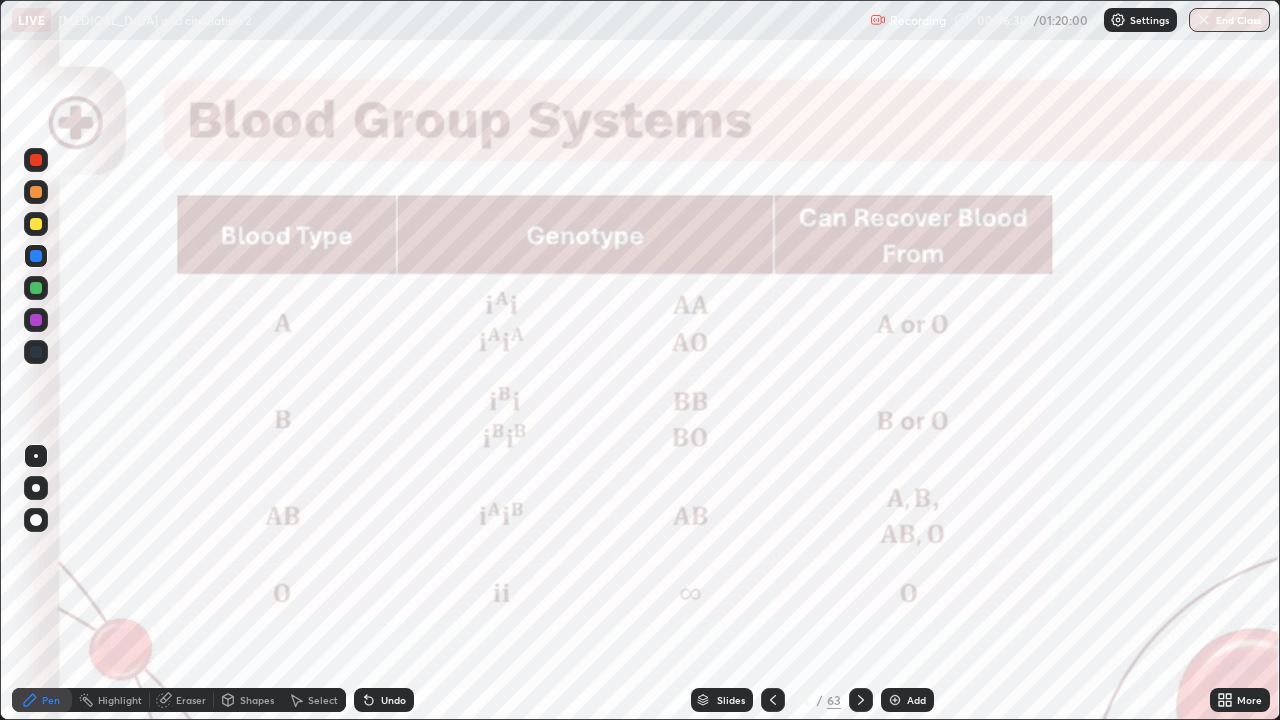 click on "Eraser" at bounding box center (191, 700) 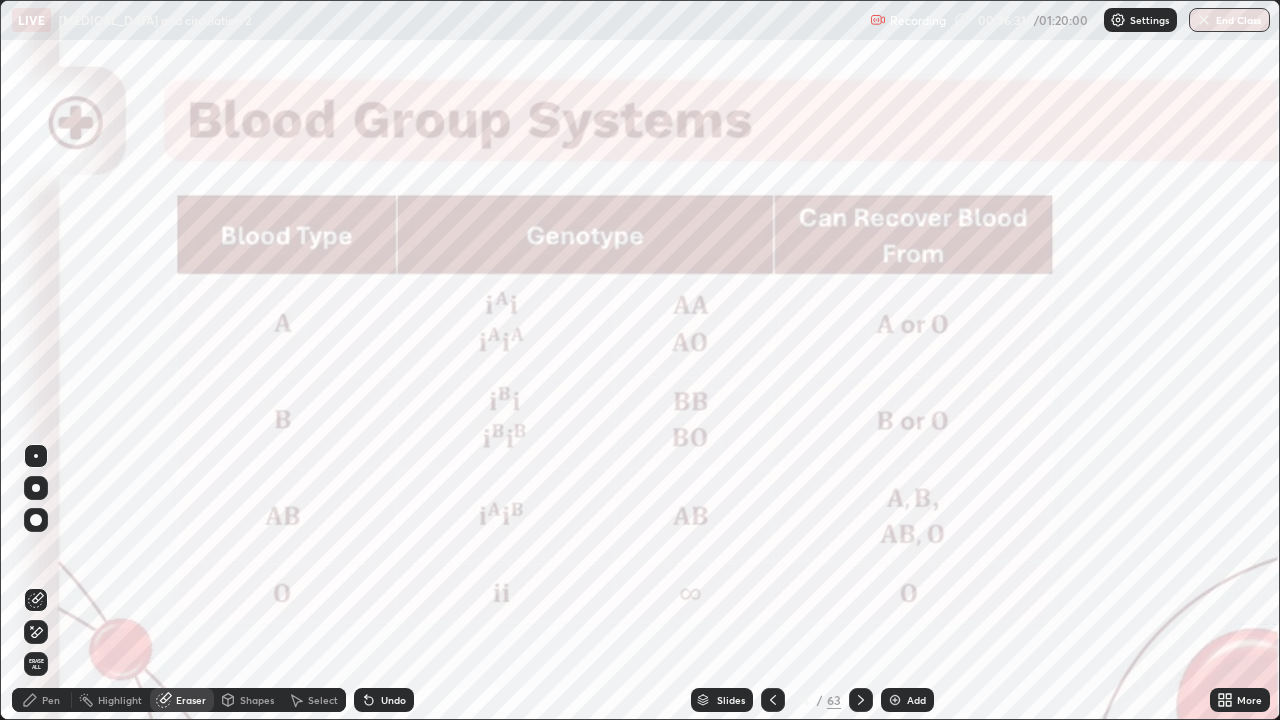 click on "Erase all" at bounding box center [36, 664] 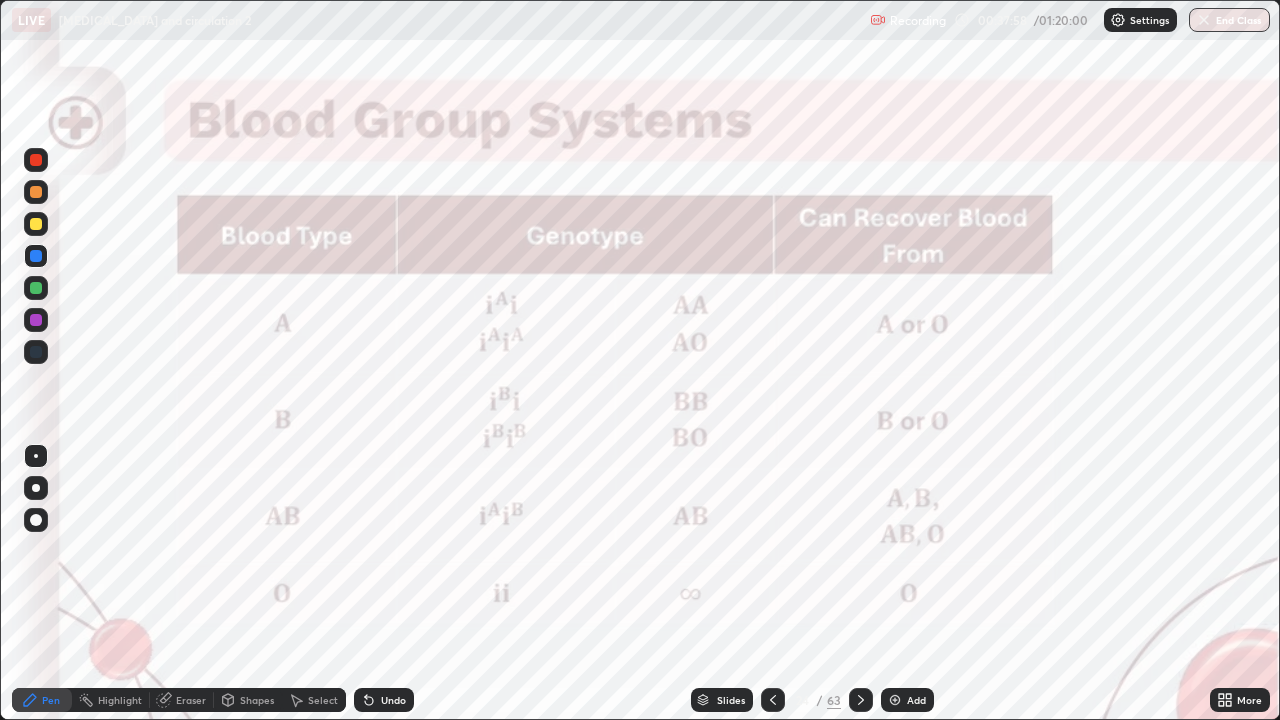 click on "Eraser" at bounding box center (191, 700) 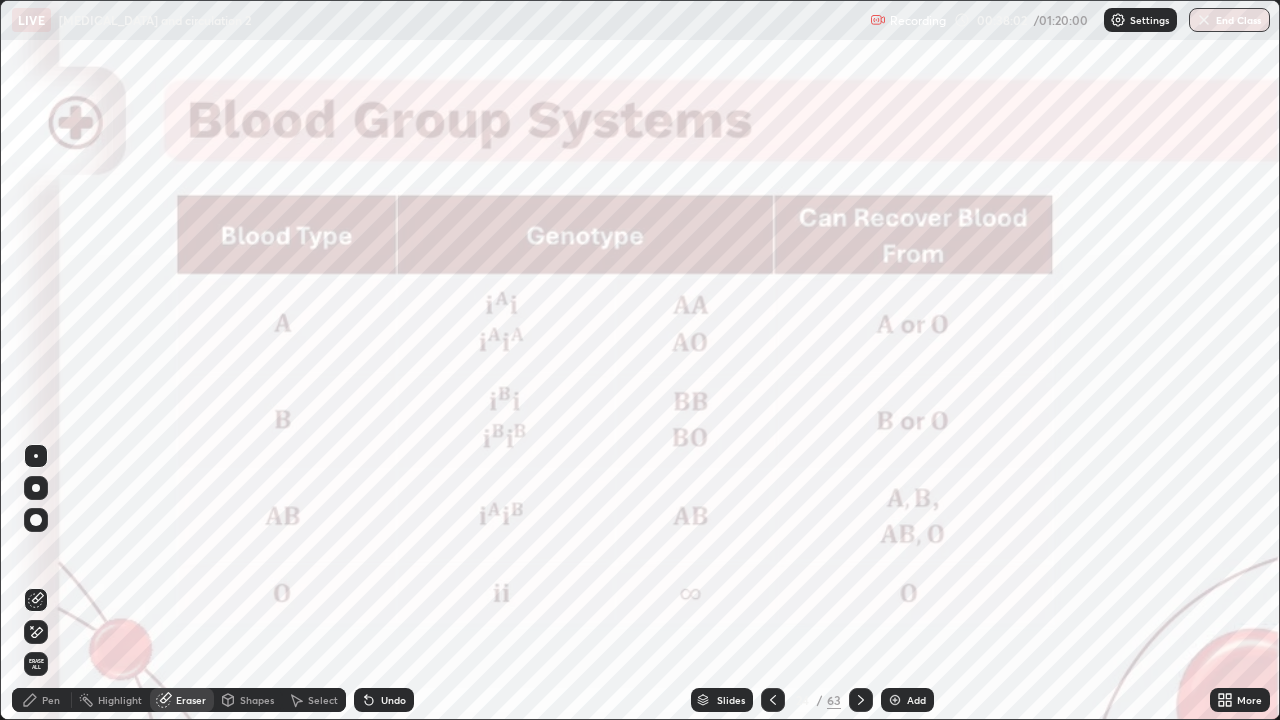 click on "Pen" at bounding box center [51, 700] 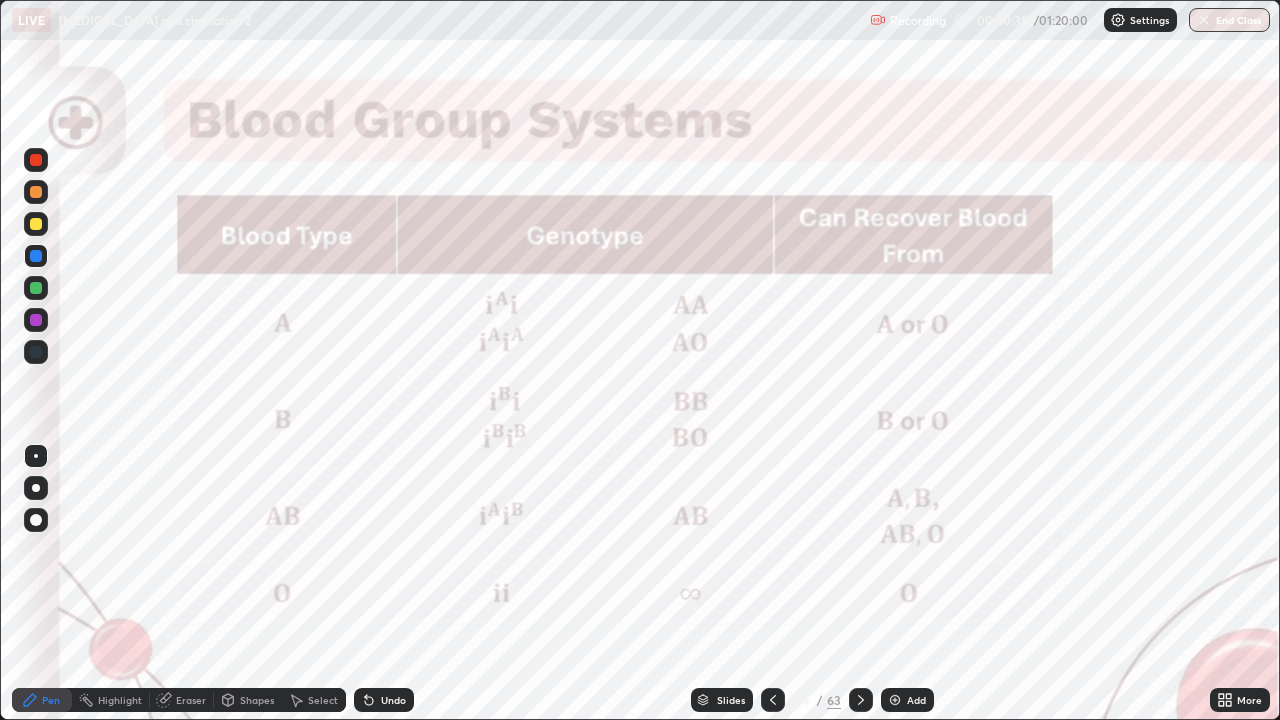 click on "Eraser" at bounding box center (191, 700) 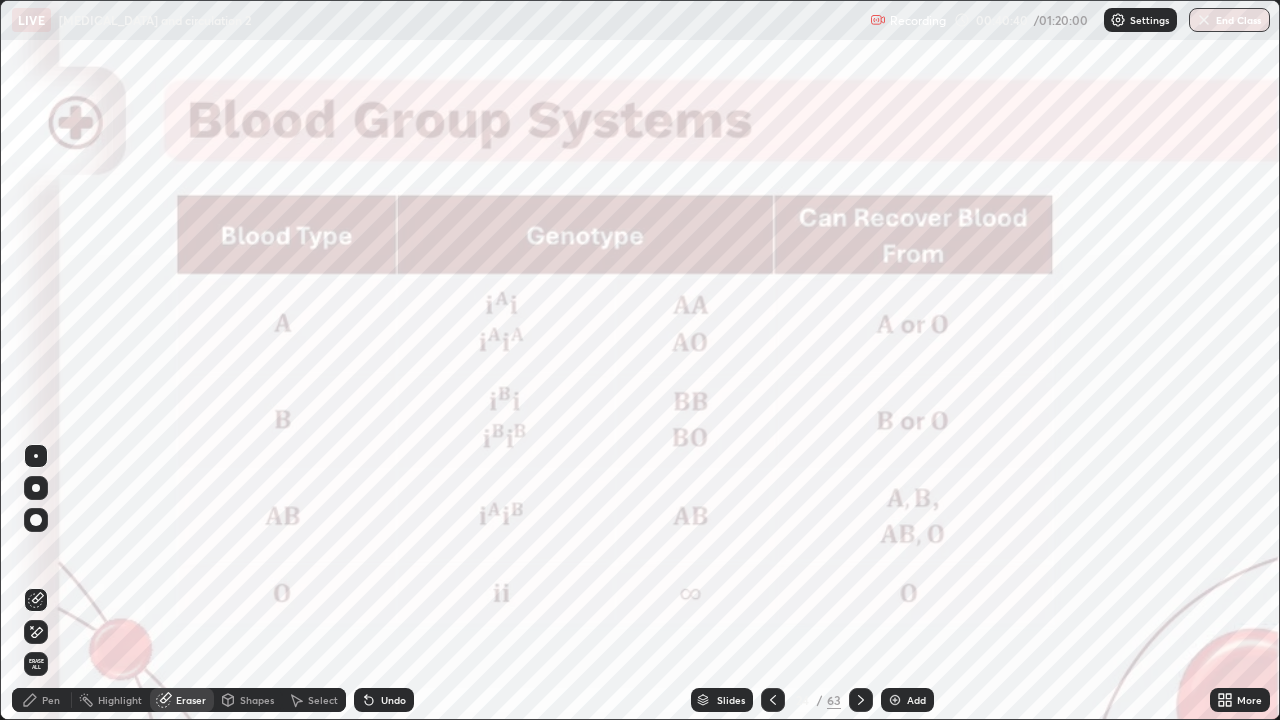 click 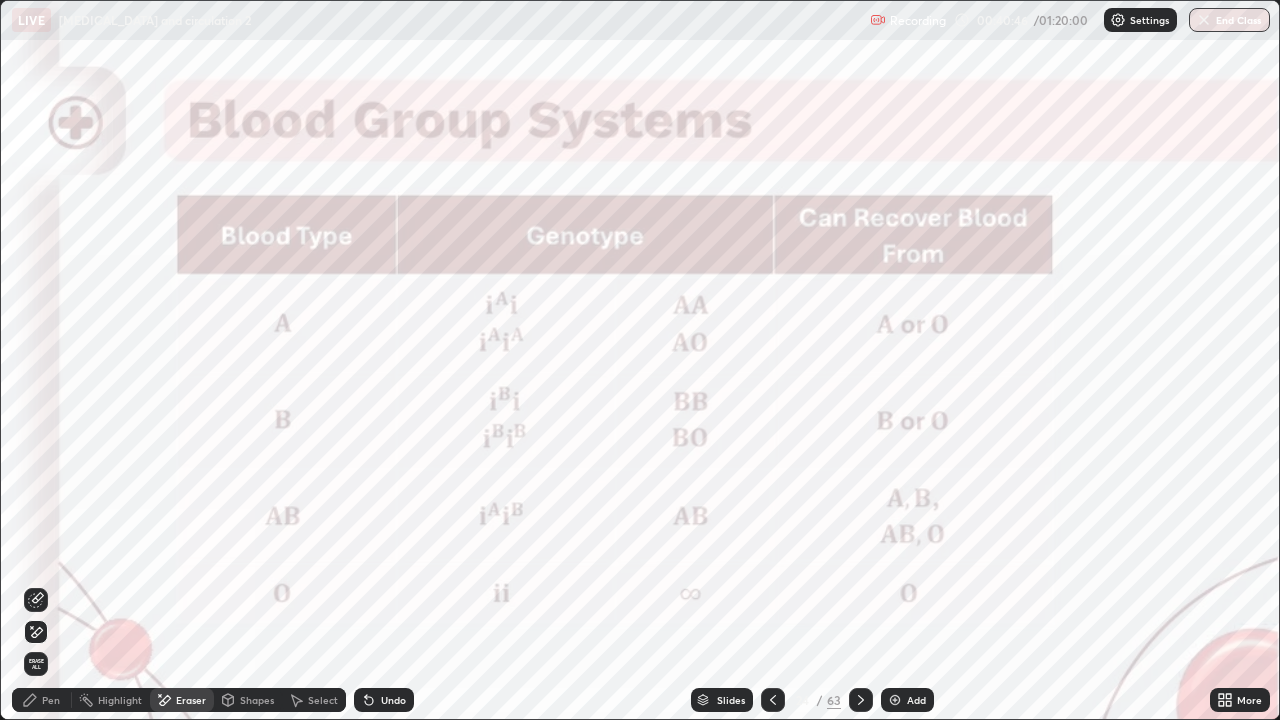 click on "Highlight" at bounding box center [120, 700] 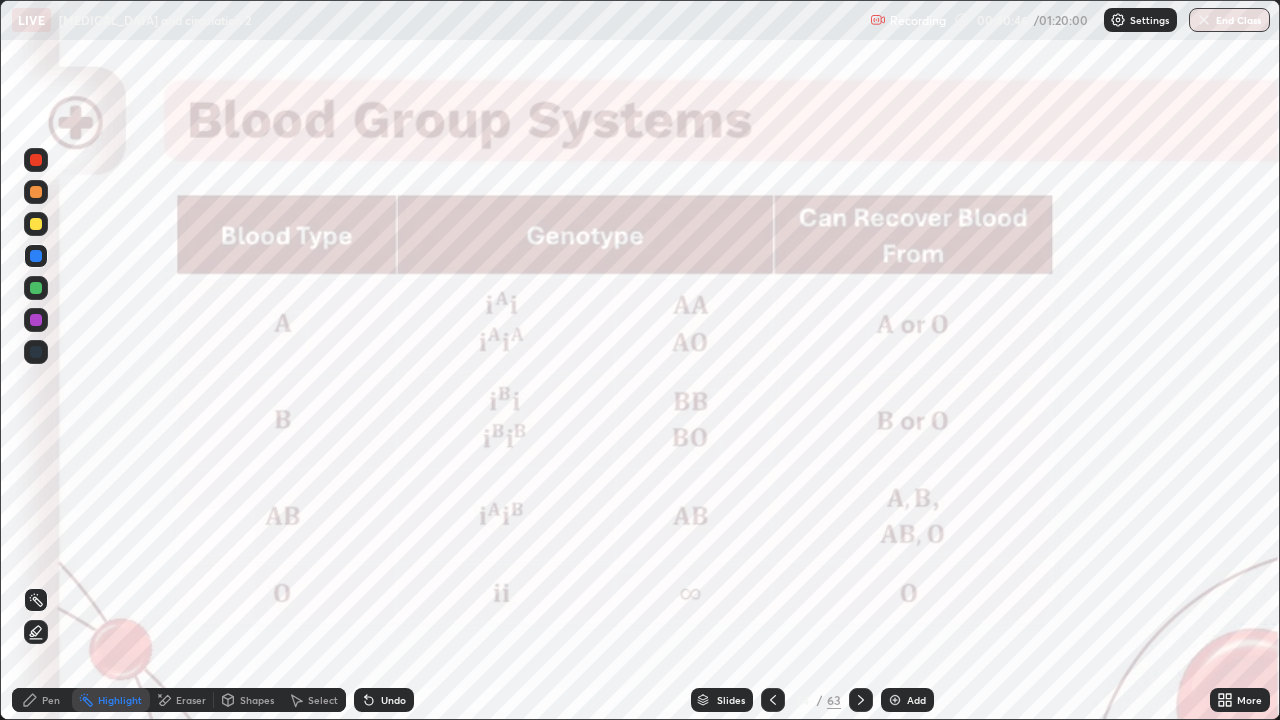 click on "Eraser" at bounding box center (191, 700) 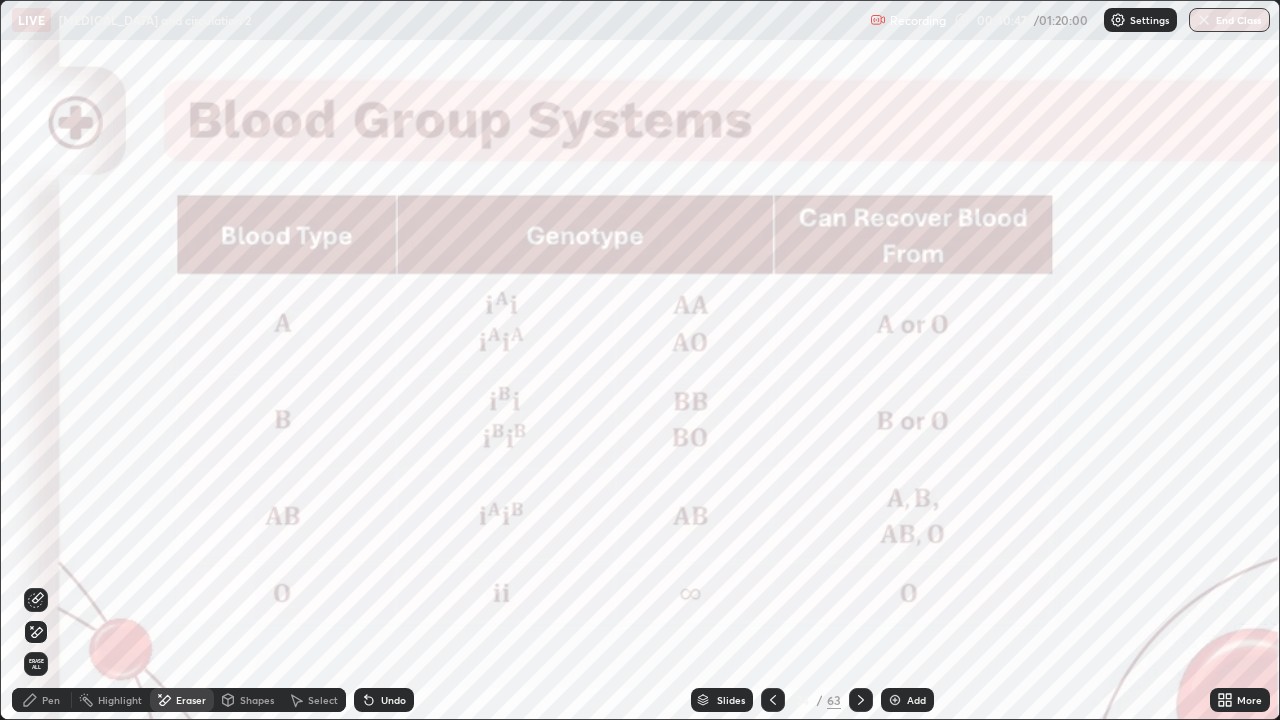 click on "Erase all" at bounding box center [36, 664] 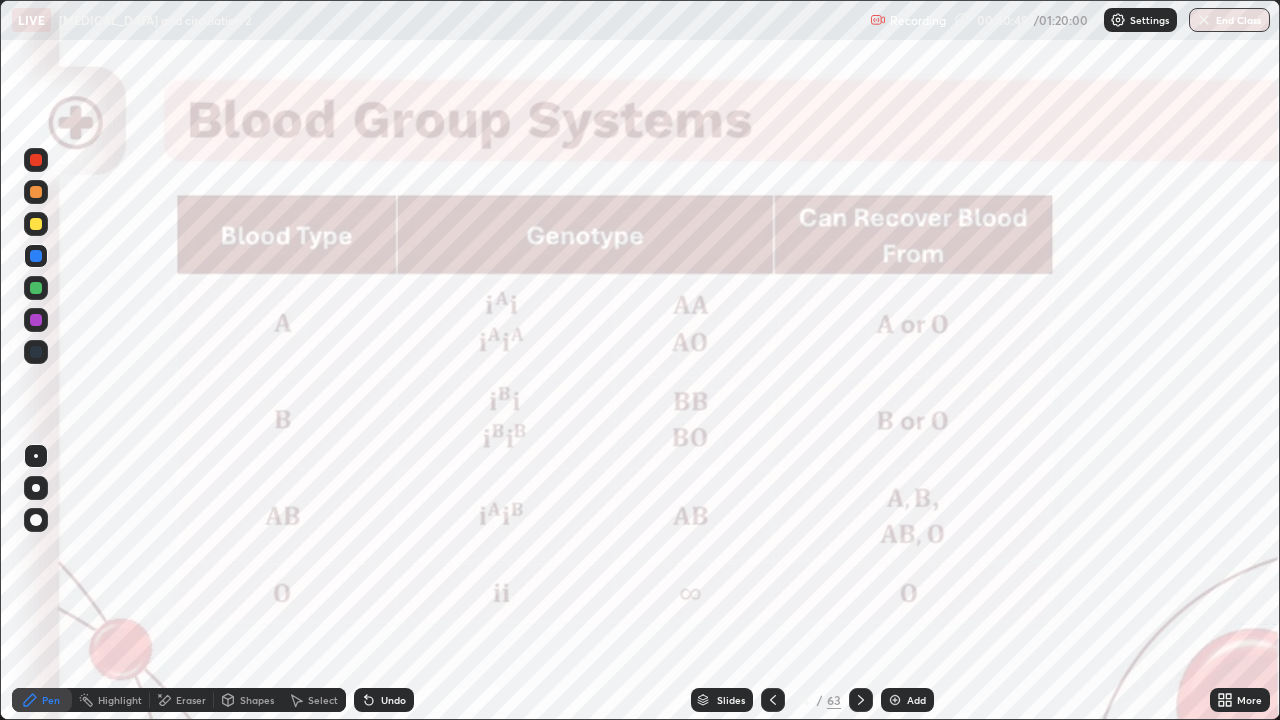 click 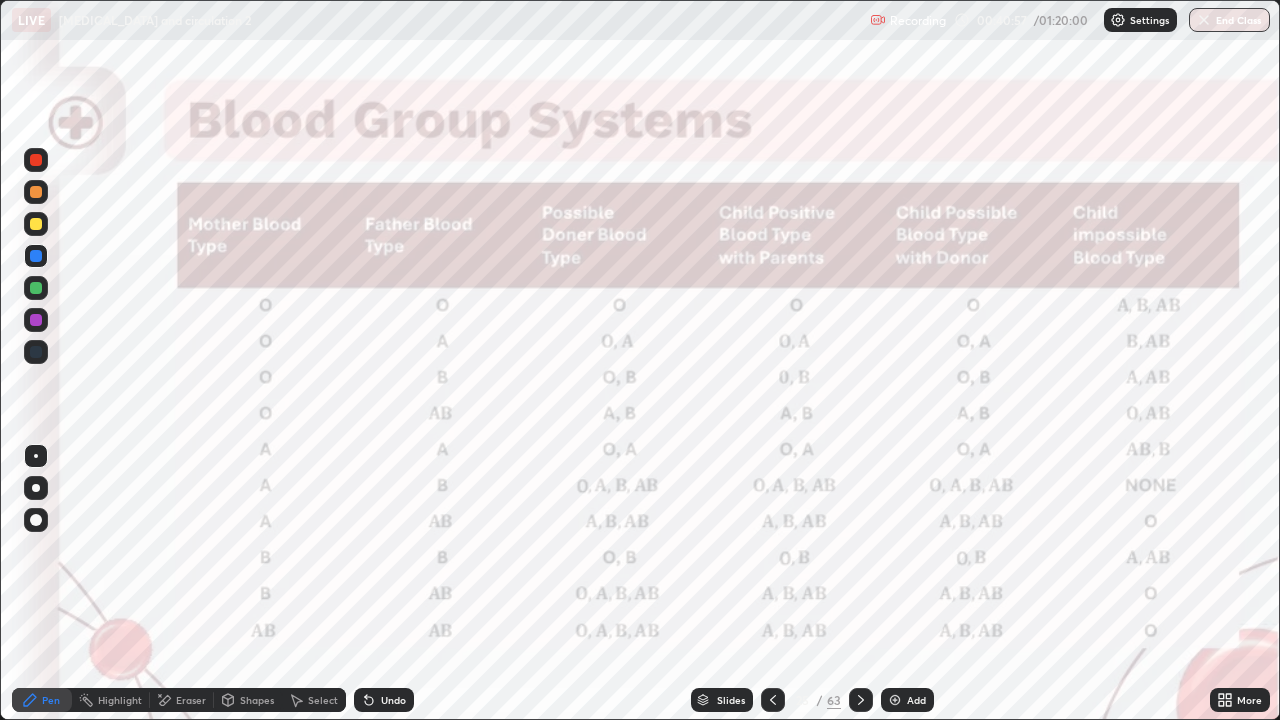 click 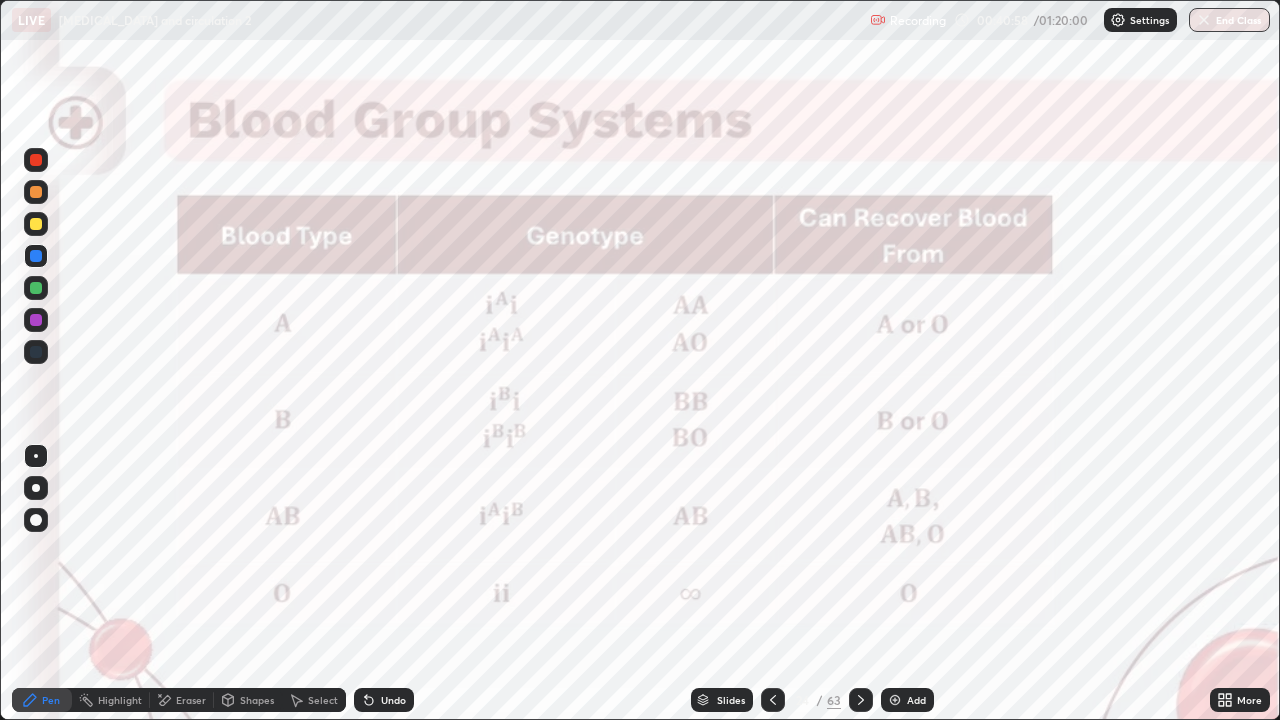 click 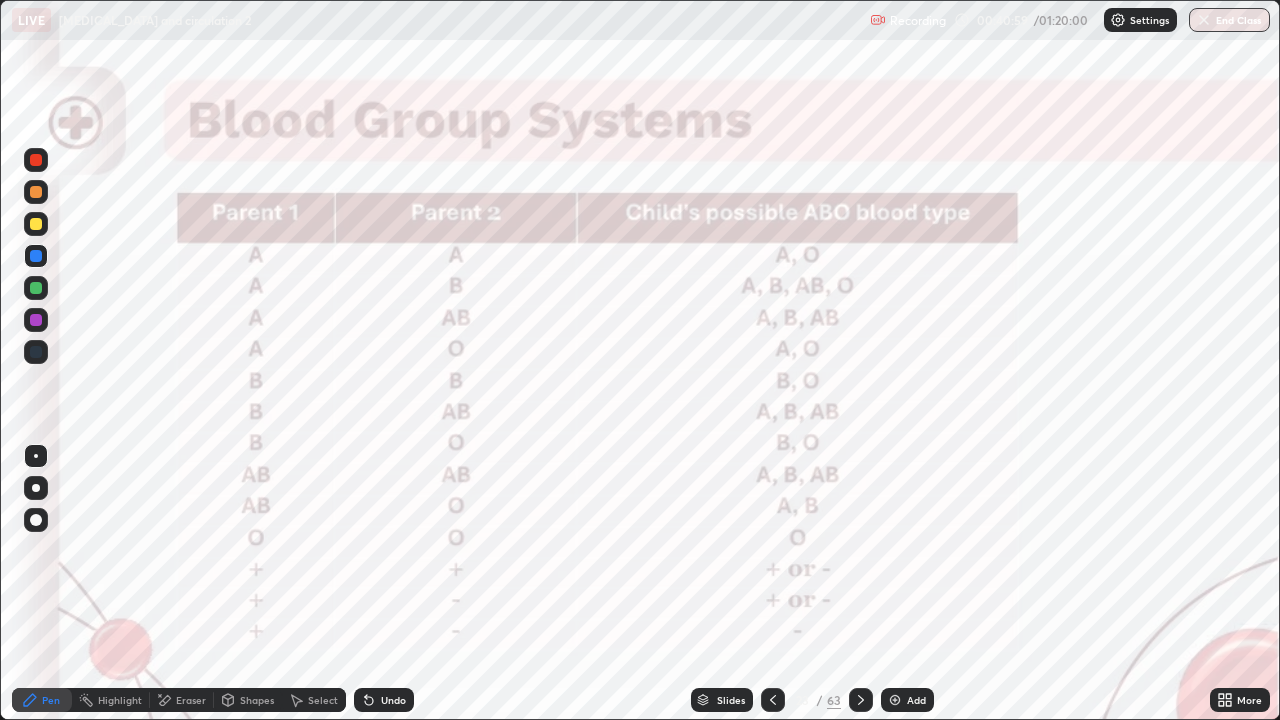 click 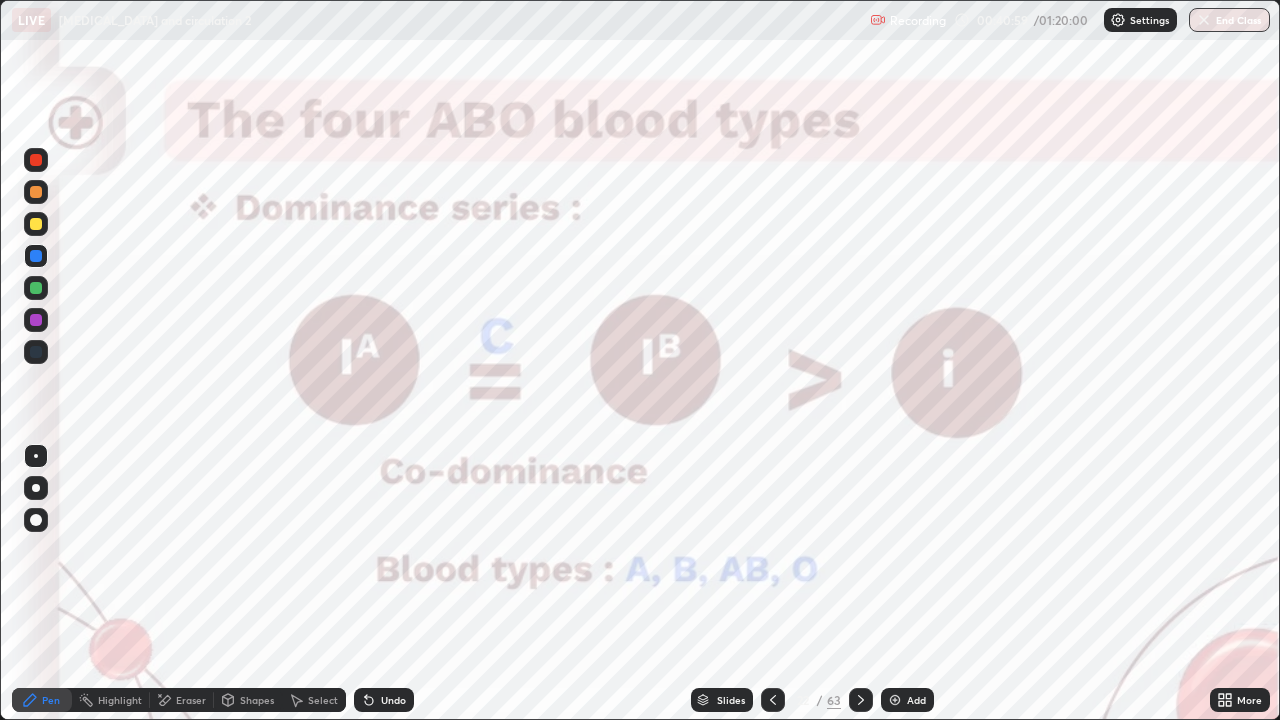 click 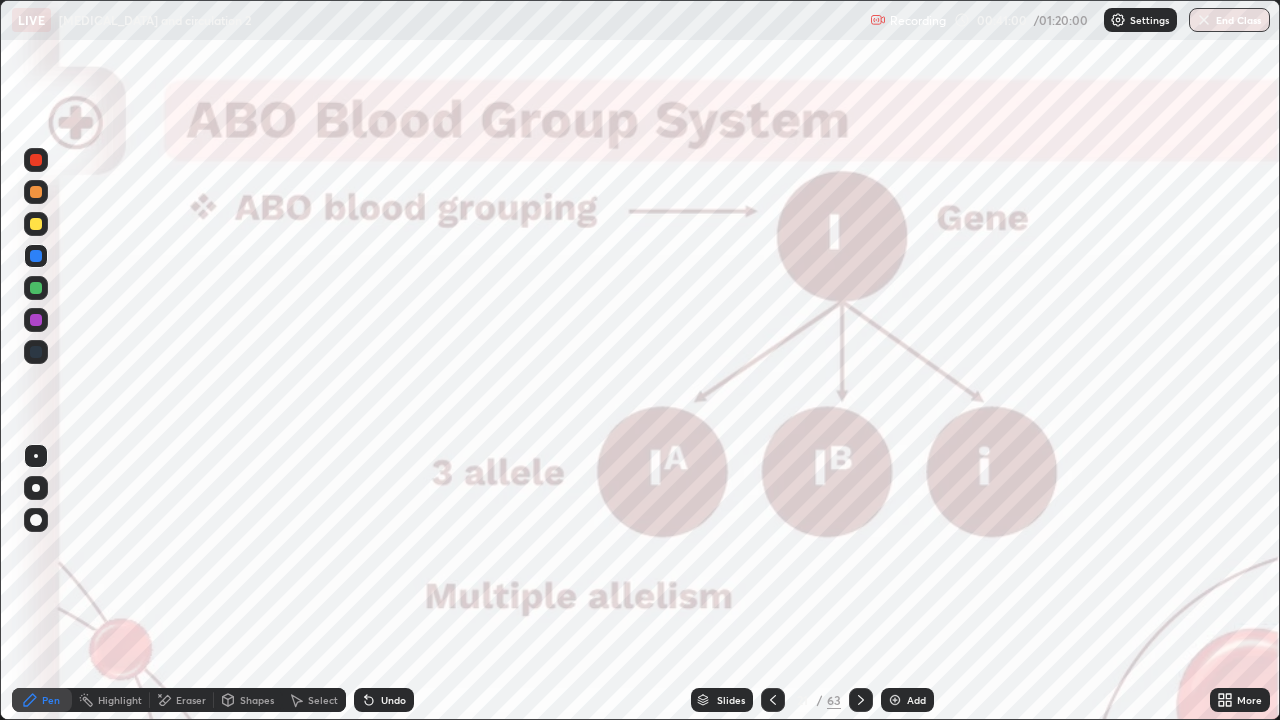 click 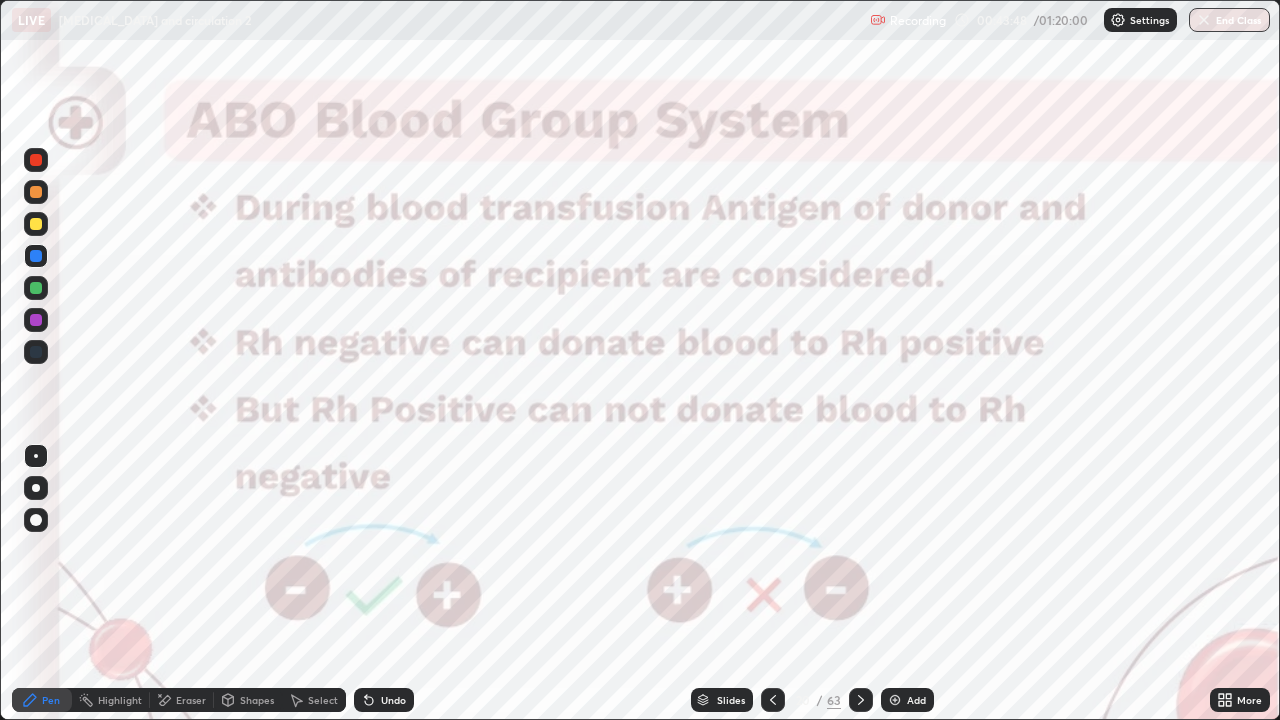 click at bounding box center (36, 320) 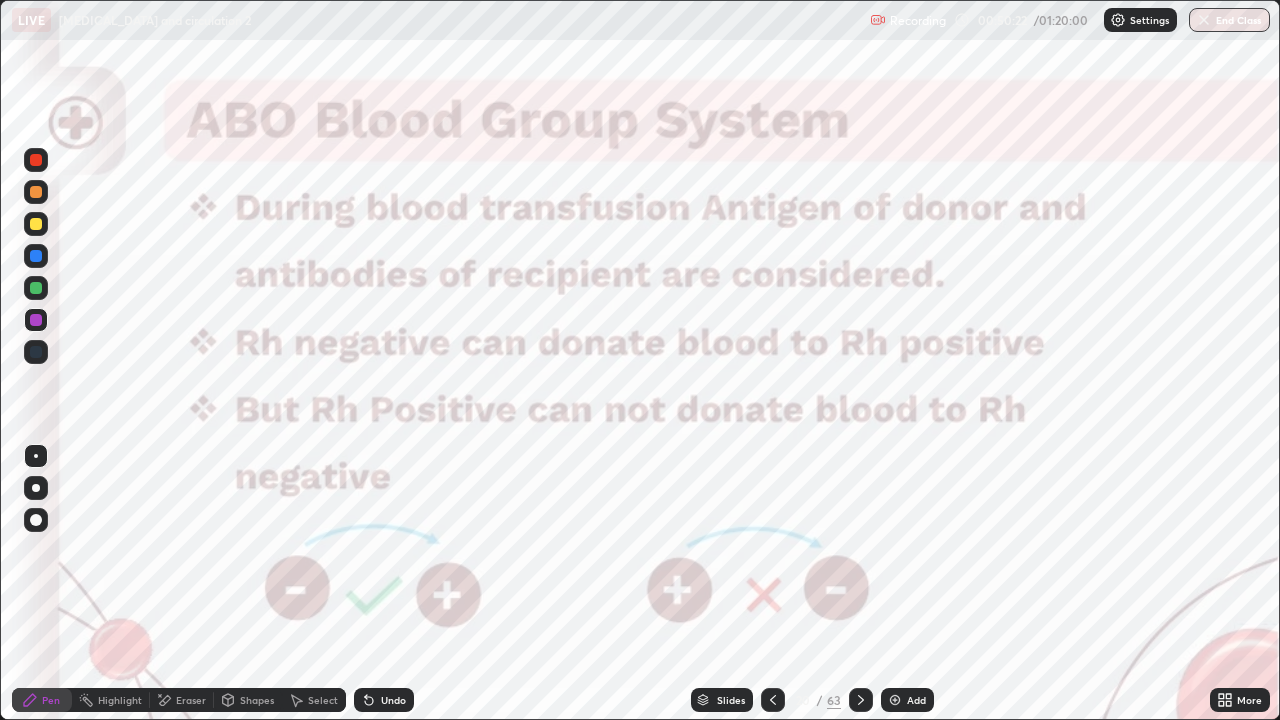 click on "Eraser" at bounding box center [191, 700] 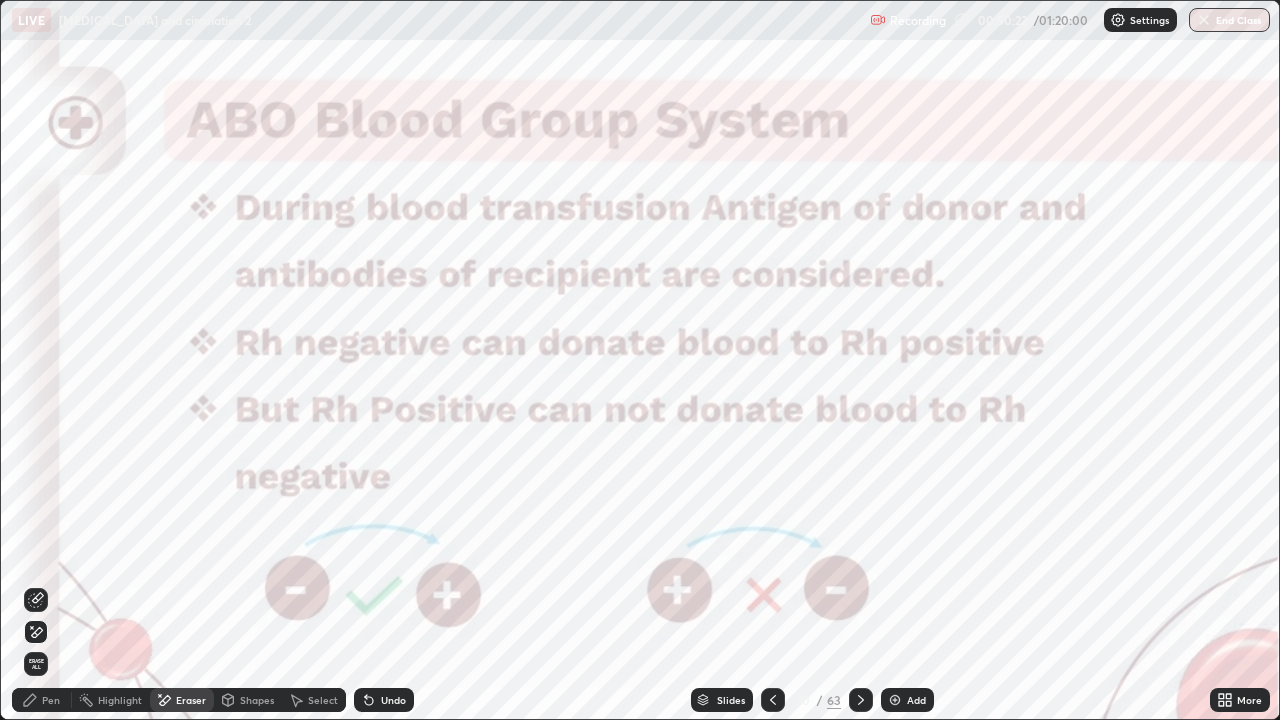 click on "Erase all" at bounding box center [36, 664] 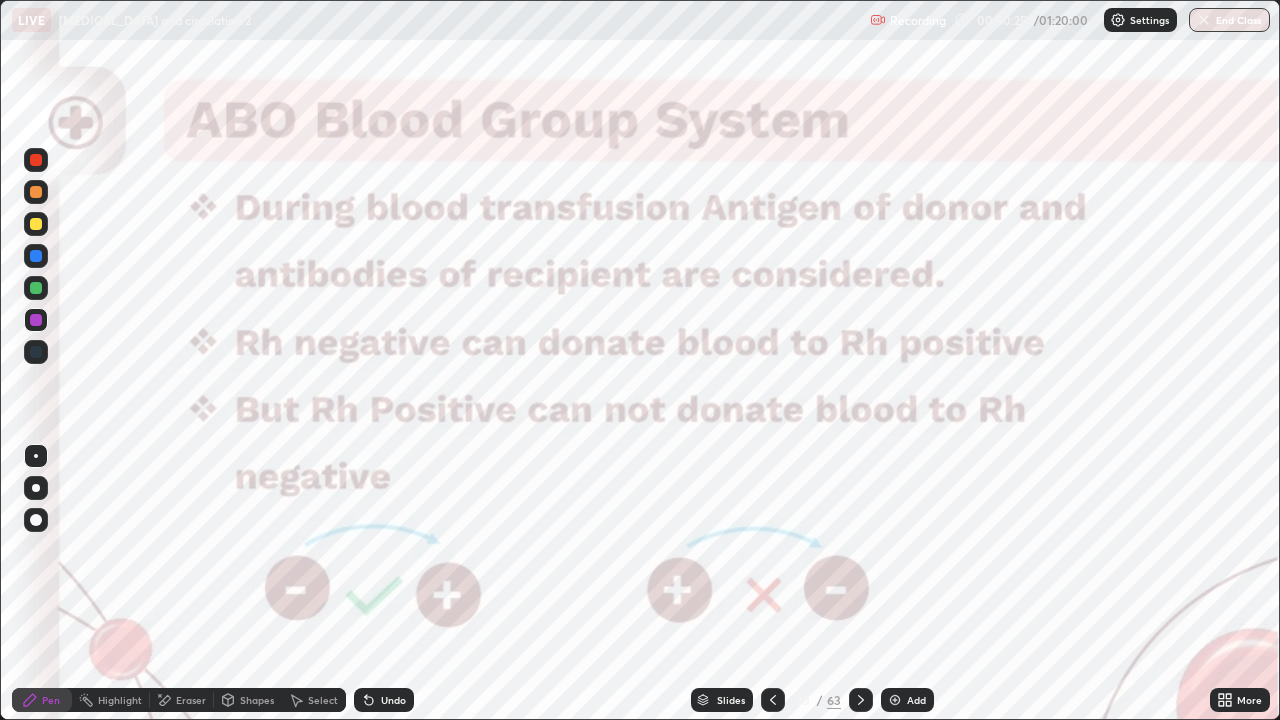 click on "Slides" at bounding box center (731, 700) 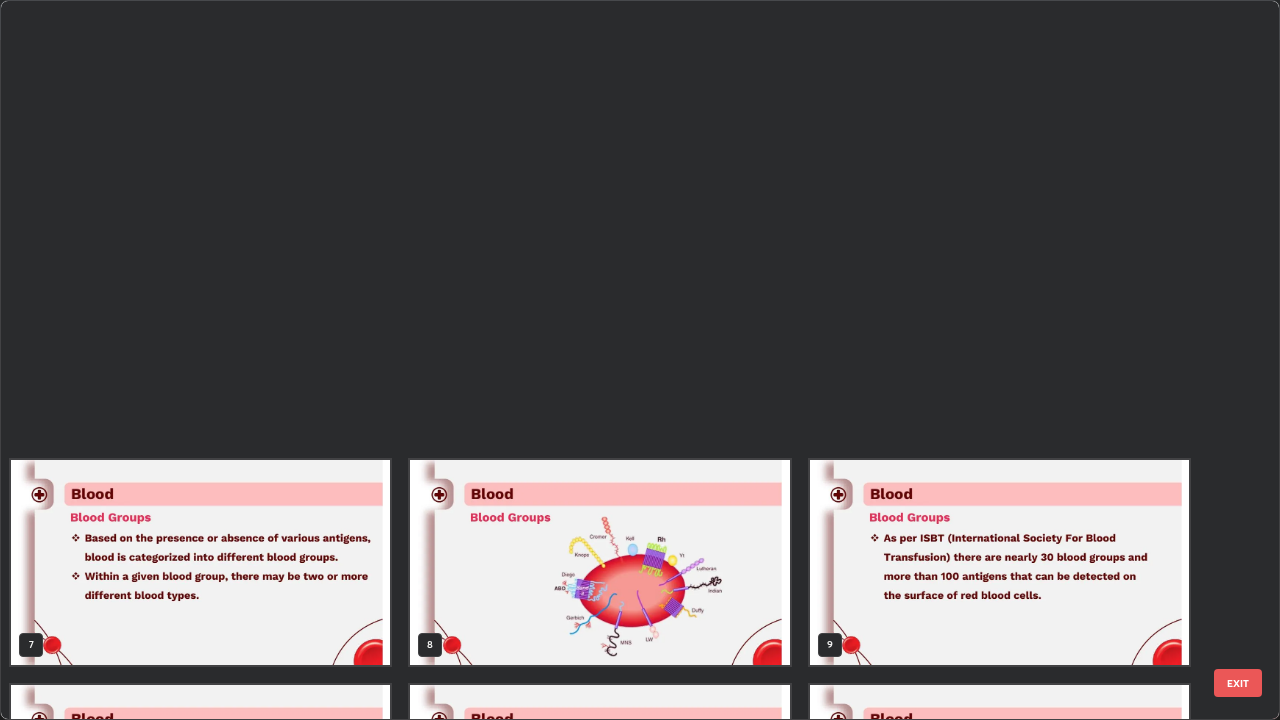 scroll, scrollTop: 854, scrollLeft: 0, axis: vertical 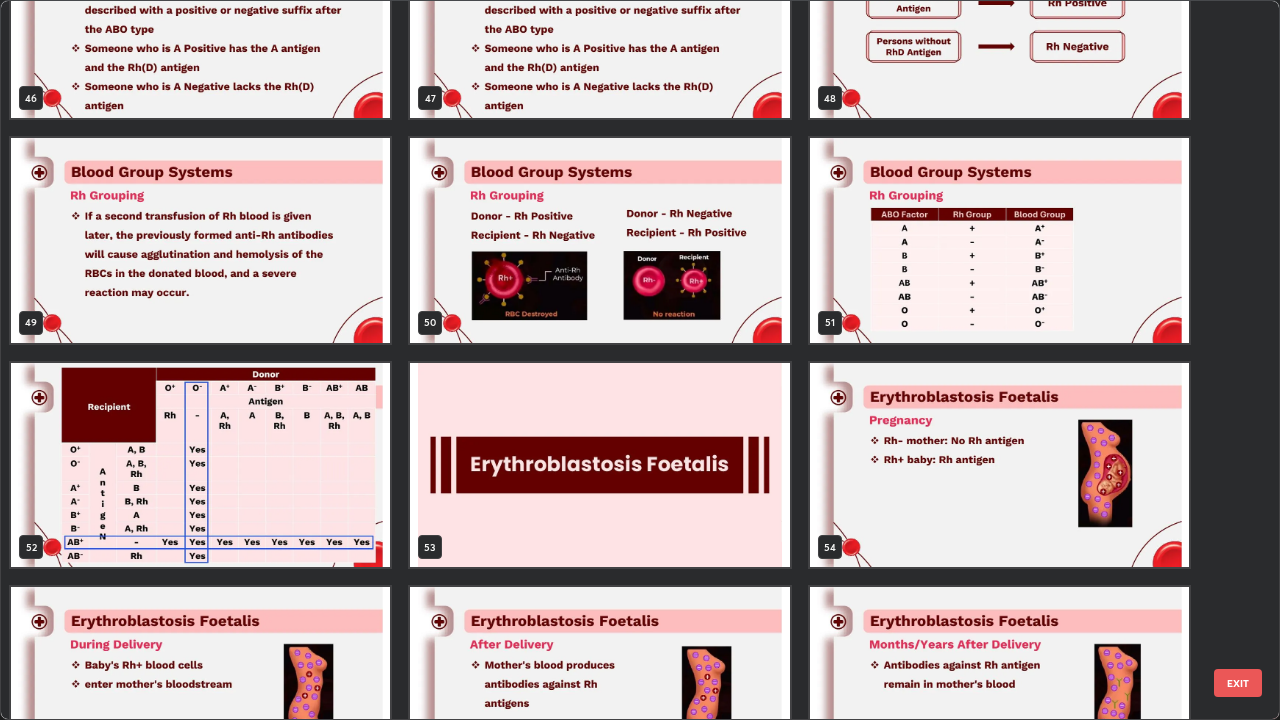 click at bounding box center (599, 465) 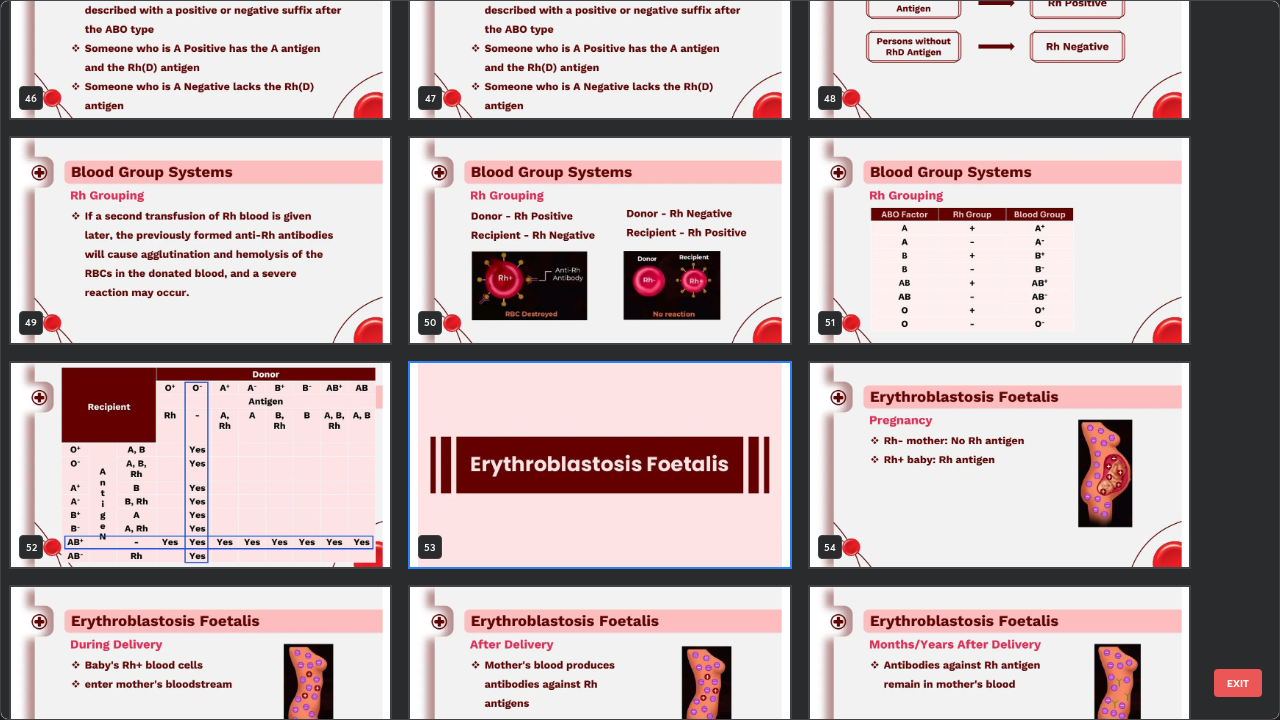 click at bounding box center (599, 465) 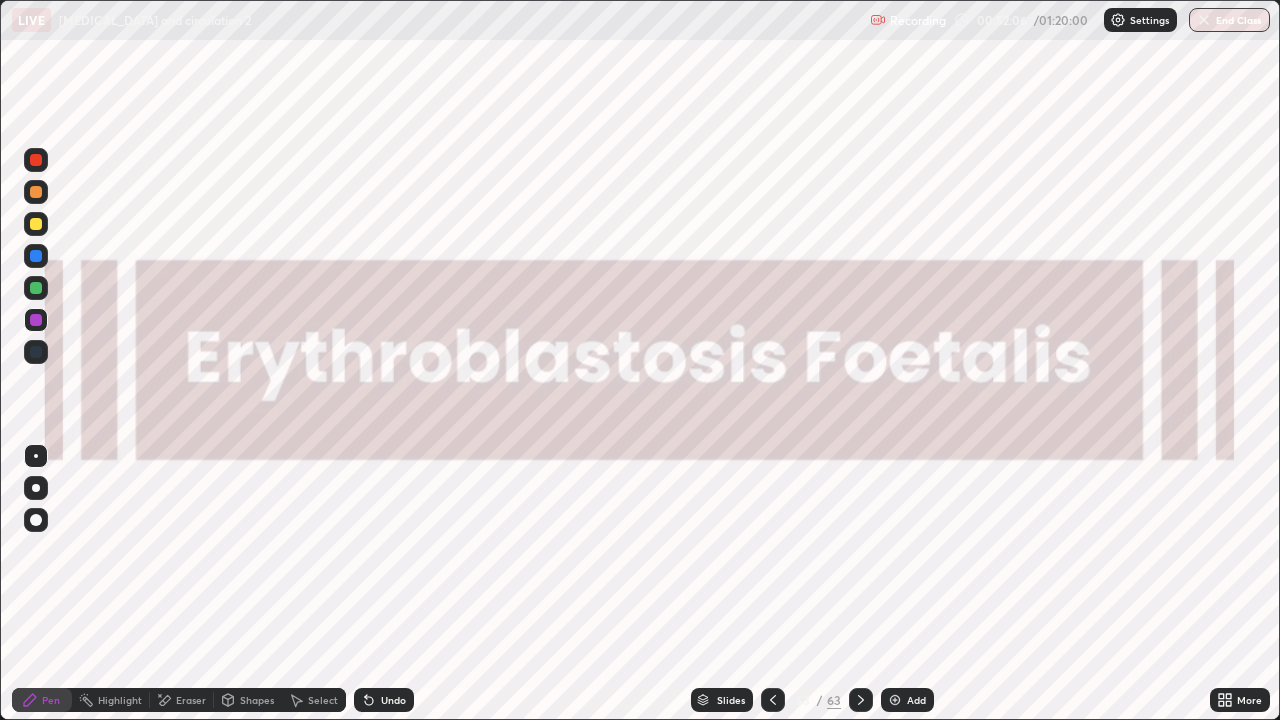 click on "Add" at bounding box center (916, 700) 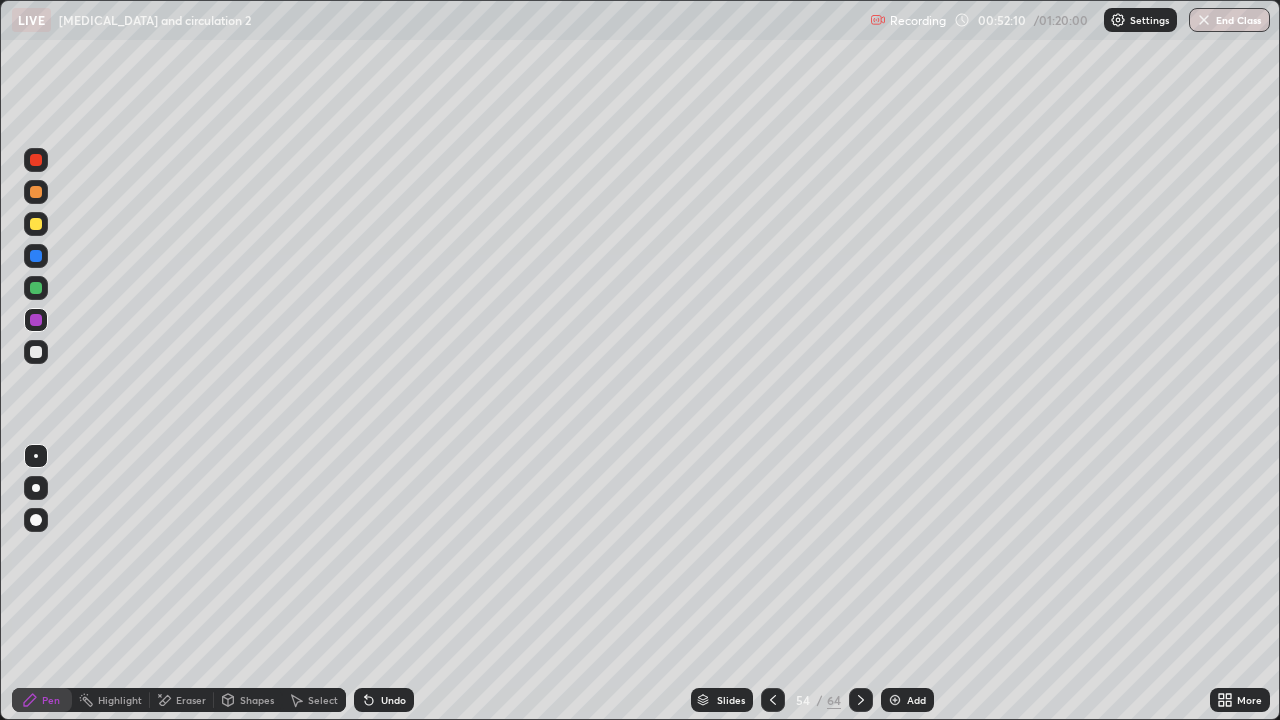 click 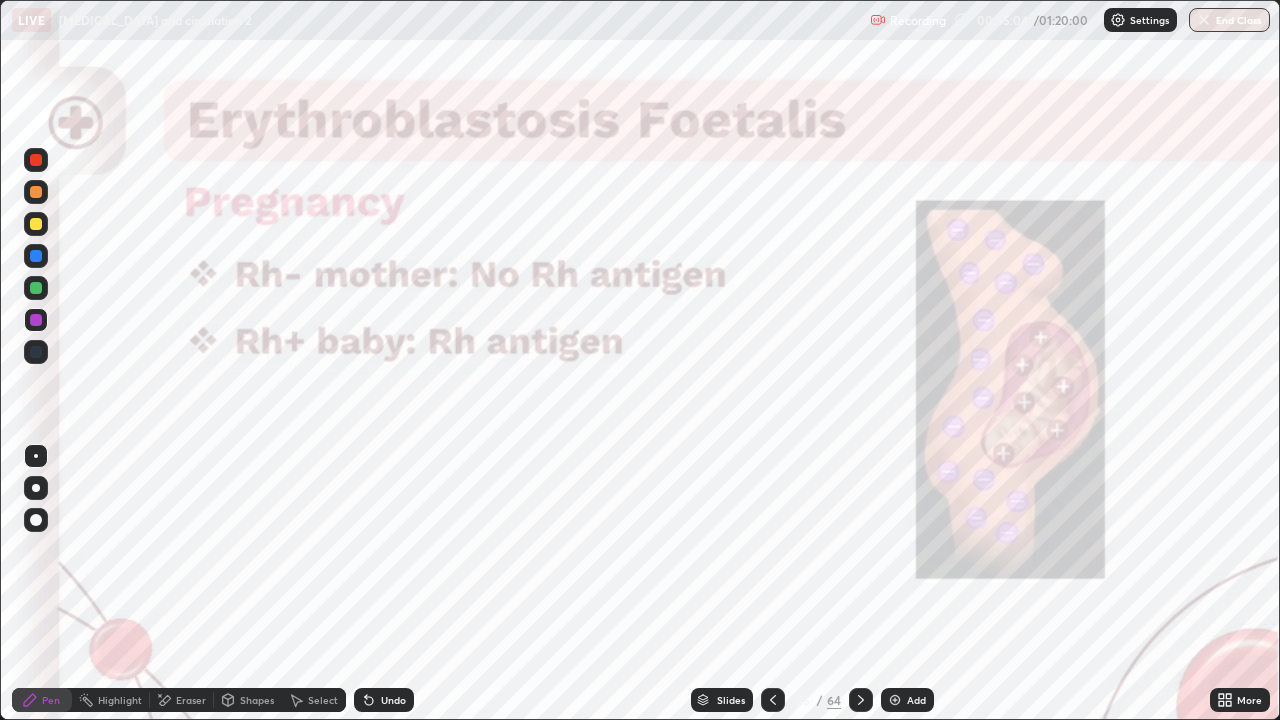 click at bounding box center (36, 352) 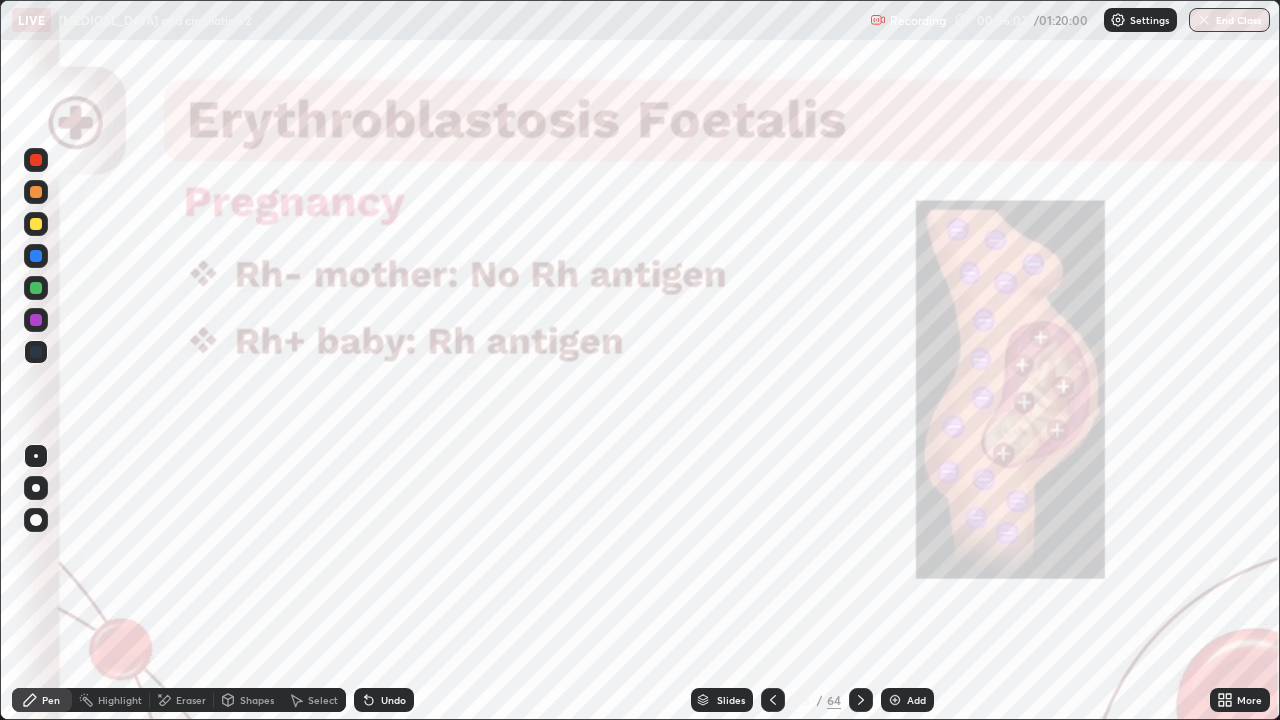 click on "Eraser" at bounding box center (191, 700) 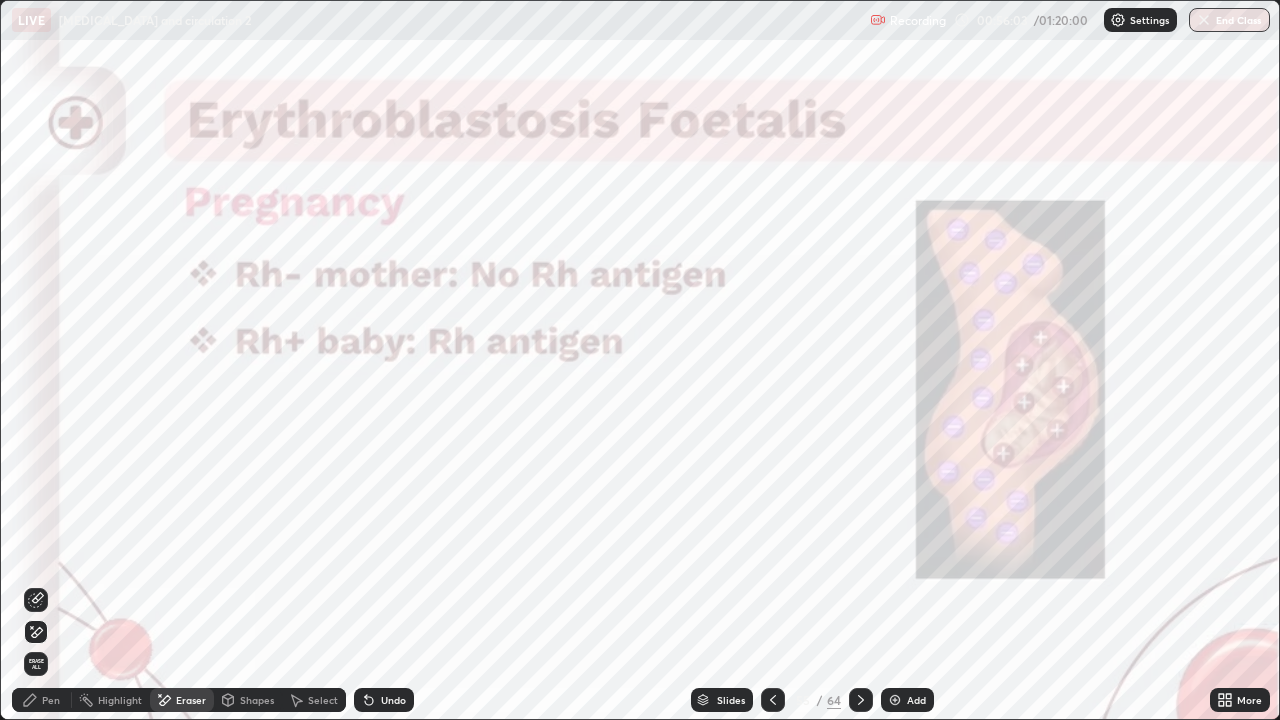 click on "Erase all" at bounding box center [36, 664] 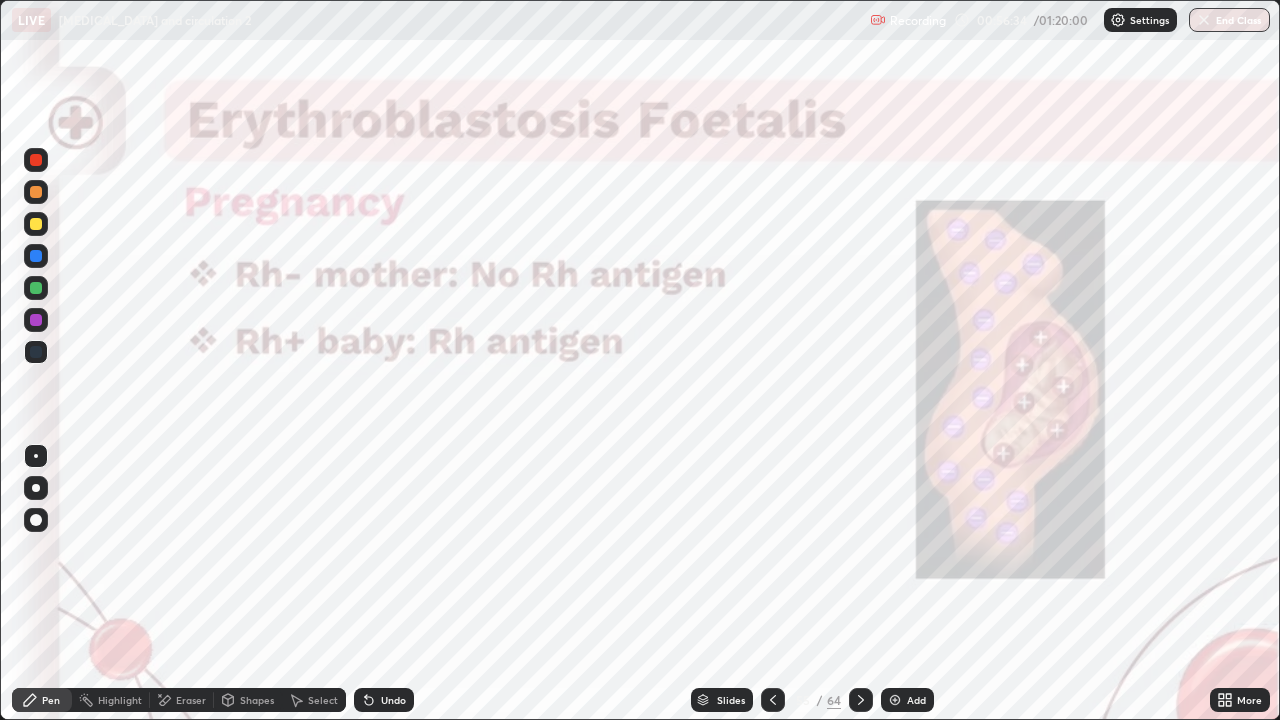 click at bounding box center [36, 352] 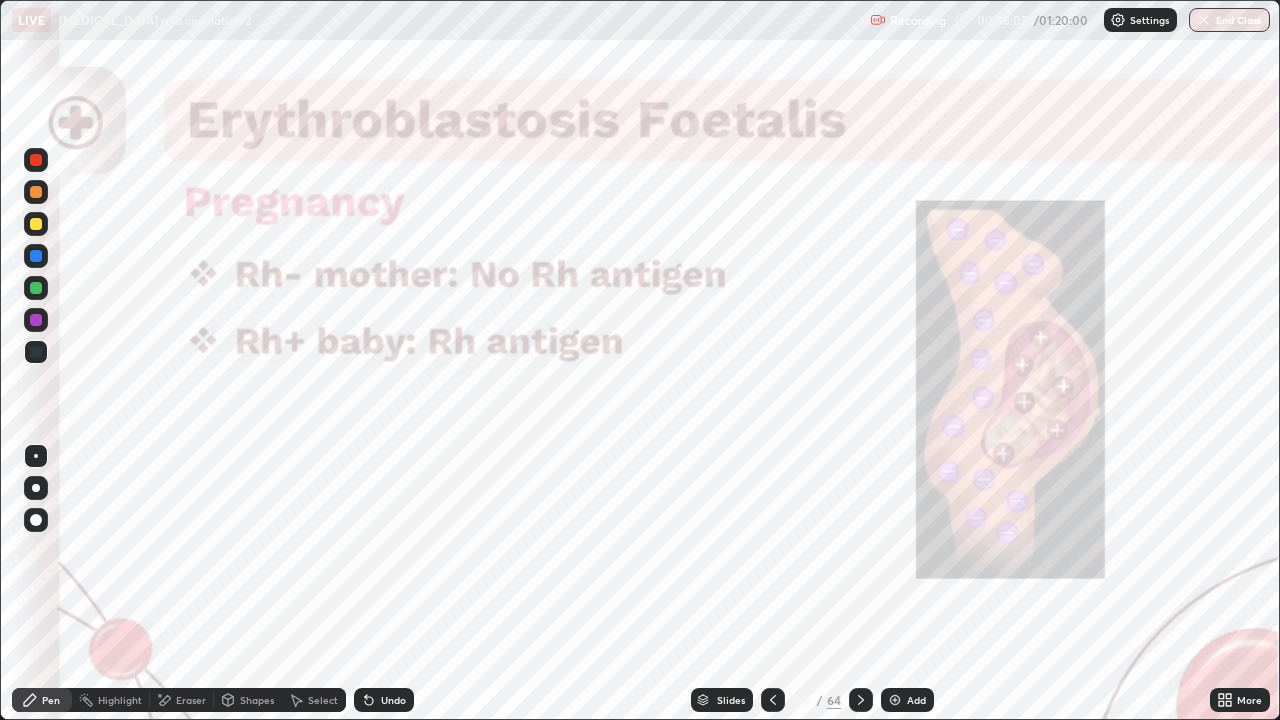 click at bounding box center (36, 352) 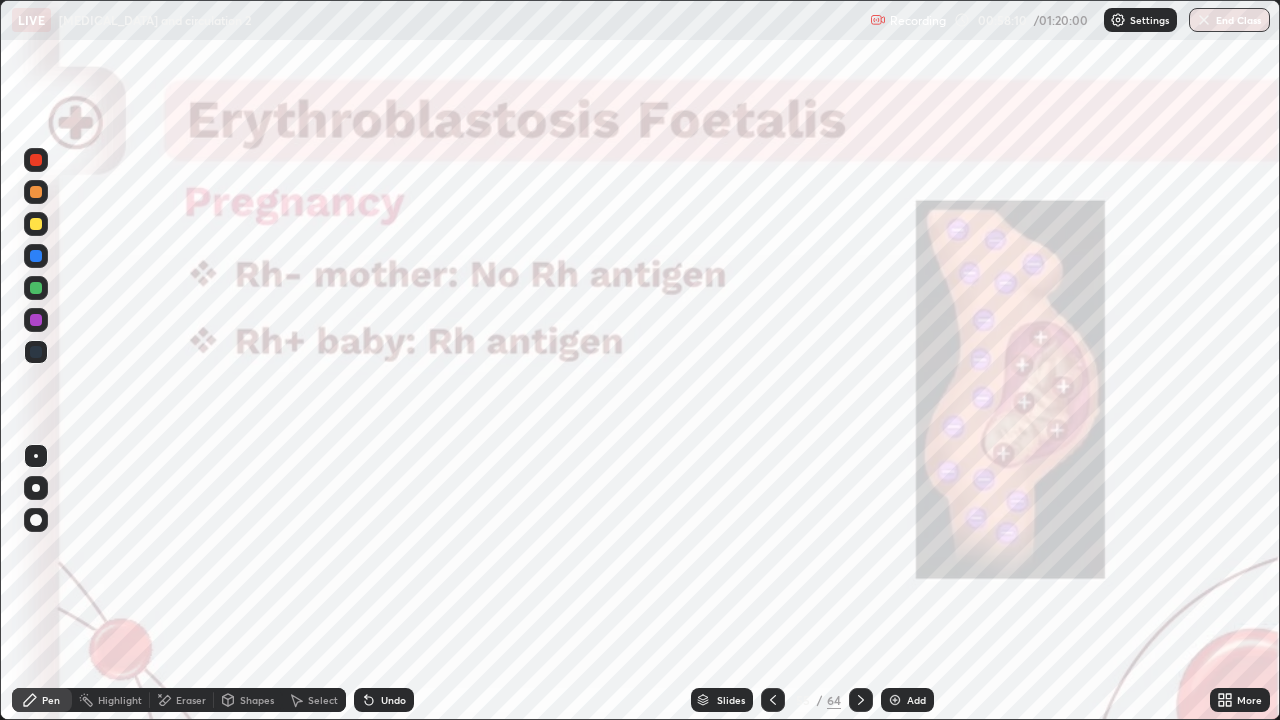 click at bounding box center (36, 320) 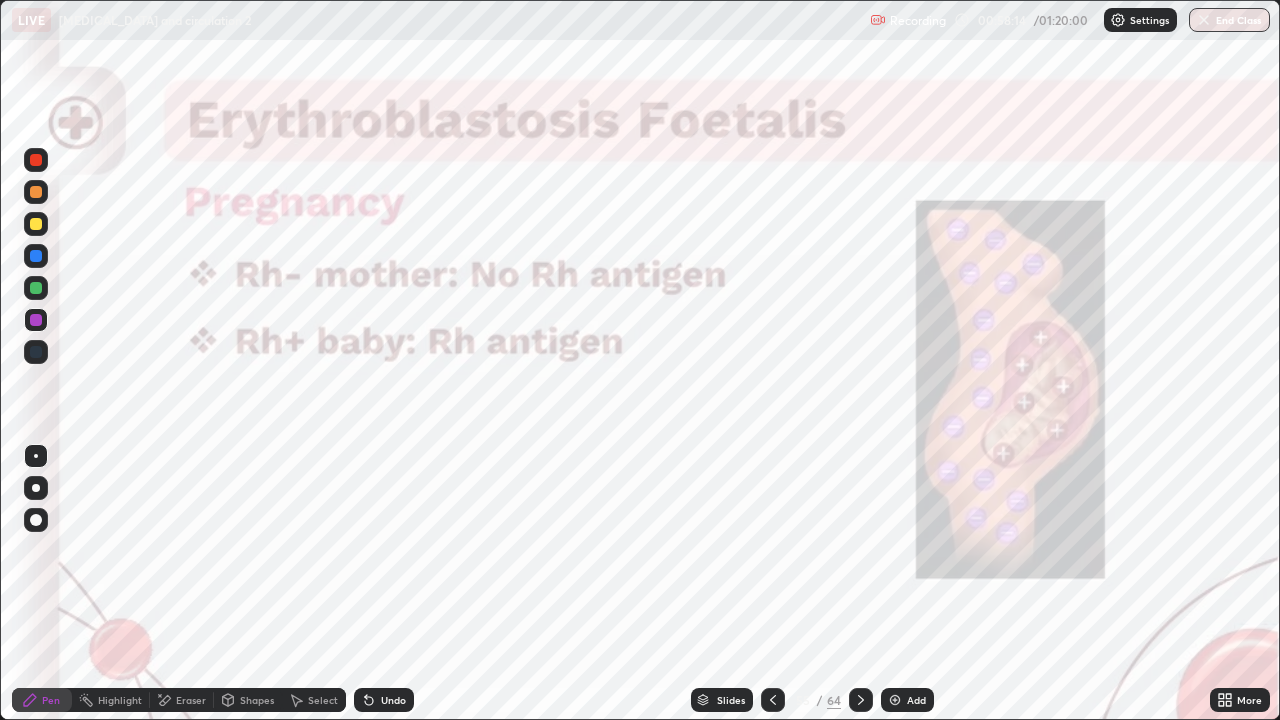 click at bounding box center (36, 288) 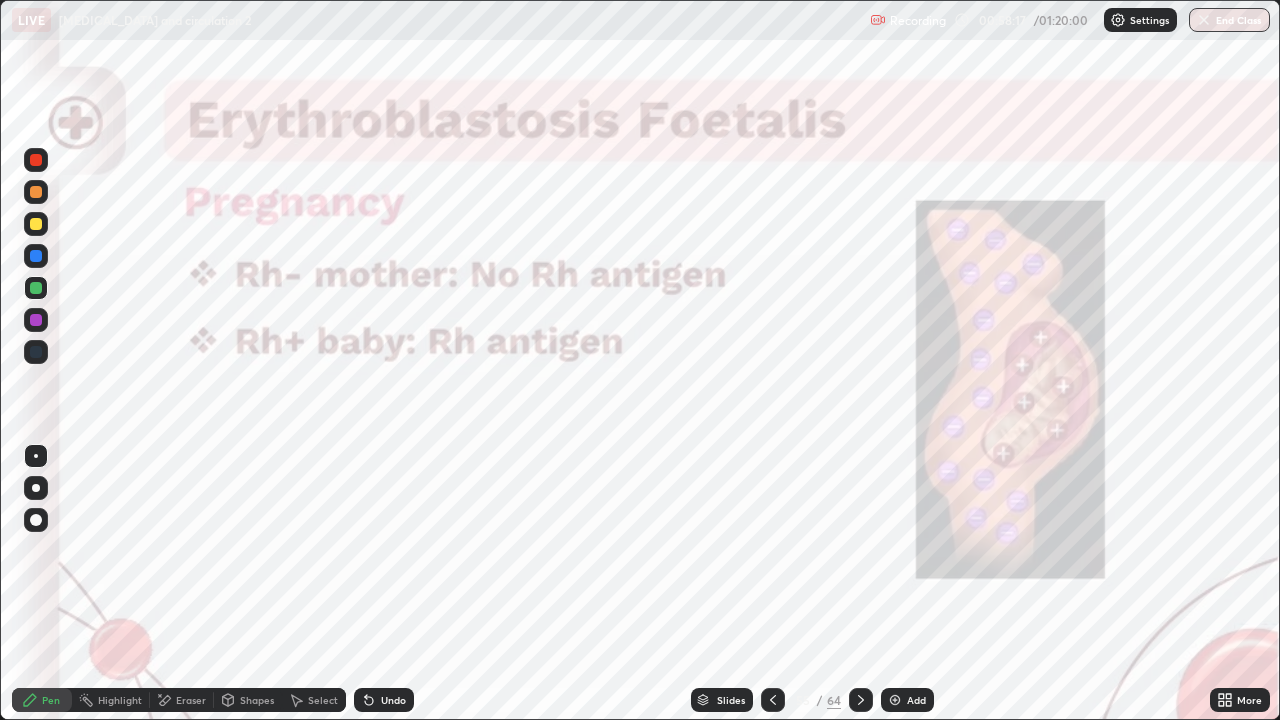 click at bounding box center (36, 256) 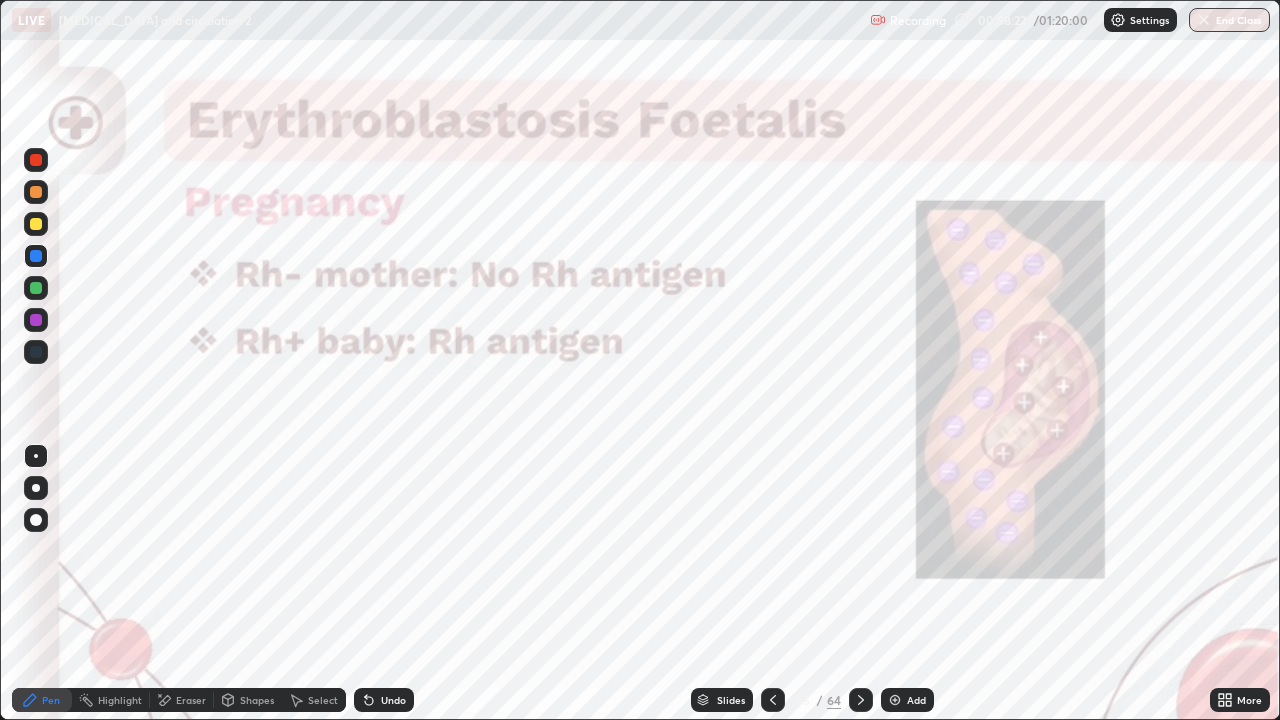 click at bounding box center [36, 352] 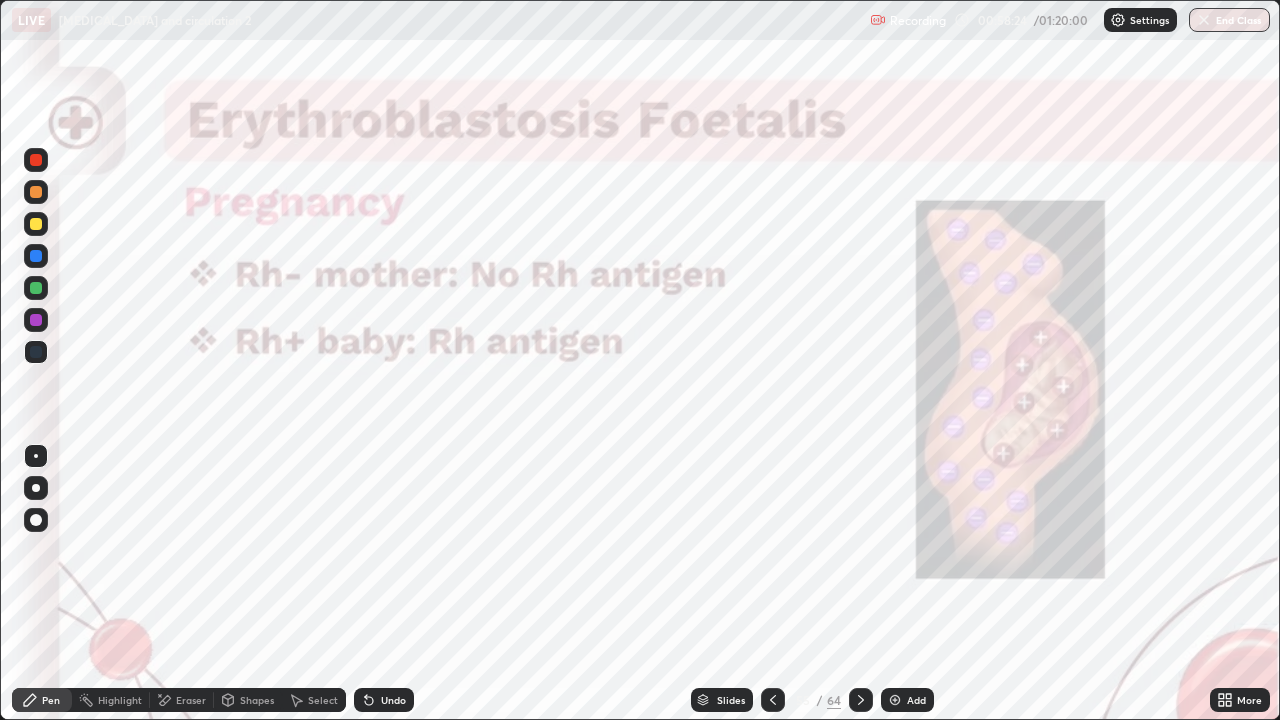 click at bounding box center (36, 160) 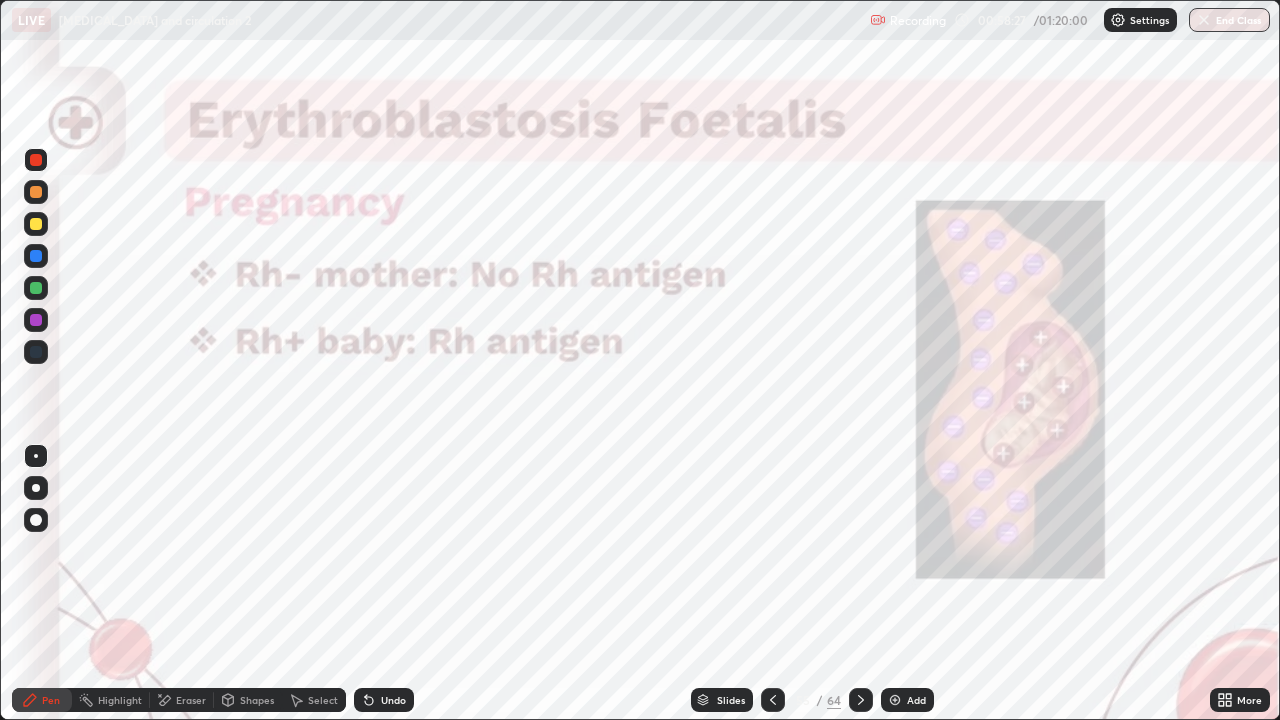 click at bounding box center (36, 352) 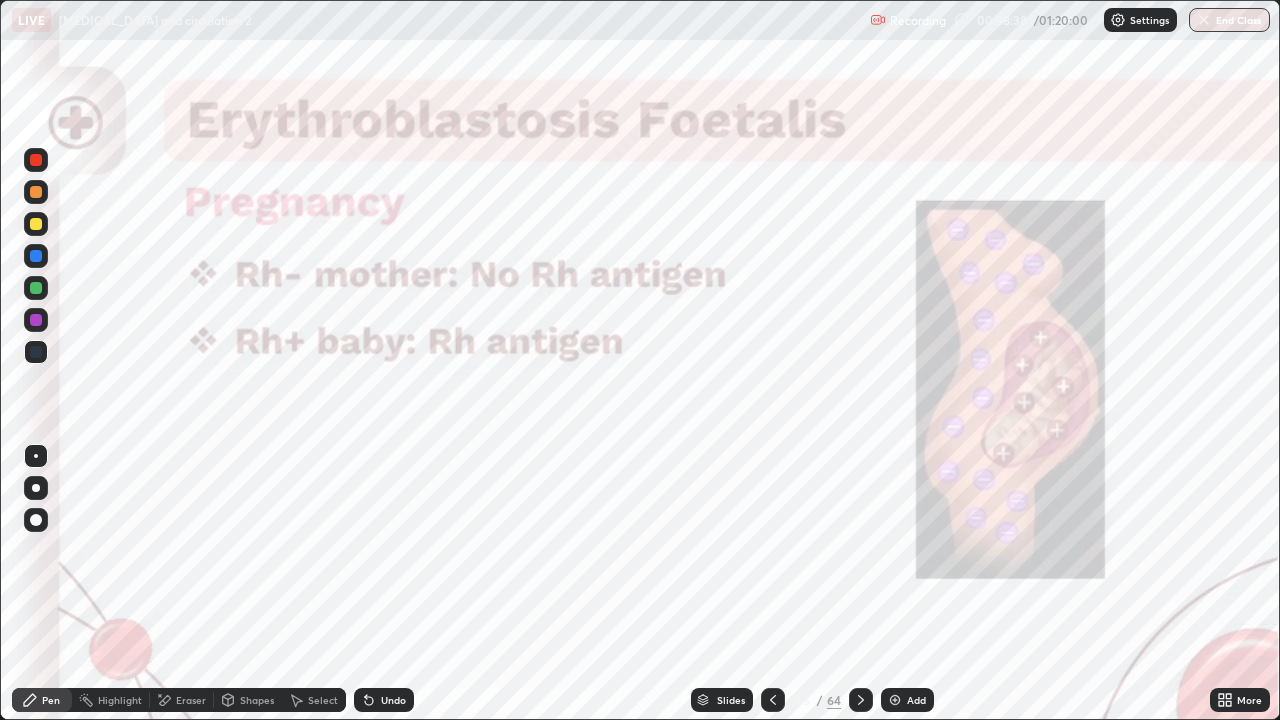 click at bounding box center [36, 352] 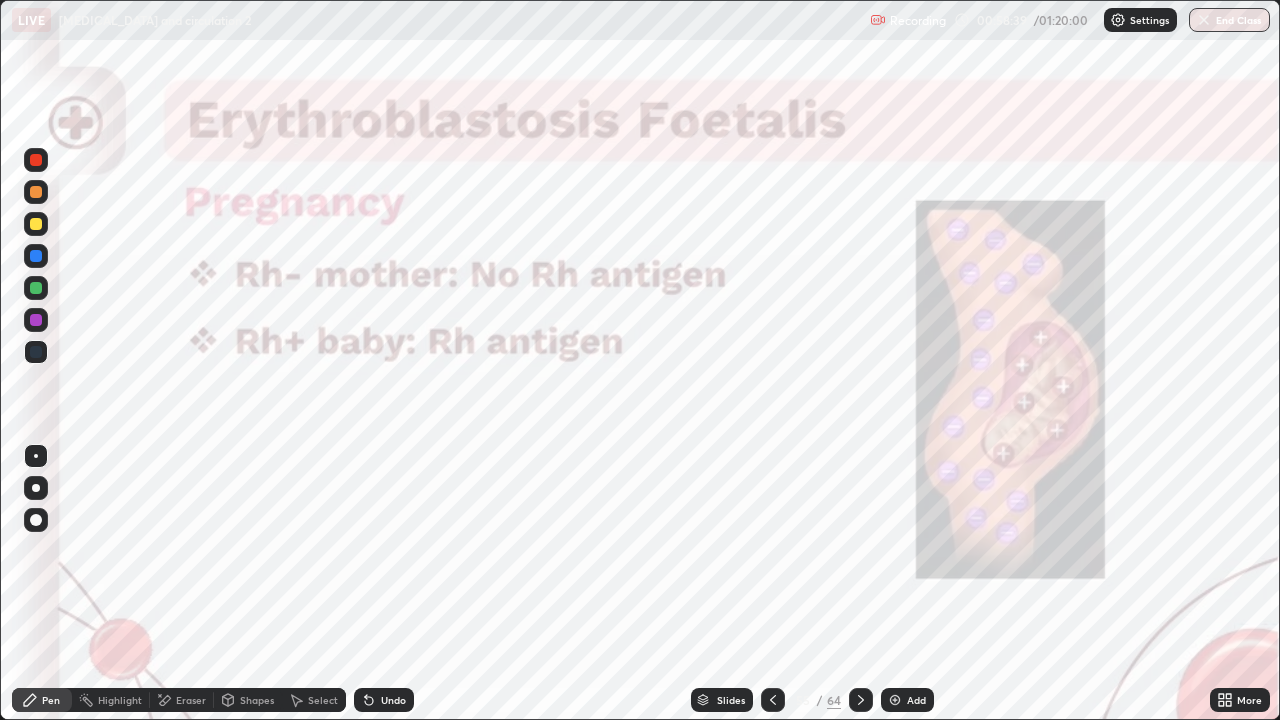 click at bounding box center (36, 320) 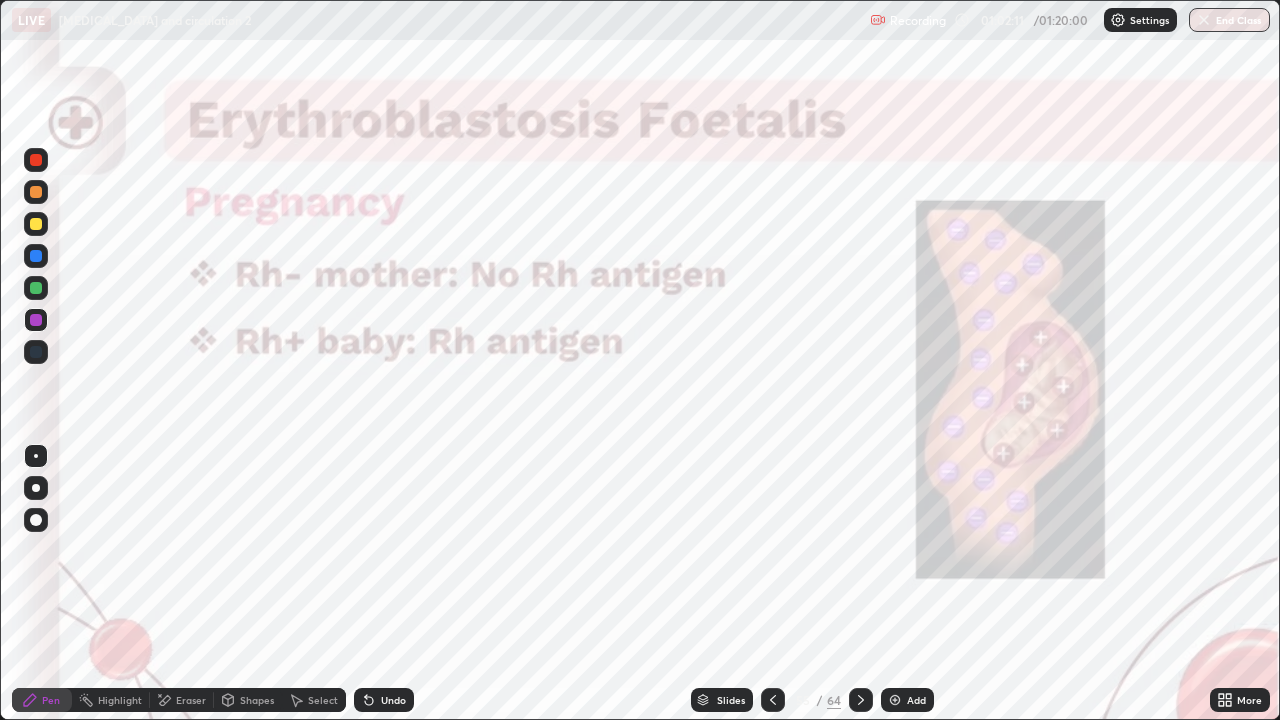 click on "Eraser" at bounding box center [191, 700] 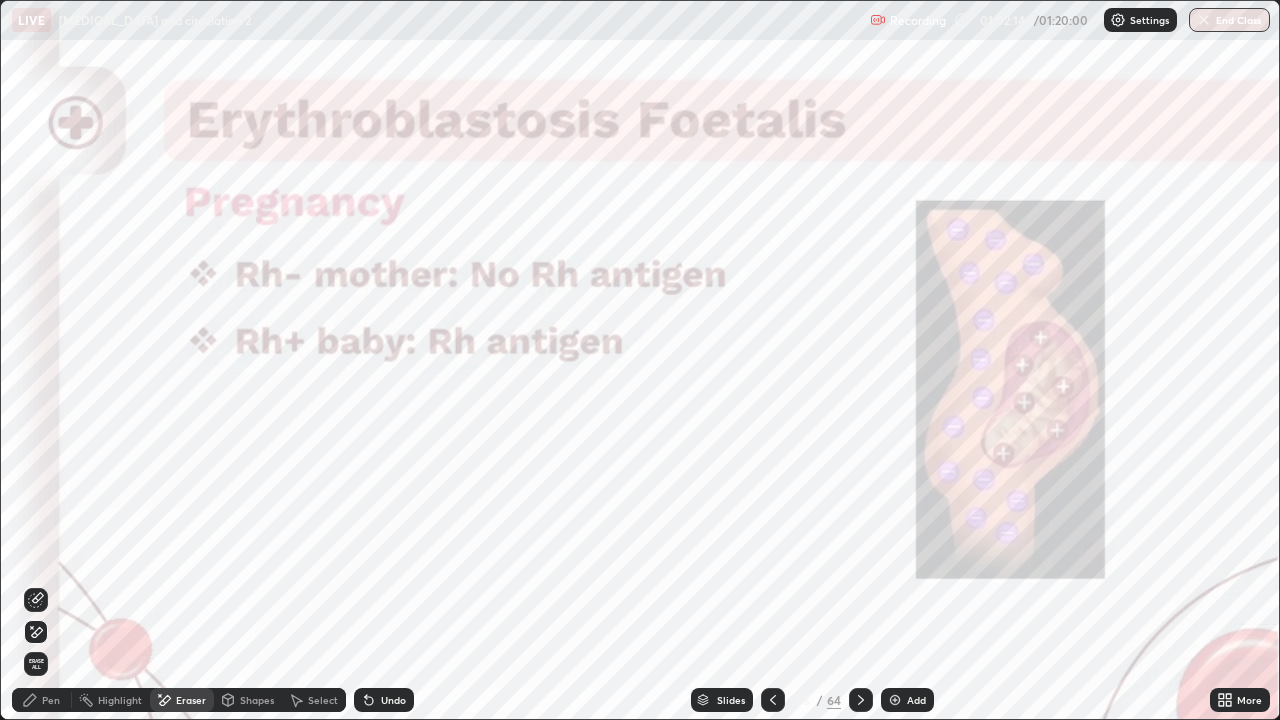click on "Pen" at bounding box center [51, 700] 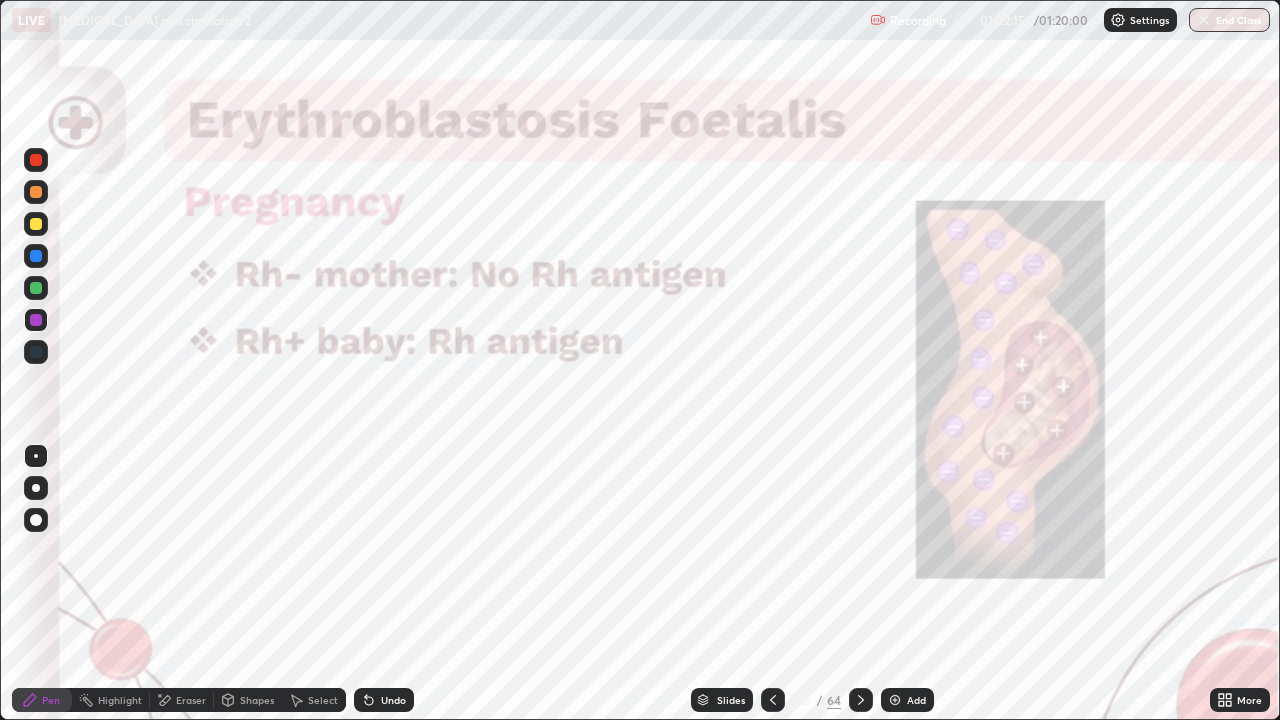 click at bounding box center [36, 352] 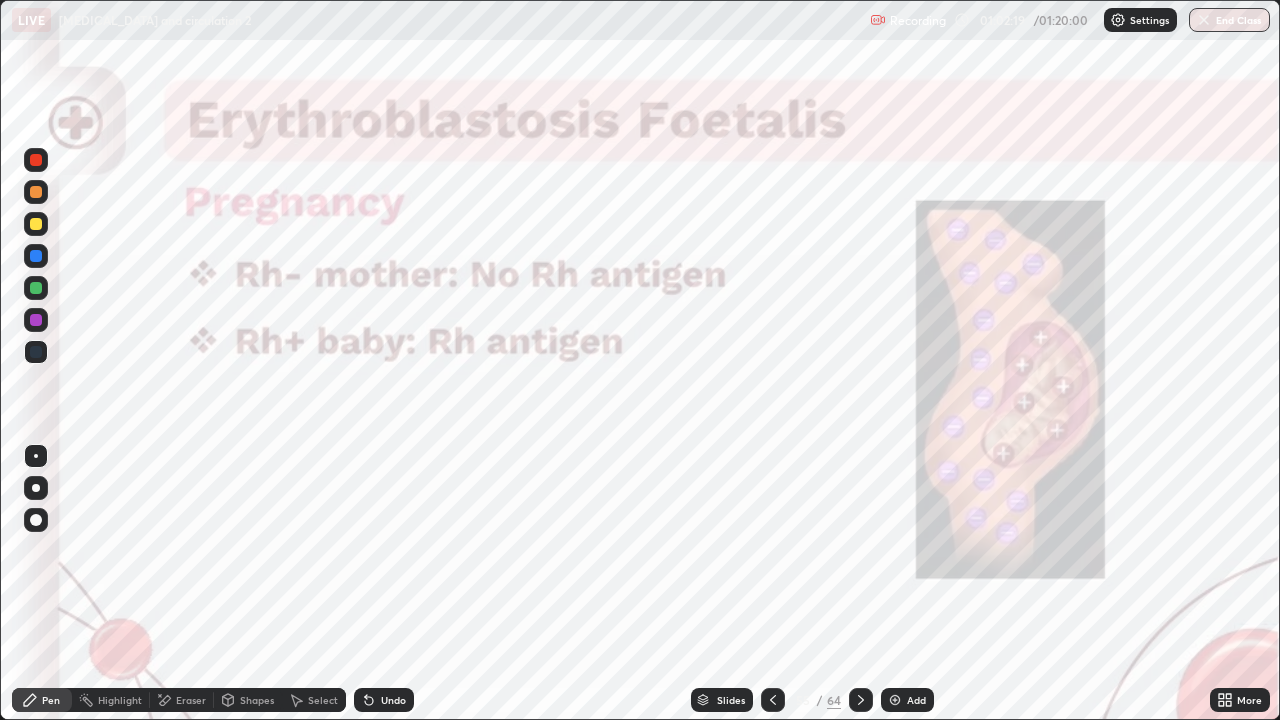click at bounding box center [36, 352] 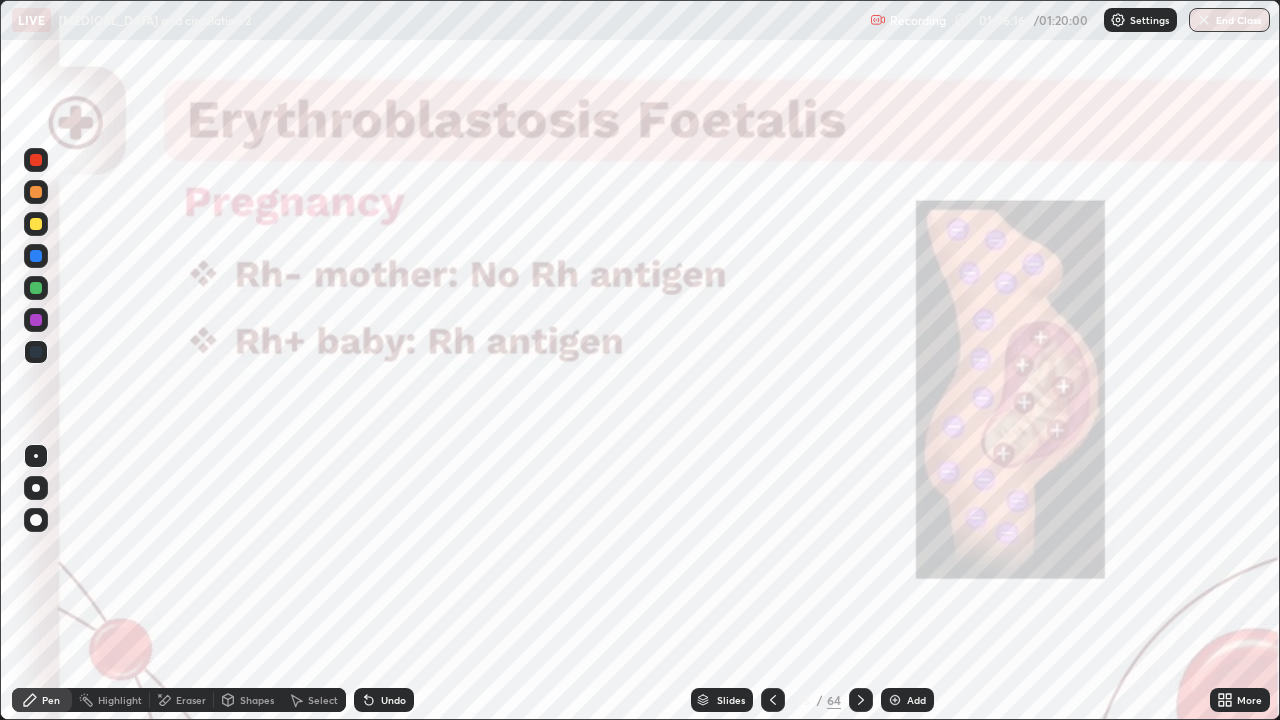 click at bounding box center [36, 160] 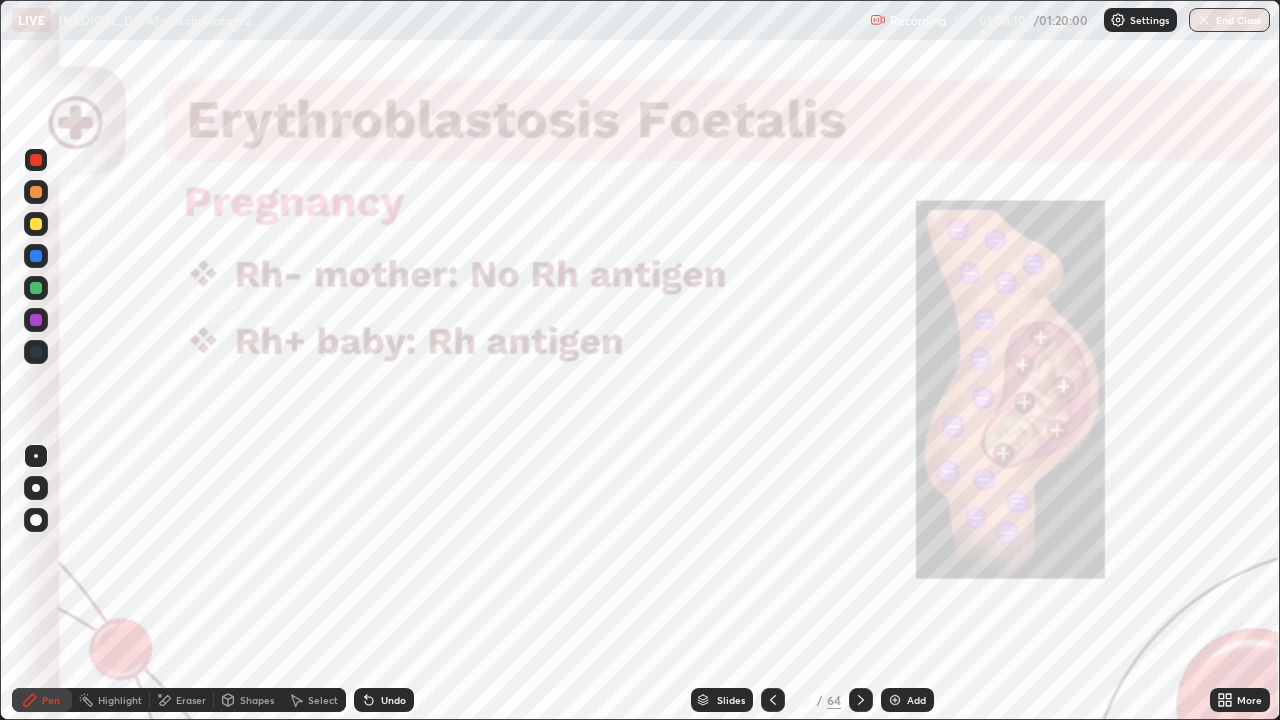 click on "Eraser" at bounding box center (191, 700) 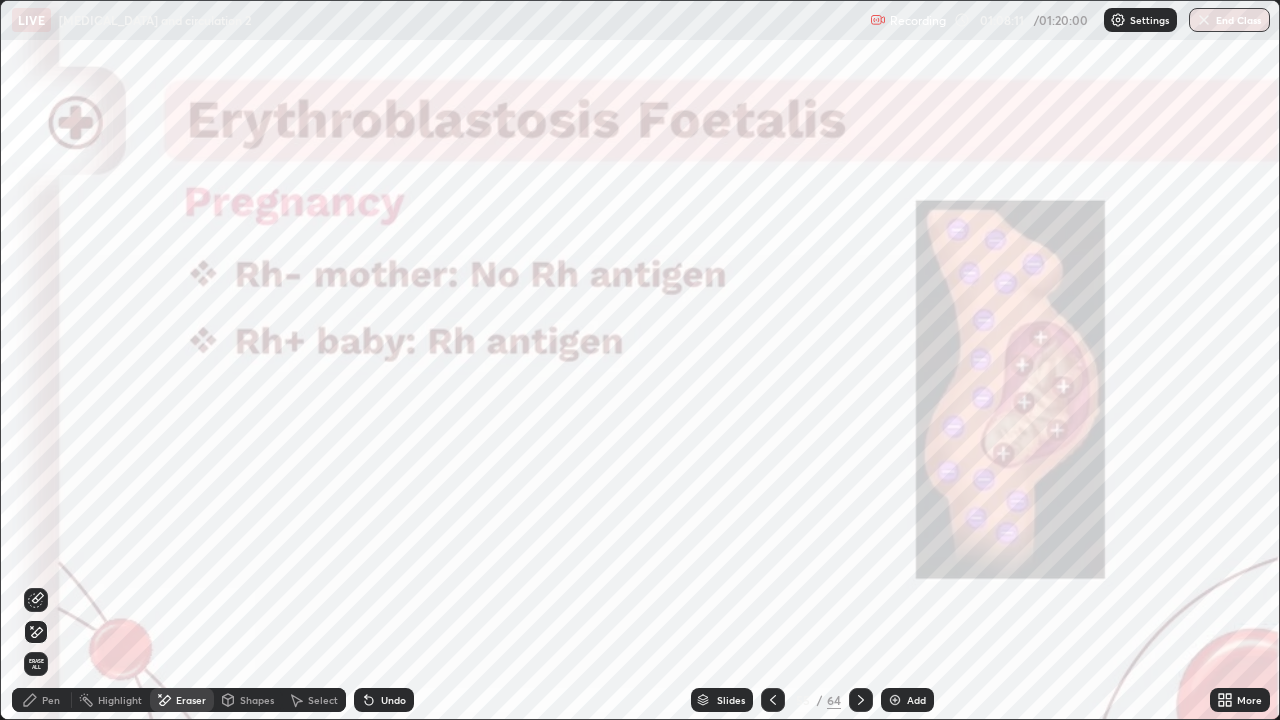 click on "Erase all" at bounding box center [36, 664] 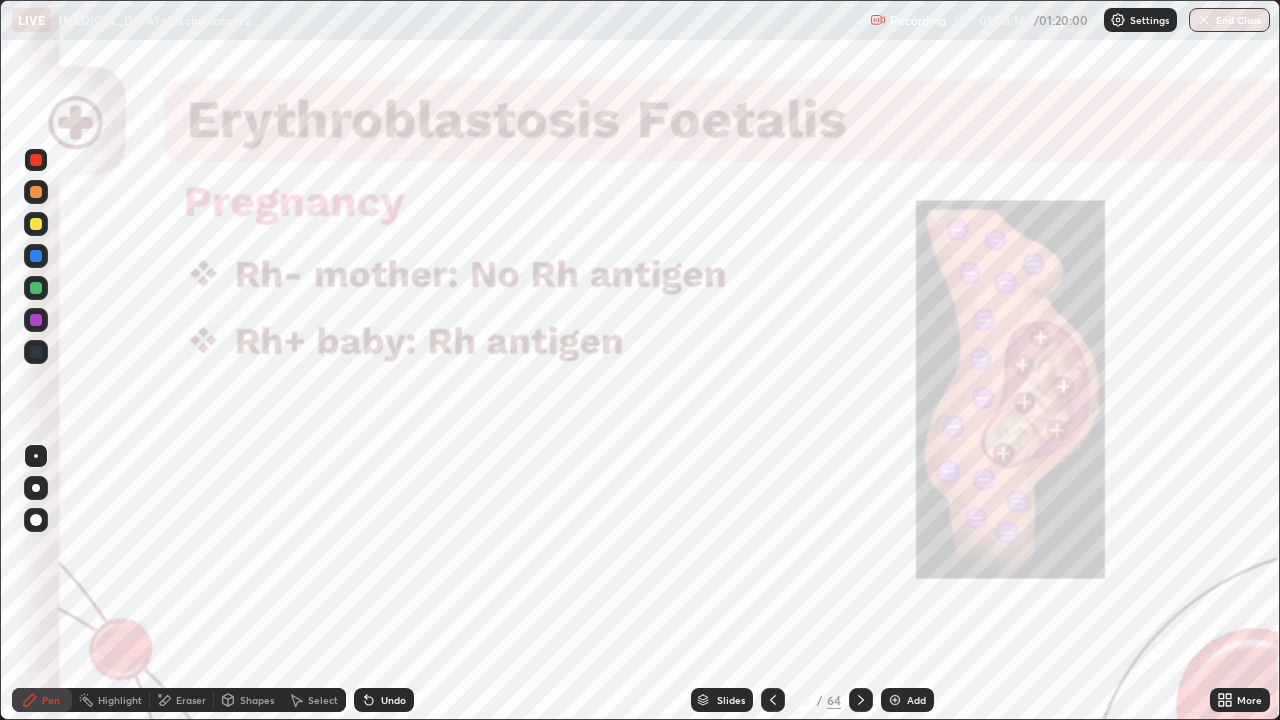 click on "Slides" at bounding box center (731, 700) 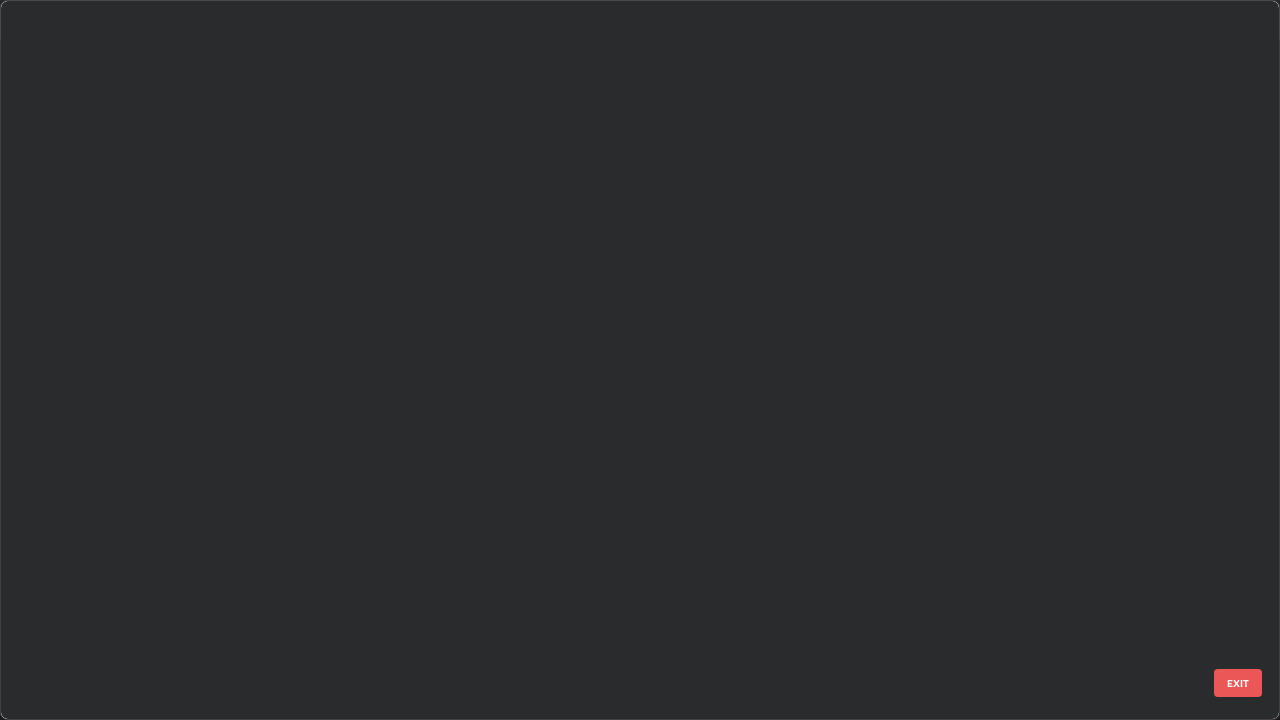 scroll, scrollTop: 3549, scrollLeft: 0, axis: vertical 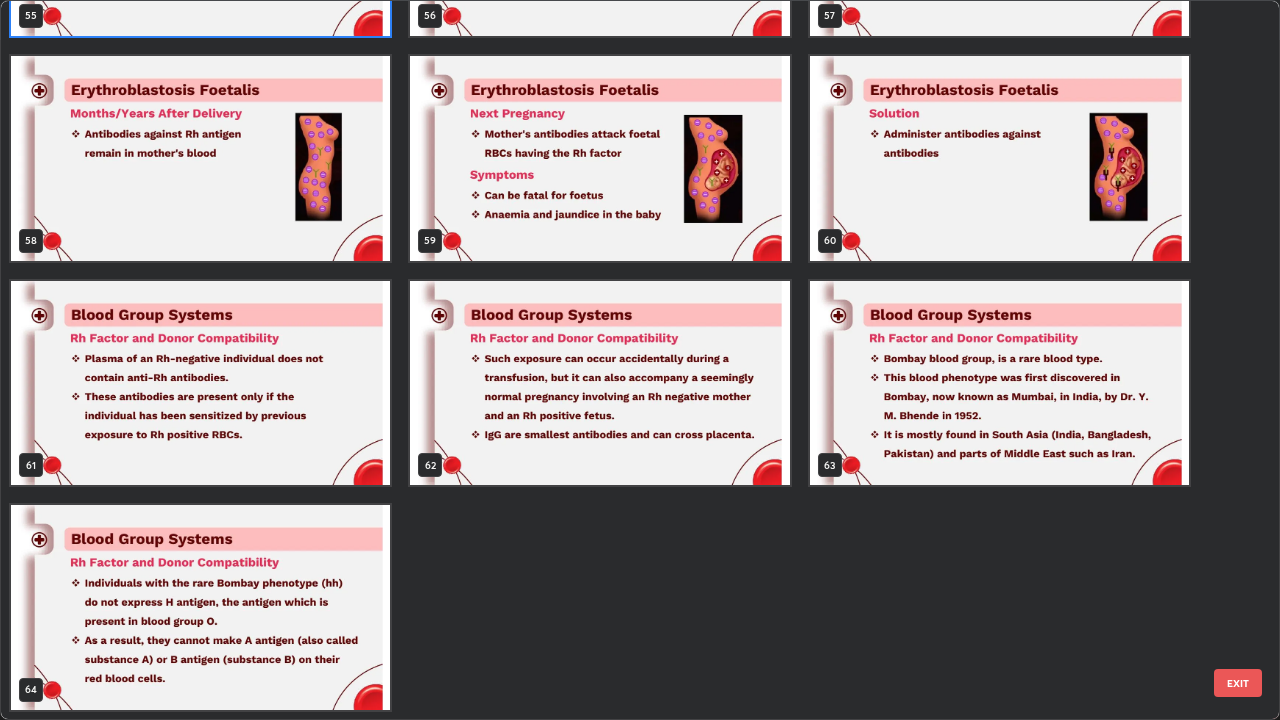click at bounding box center (200, 607) 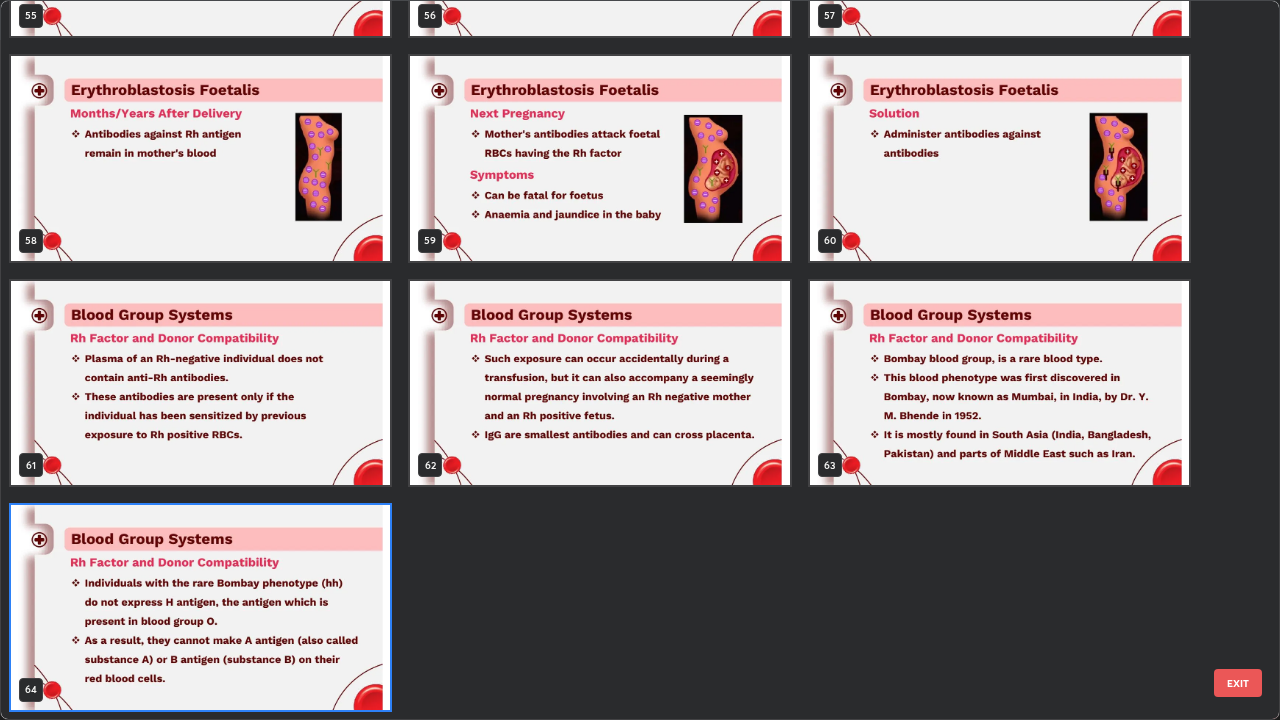 click on "EXIT" at bounding box center [1238, 683] 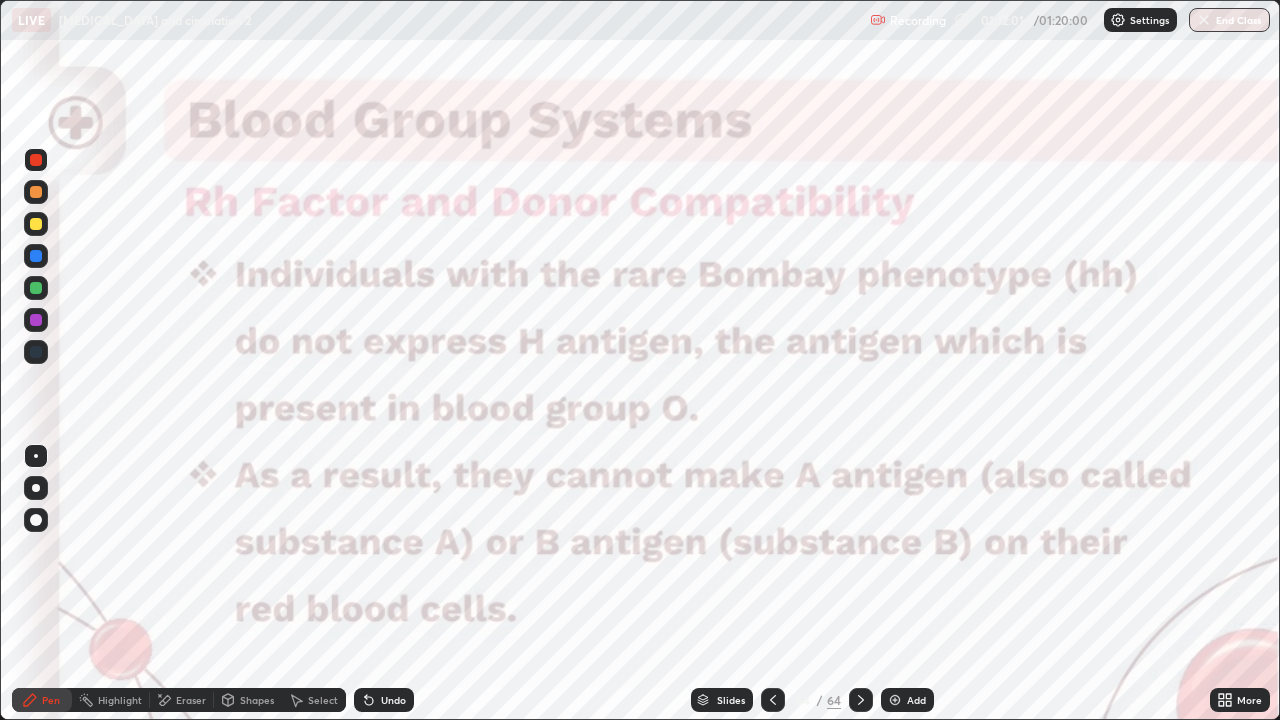 click 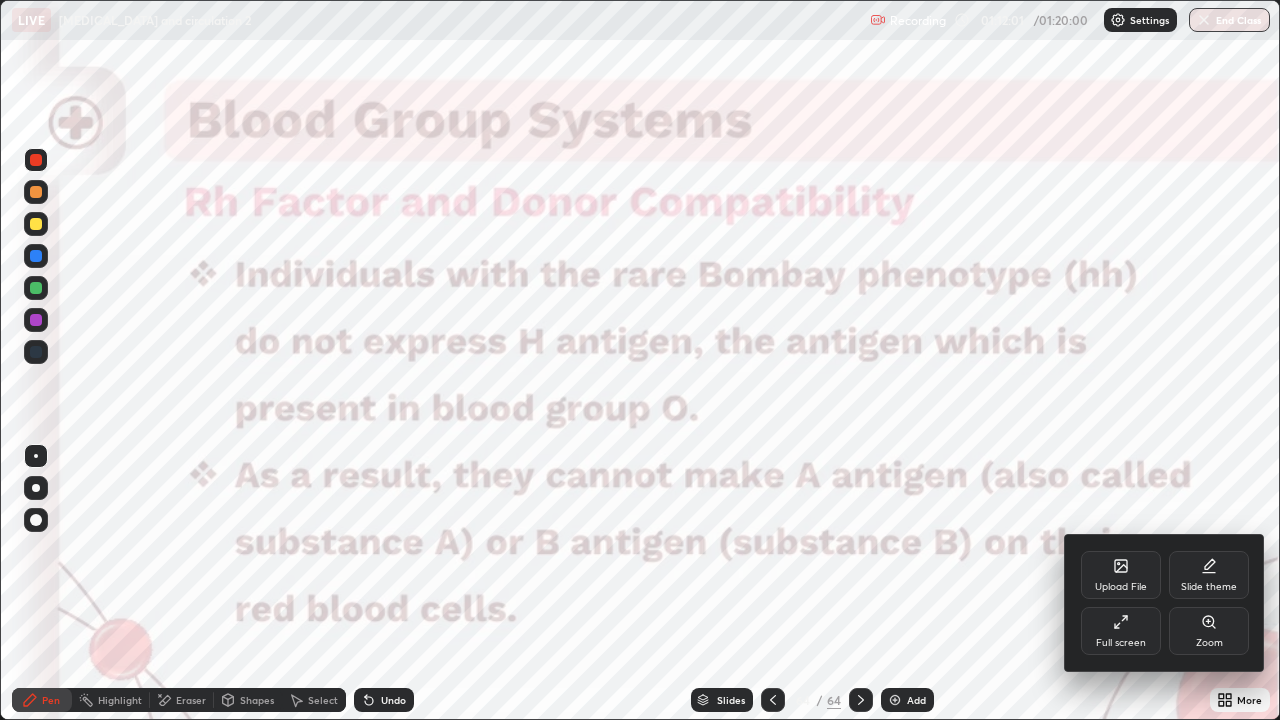 click on "Full screen" at bounding box center [1121, 643] 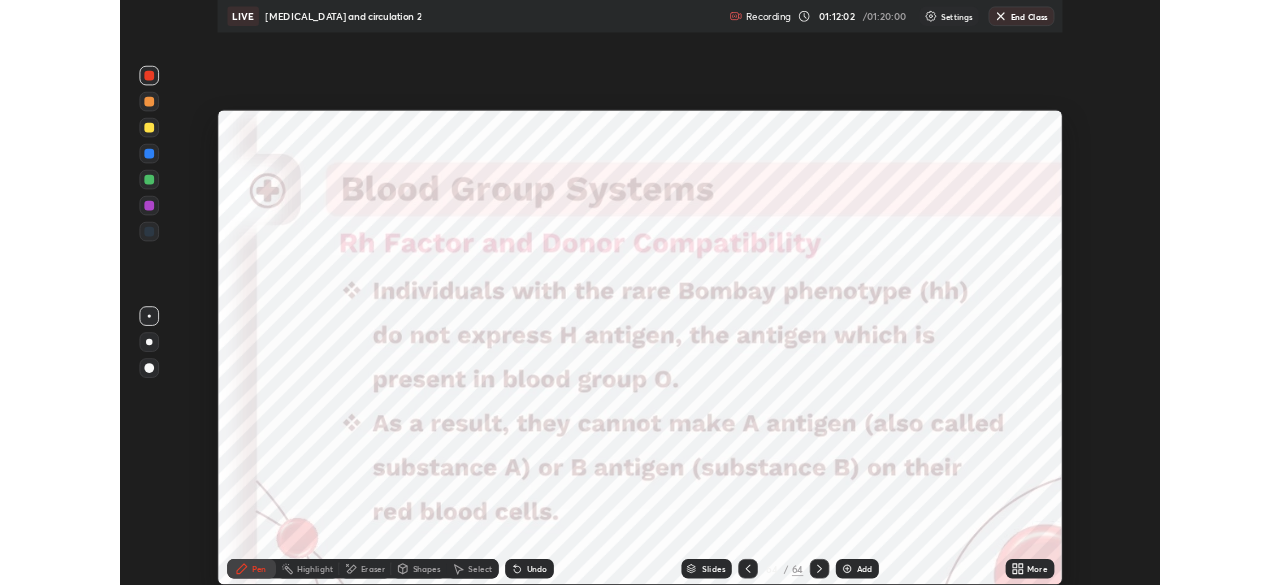 scroll, scrollTop: 585, scrollLeft: 1280, axis: both 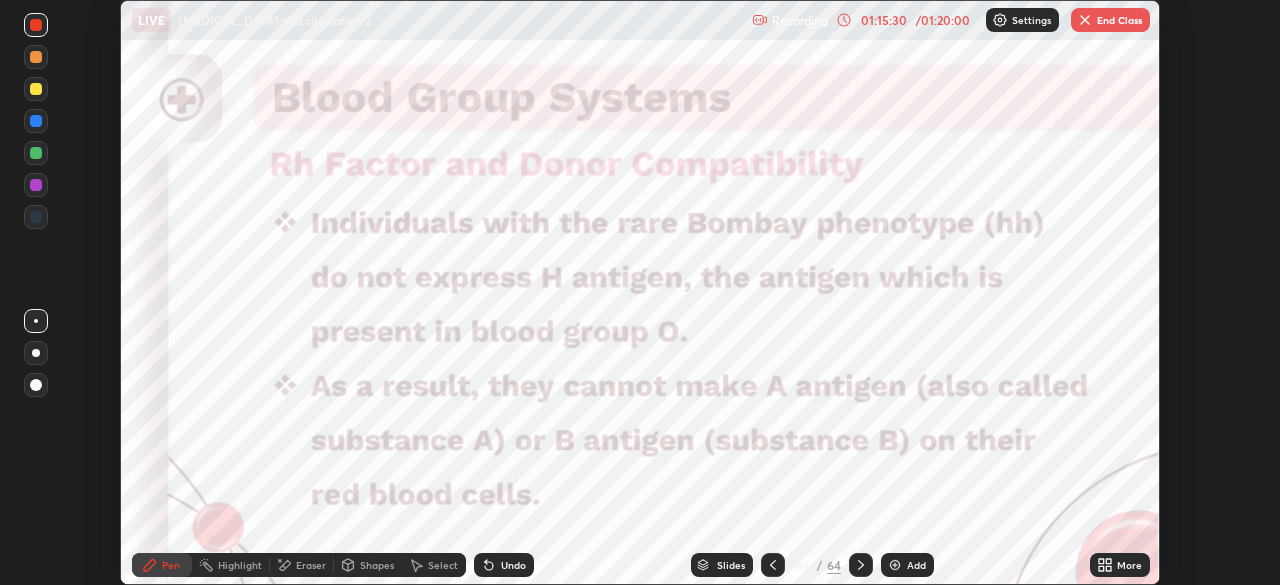 click on "End Class" at bounding box center [1110, 20] 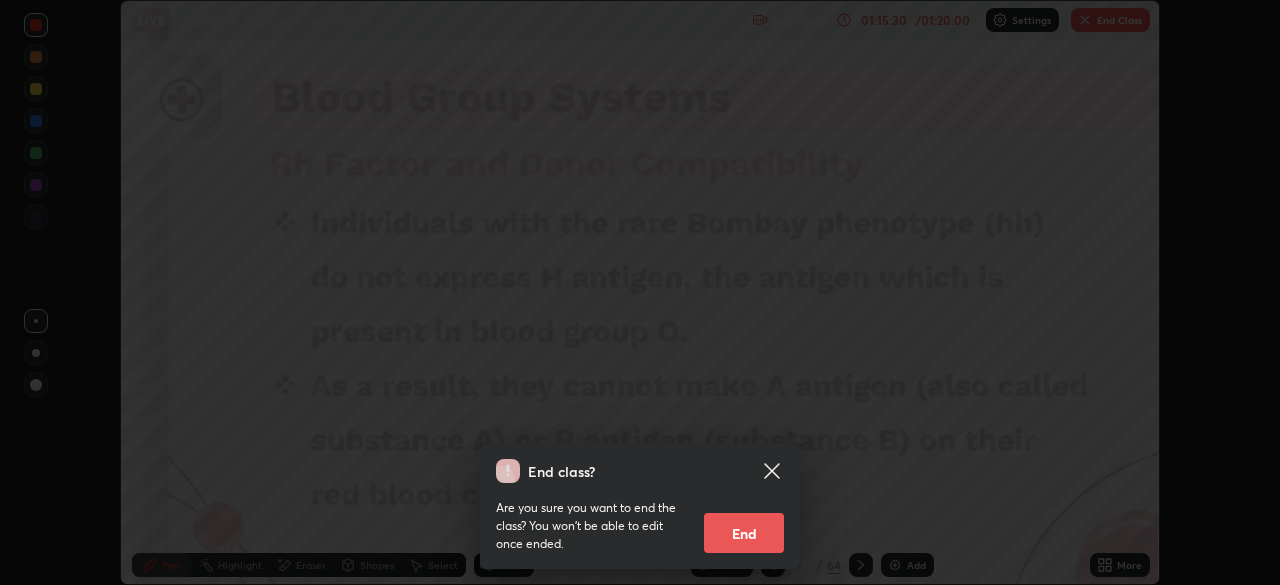 click on "End" at bounding box center (744, 533) 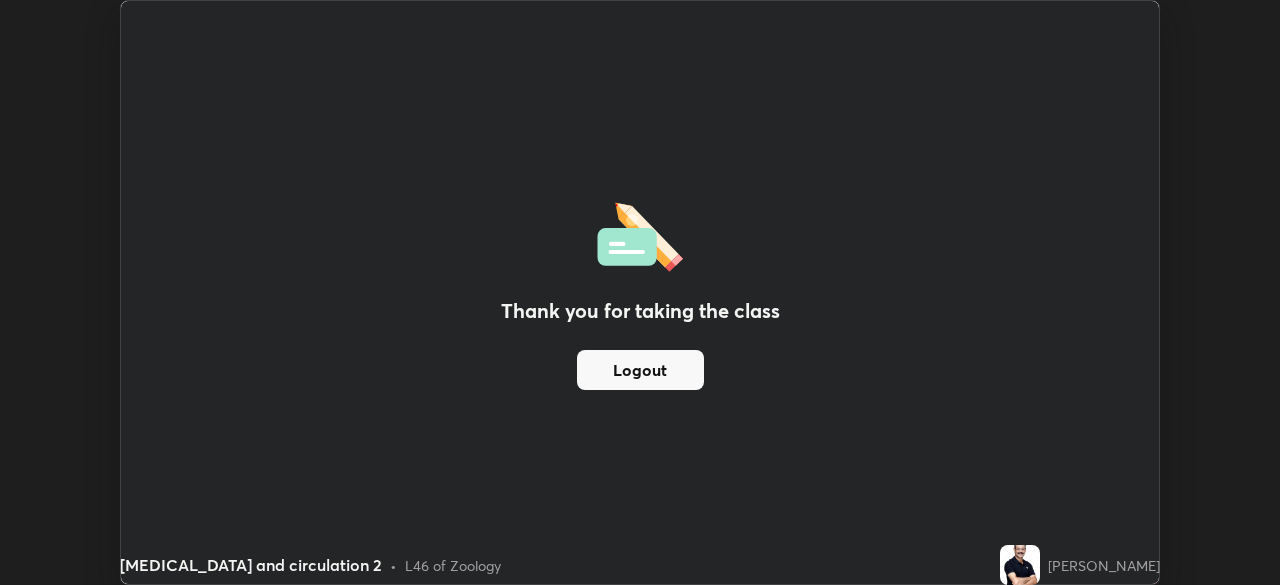 click on "Logout" at bounding box center [640, 370] 